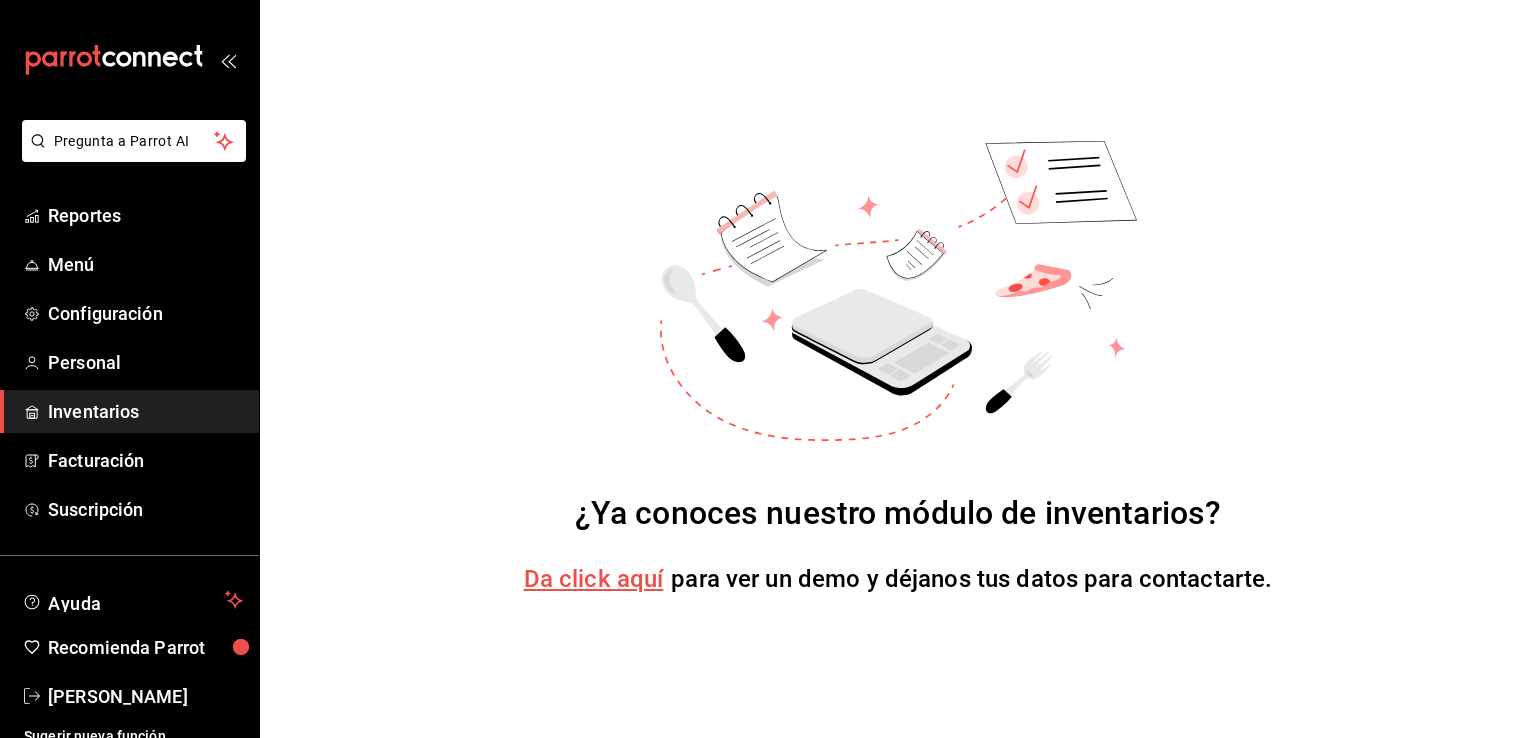 scroll, scrollTop: 0, scrollLeft: 0, axis: both 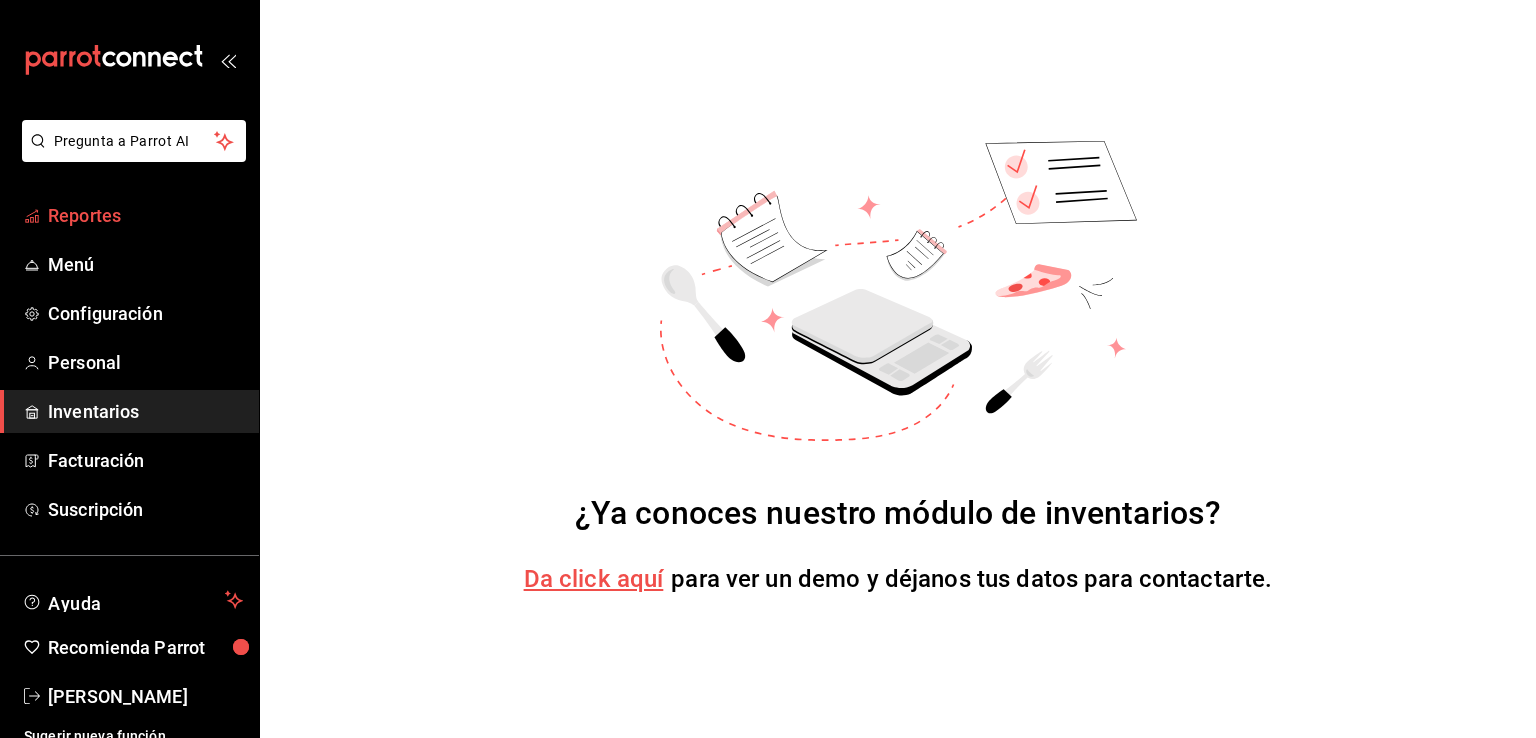 click on "Reportes" at bounding box center (145, 215) 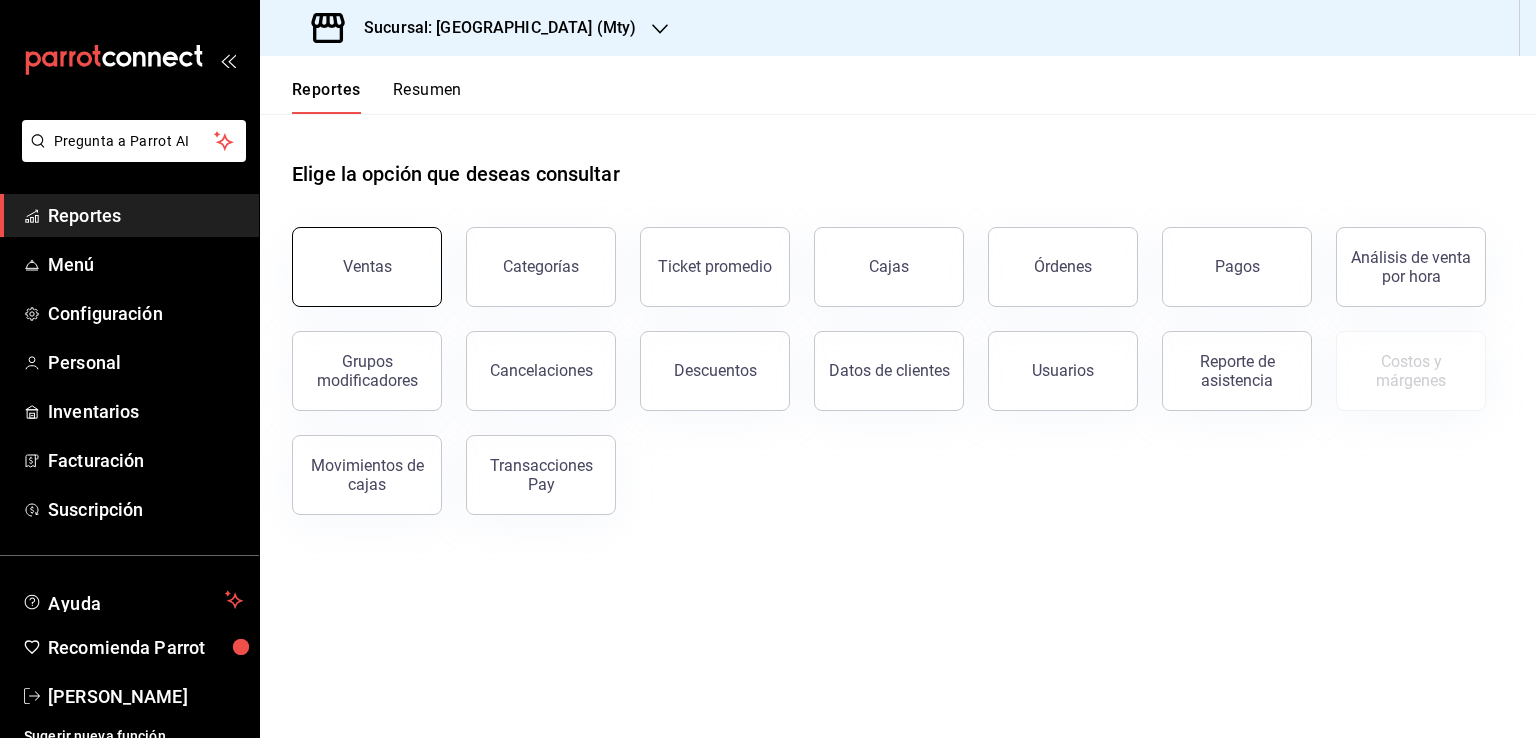 click on "Ventas" at bounding box center [367, 267] 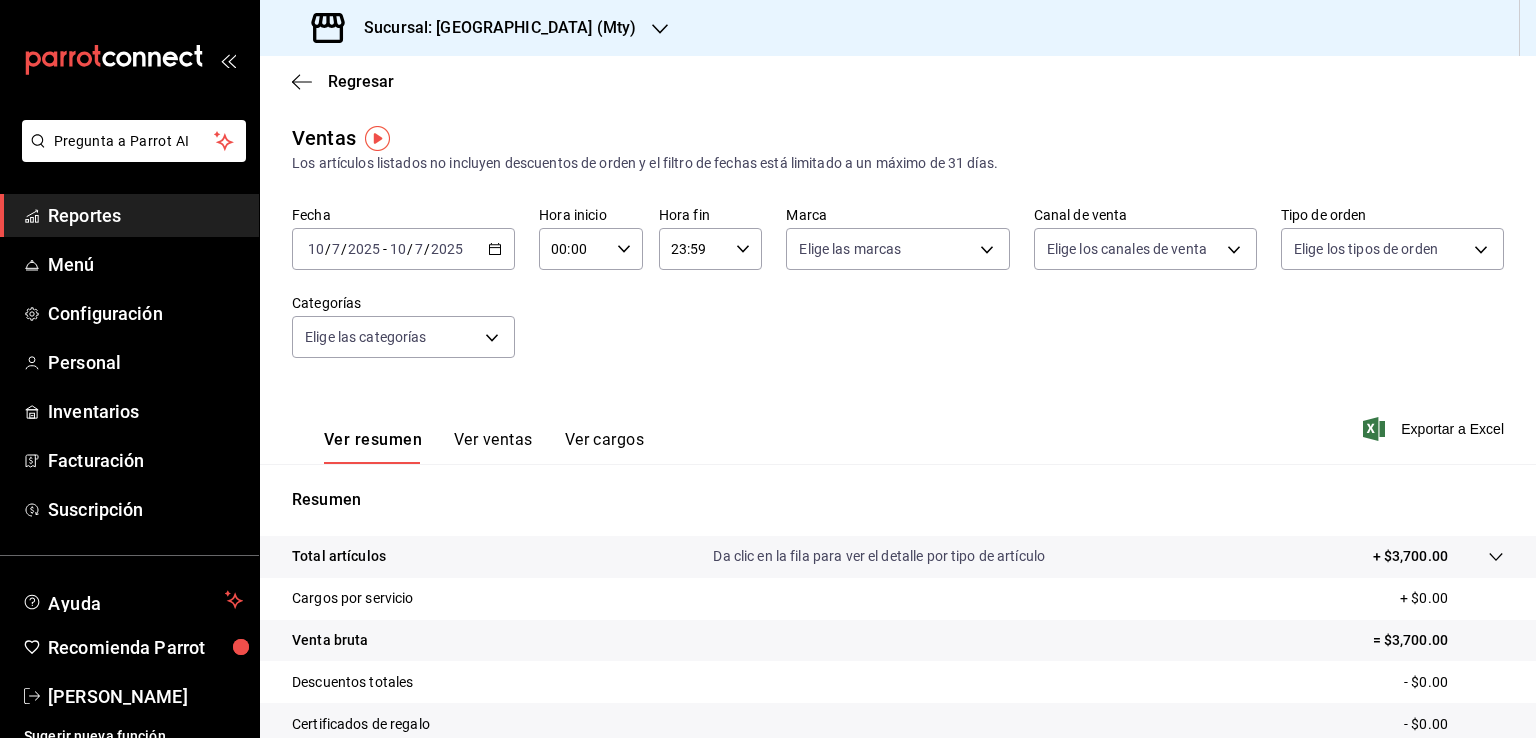 click 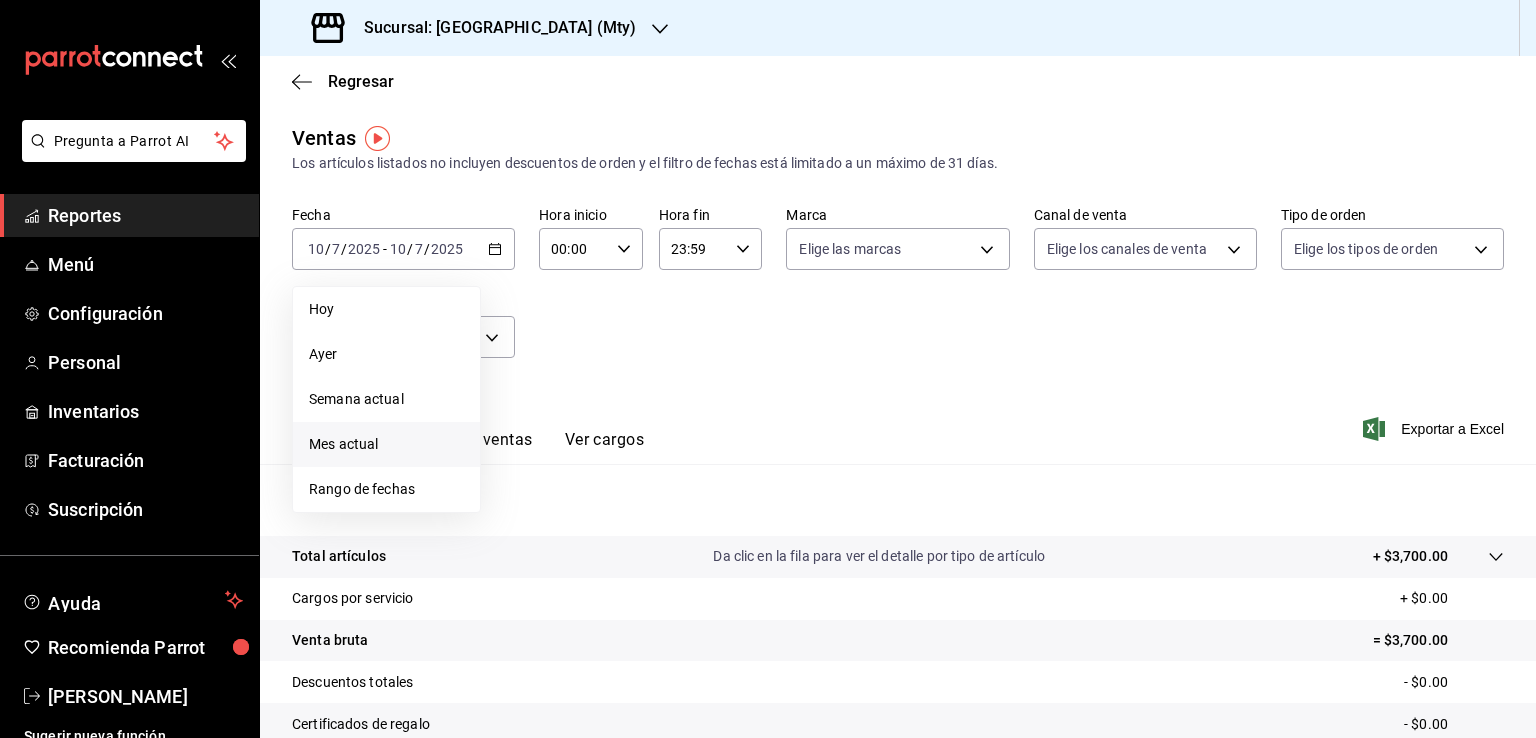 click on "Mes actual" at bounding box center (386, 444) 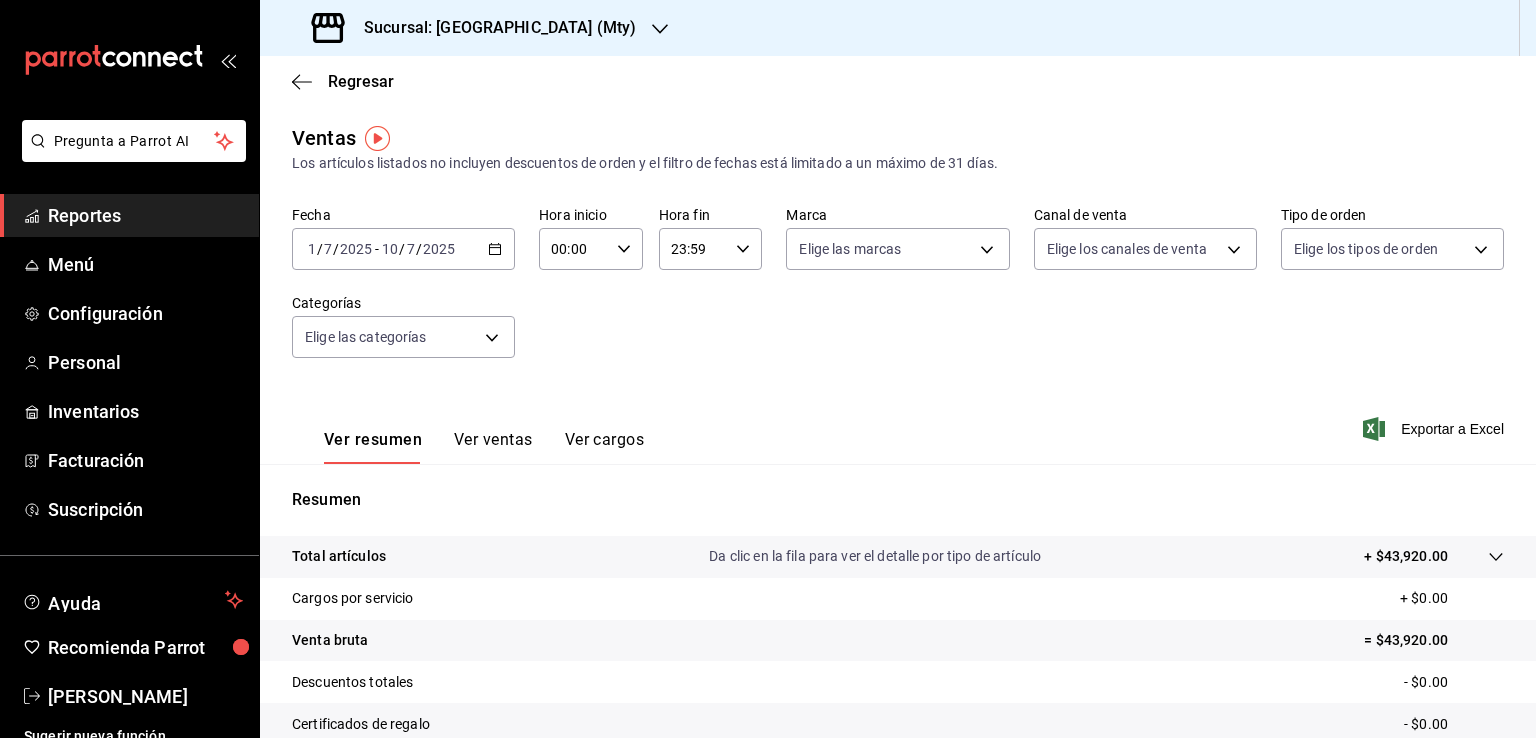 click 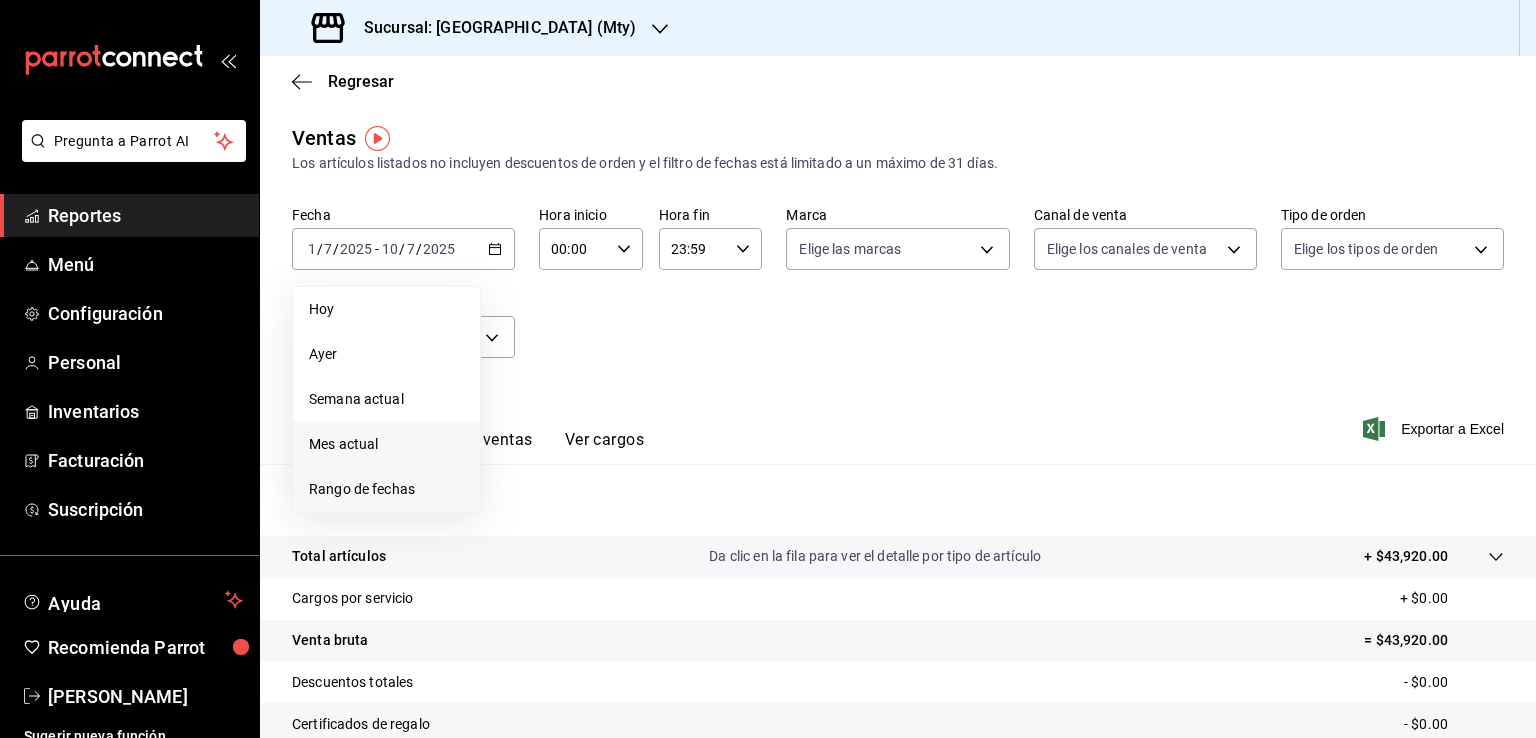 click on "Rango de fechas" at bounding box center [386, 489] 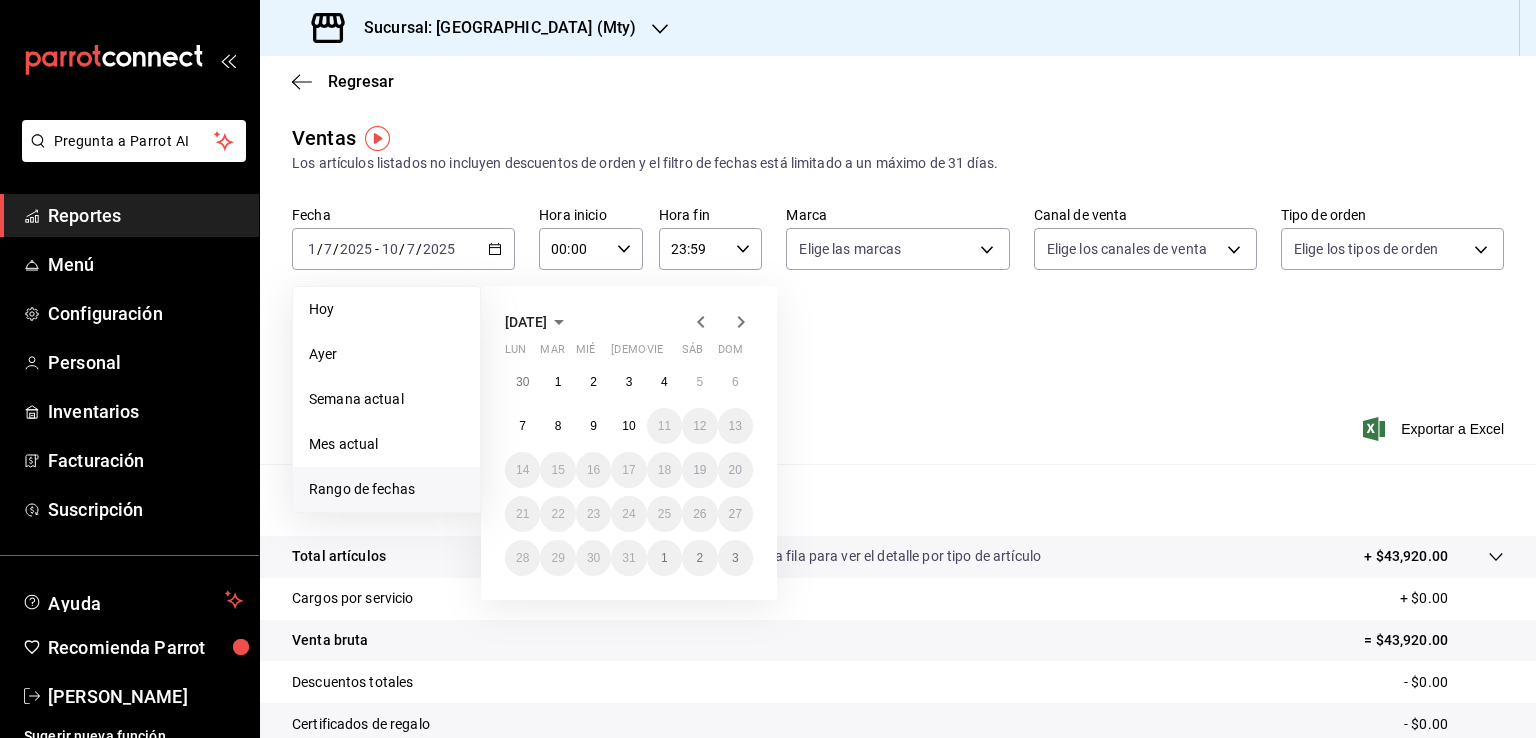 click 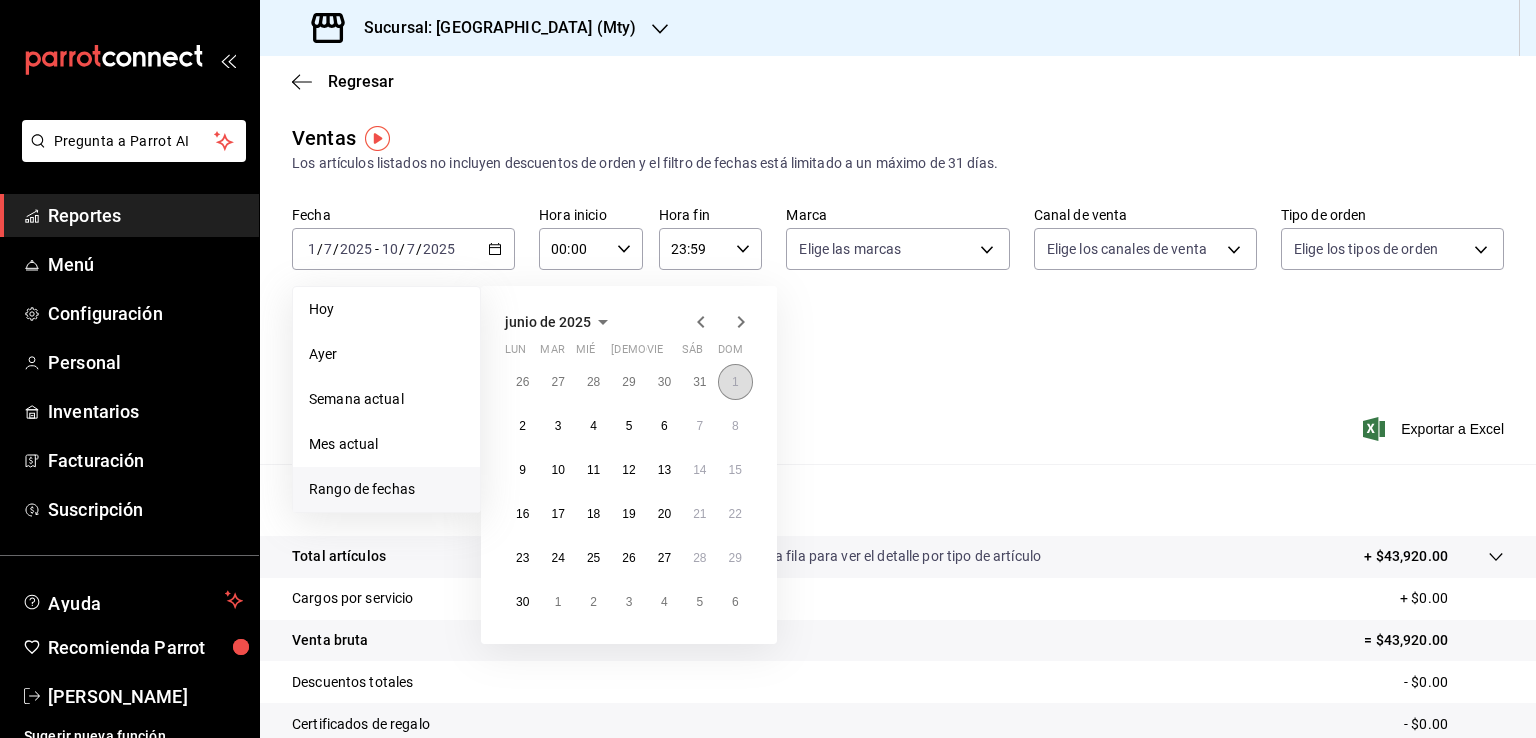 click on "1" at bounding box center [735, 382] 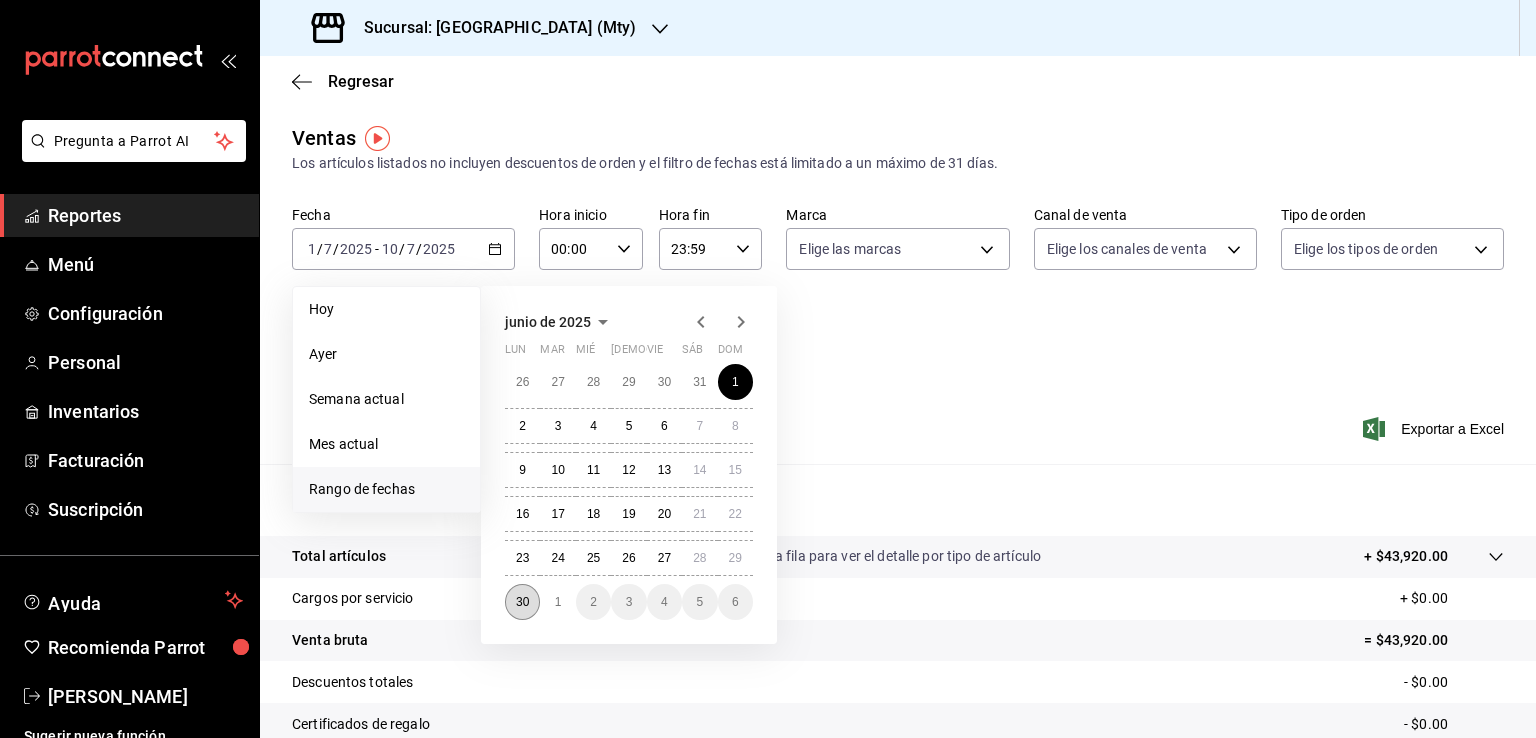 click on "30" at bounding box center [522, 602] 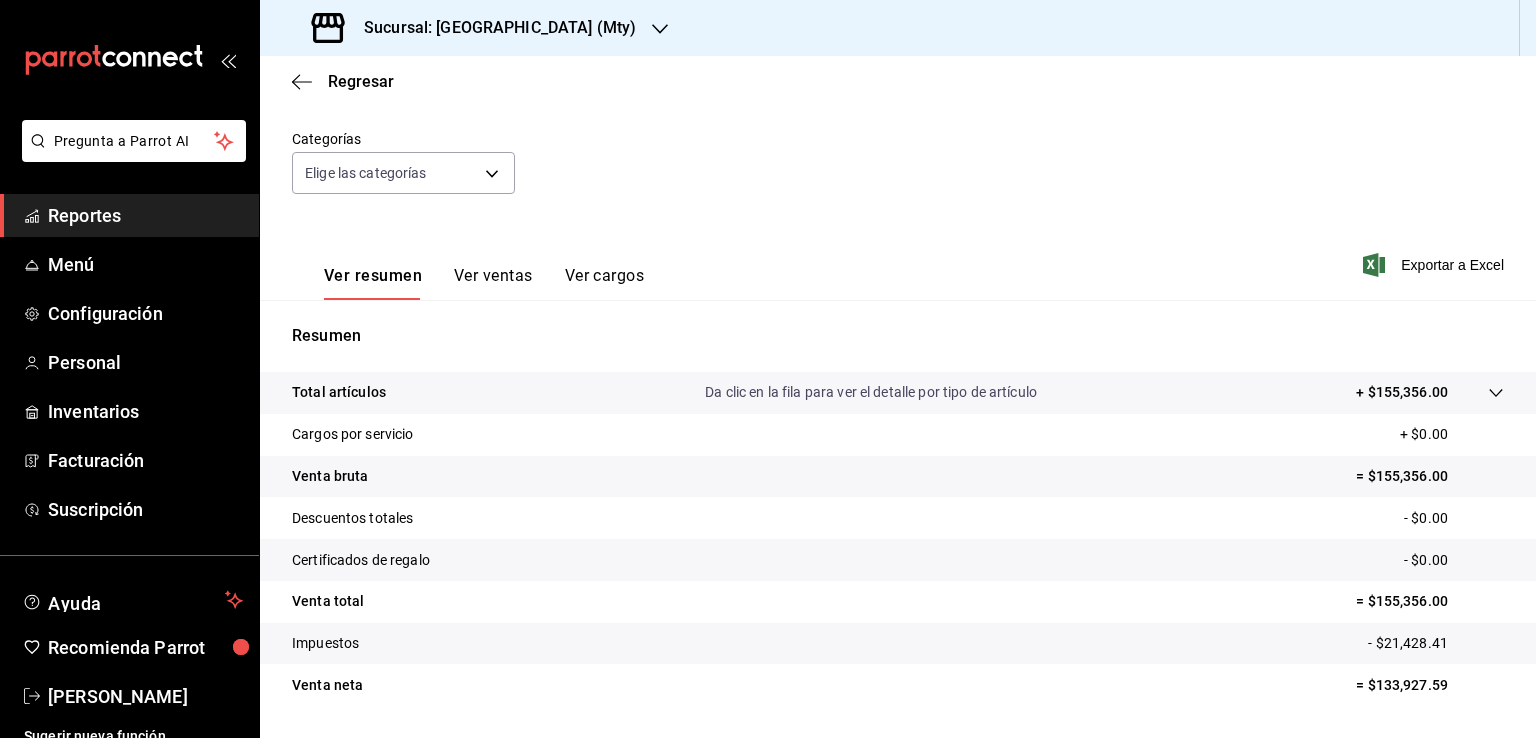 scroll, scrollTop: 220, scrollLeft: 0, axis: vertical 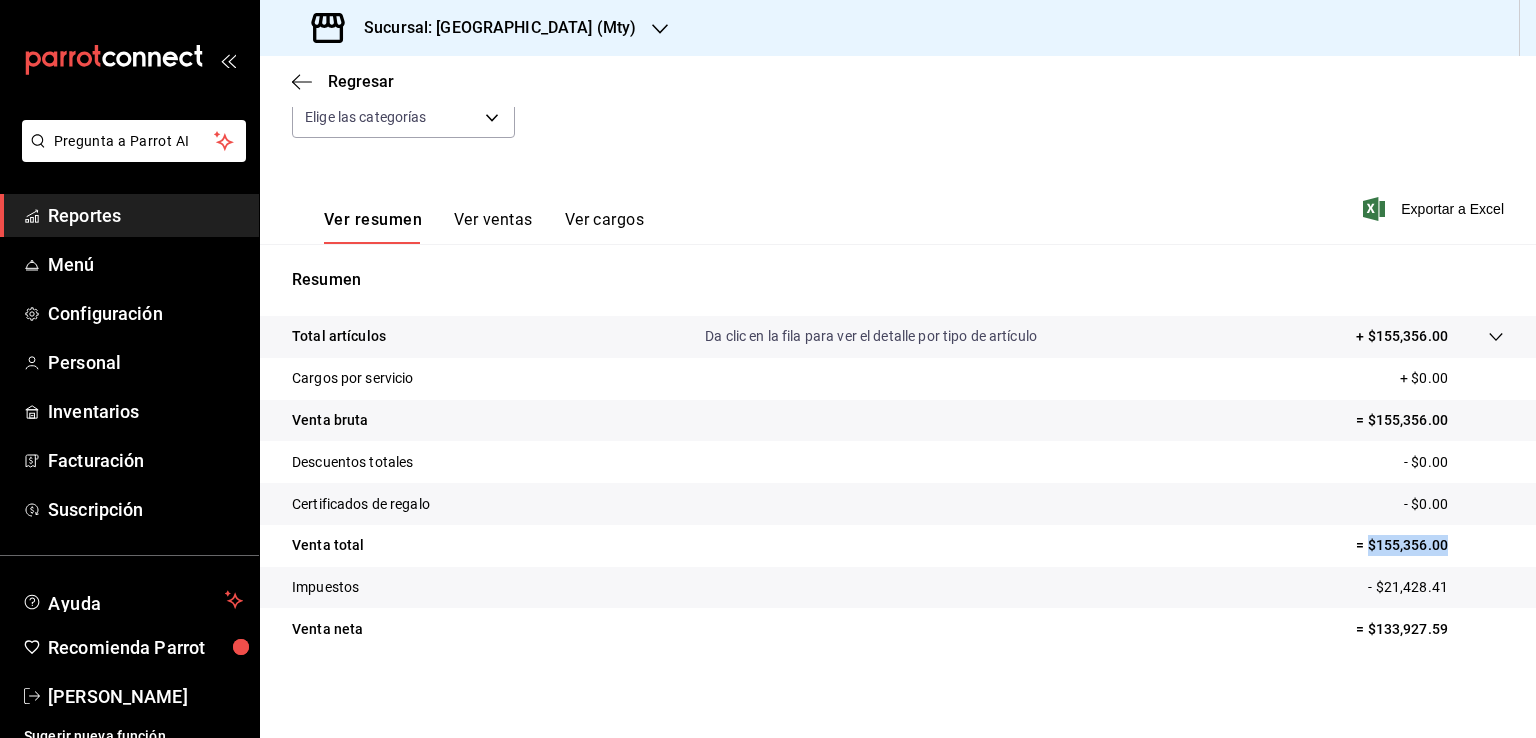 drag, startPoint x: 1440, startPoint y: 543, endPoint x: 1356, endPoint y: 543, distance: 84 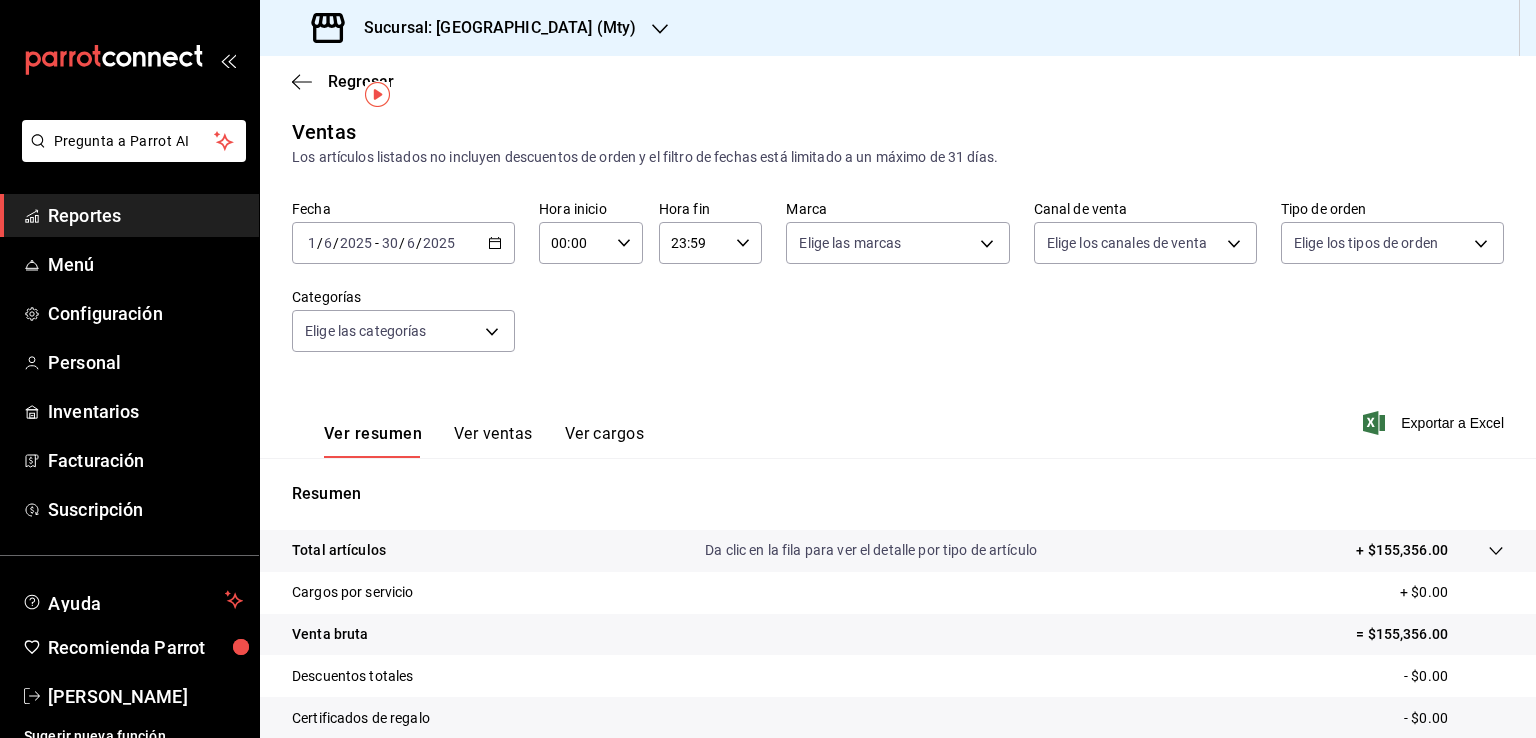 scroll, scrollTop: 0, scrollLeft: 0, axis: both 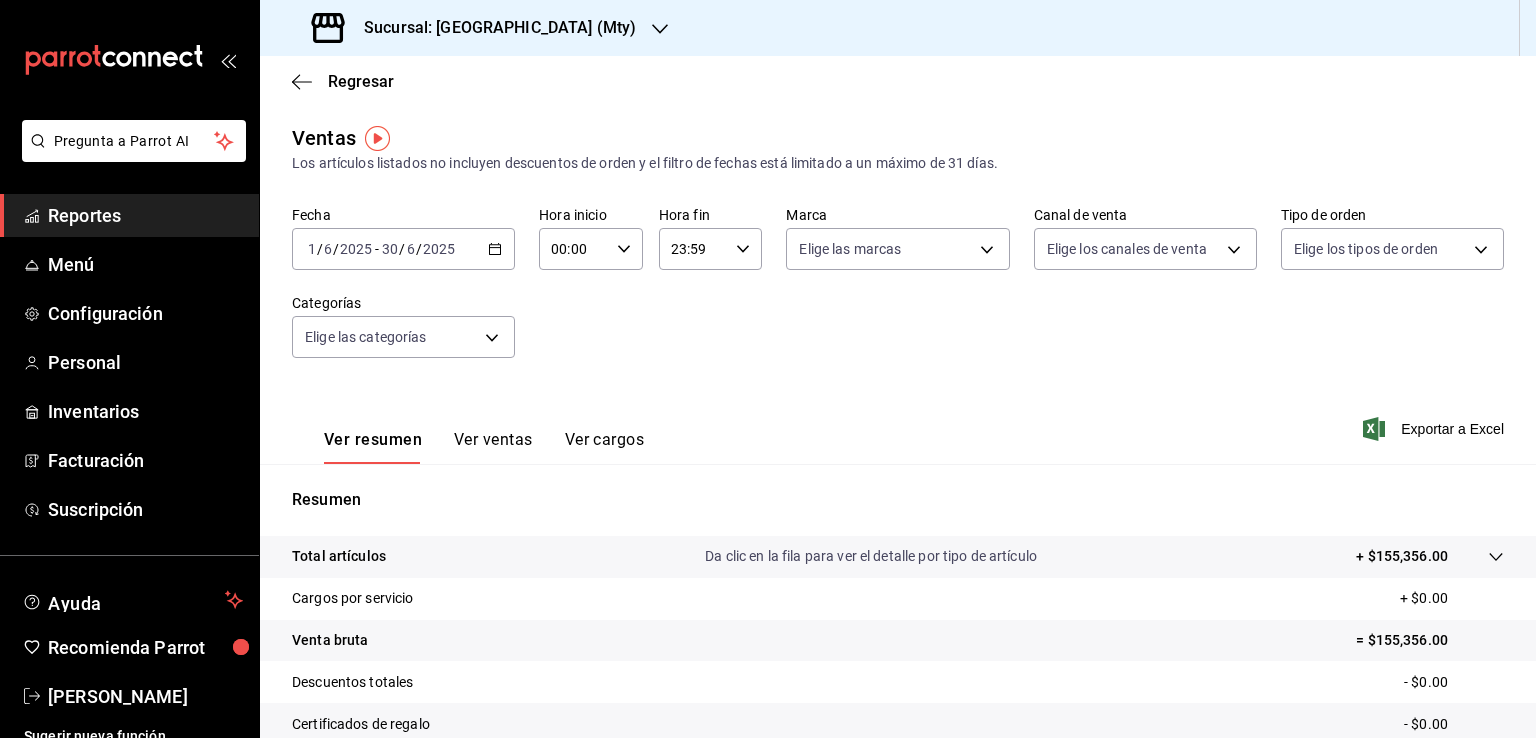 click on "Ver ventas" at bounding box center [493, 447] 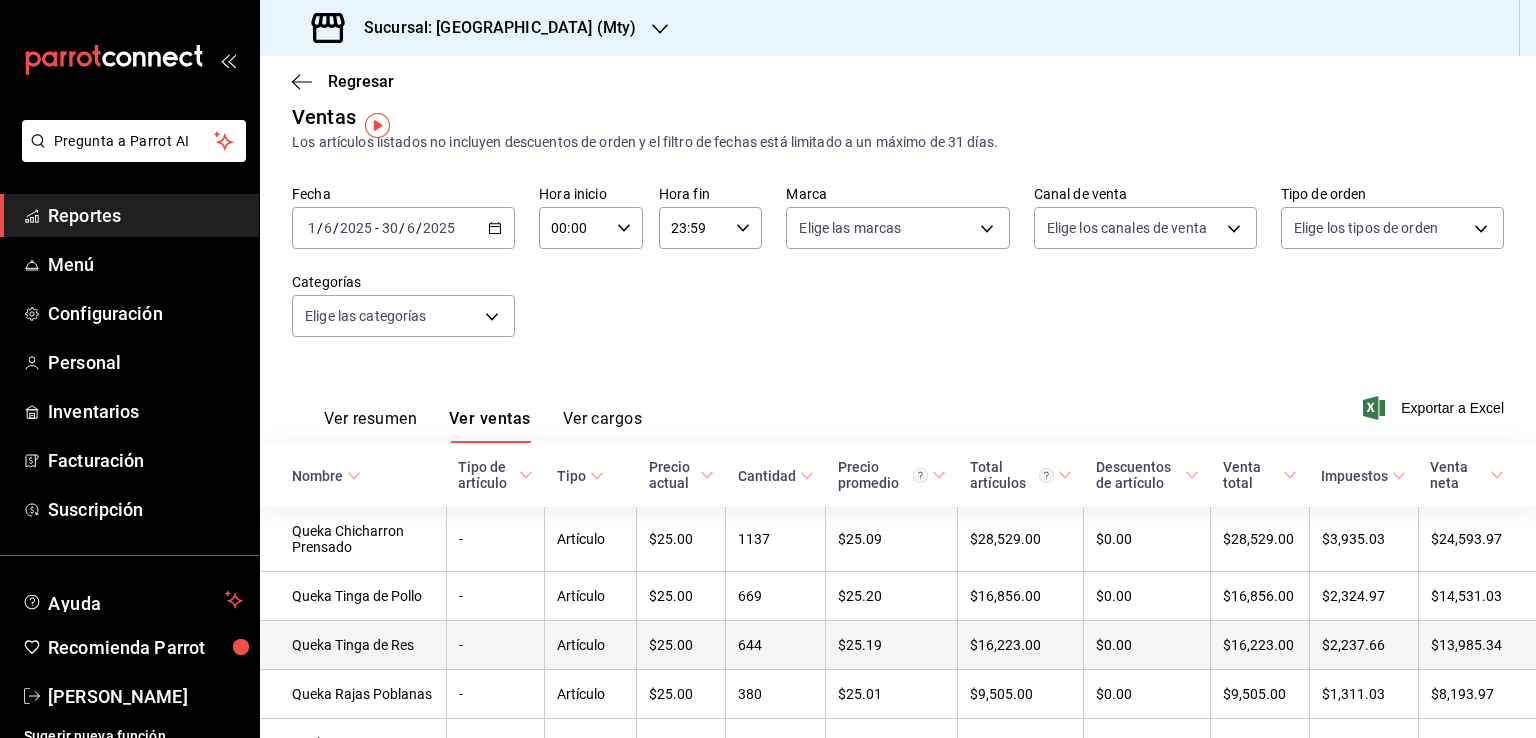 scroll, scrollTop: 0, scrollLeft: 0, axis: both 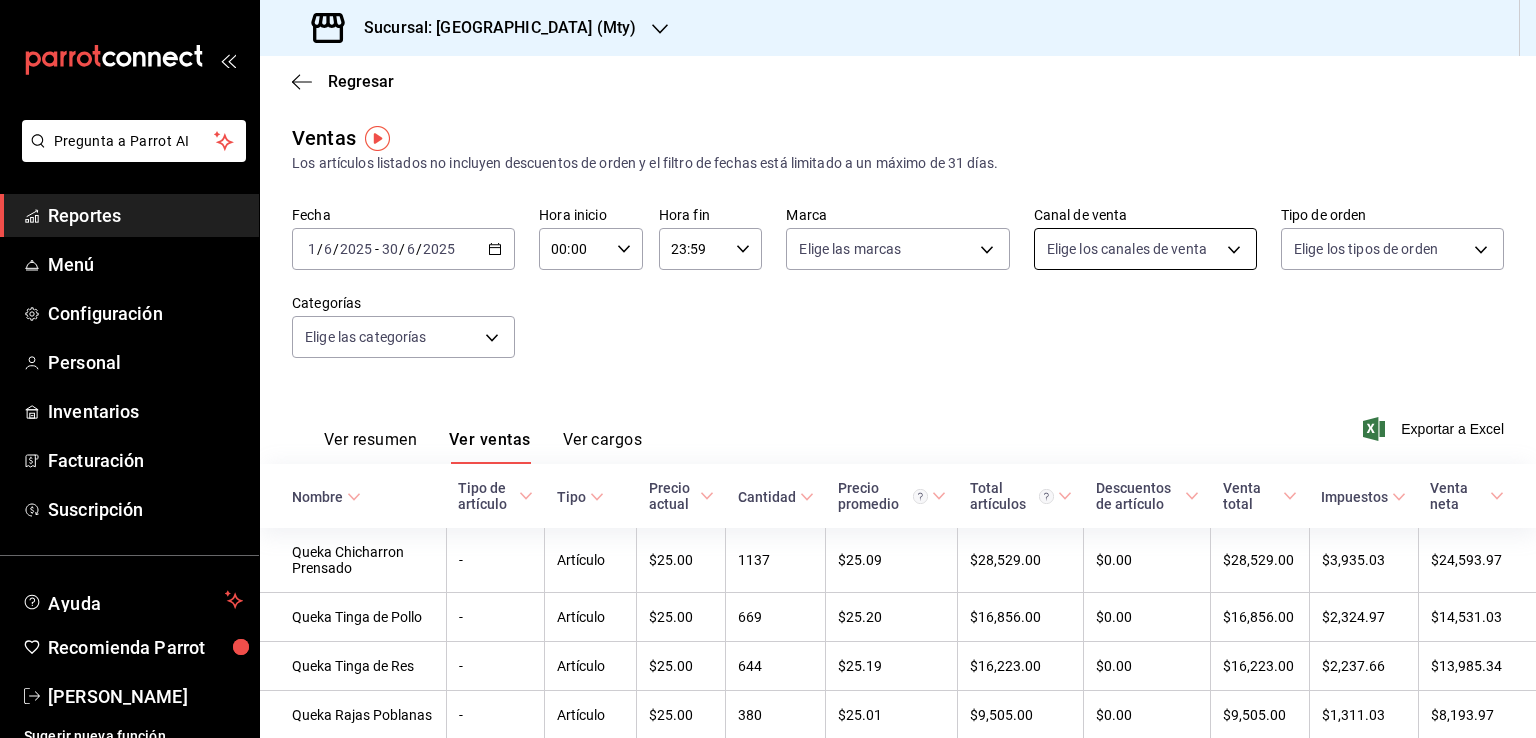 click on "Pregunta a Parrot AI Reportes   Menú   Configuración   Personal   Inventarios   Facturación   Suscripción   Ayuda Recomienda Parrot   [PERSON_NAME]   Sugerir nueva función   Sucursal: Las Quekas (Mty) Regresar Ventas Los artículos listados no incluyen descuentos de orden y el filtro de fechas está limitado a un máximo de 31 días. Fecha [DATE] [DATE] - [DATE] [DATE] Hora inicio 00:00 Hora inicio Hora fin 23:59 Hora fin Marca Elige las marcas Canal de venta Elige los canales de venta Tipo de orden Elige los tipos de orden Categorías Elige las categorías Ver resumen Ver ventas Ver cargos Exportar a Excel Nombre Tipo de artículo Tipo Precio actual Cantidad Precio promedio   Total artículos   Descuentos de artículo Venta total Impuestos Venta neta Queka Chicharron Prensado - Artículo $25.00 1137 $25.09 $28,529.00 $0.00 $28,529.00 $3,935.03 $24,593.97 Queka Tinga de Pollo - Artículo $25.00 669 $25.20 $16,856.00 $0.00 $16,856.00 $2,324.97 $14,531.03 Queka Tinga de Res - $25.00" at bounding box center [768, 369] 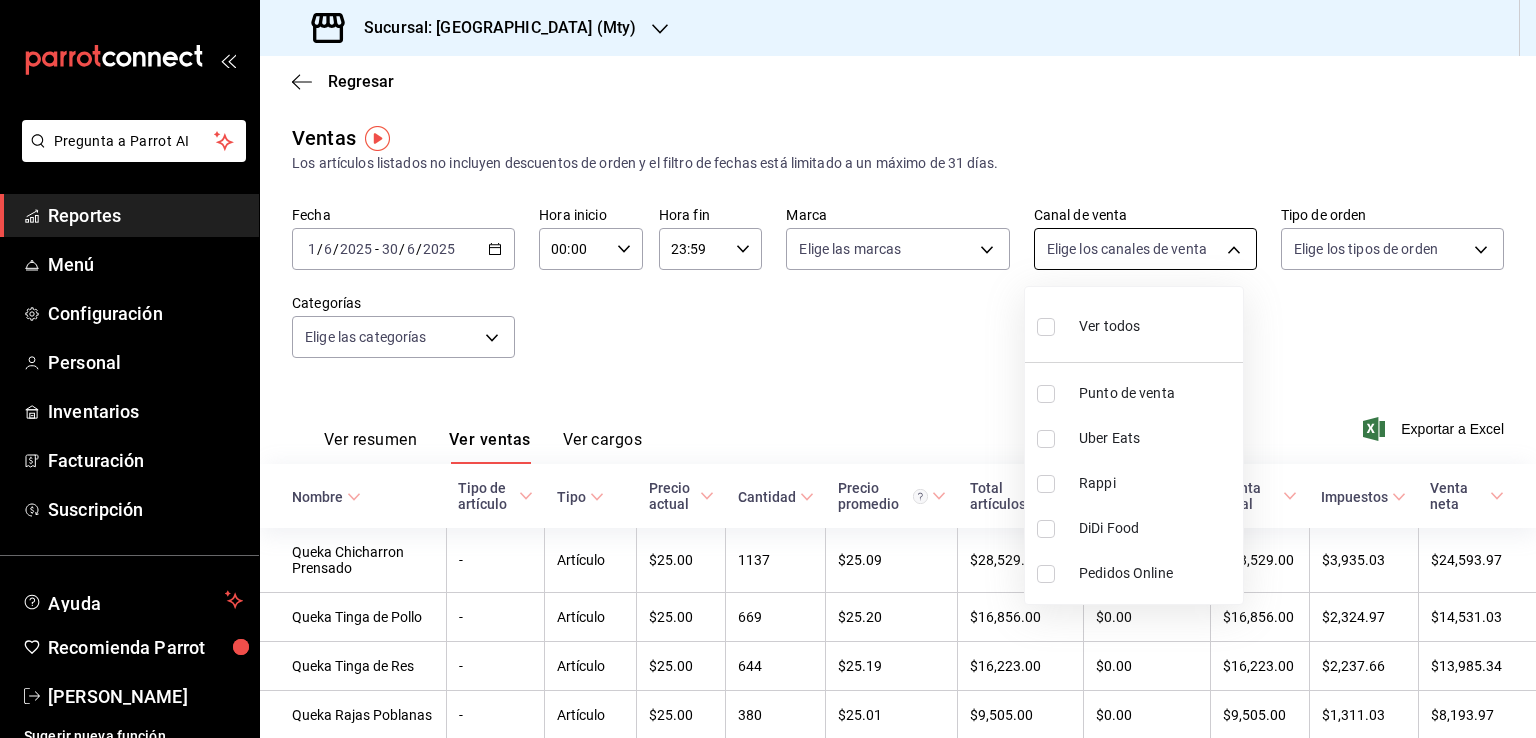 click at bounding box center (768, 369) 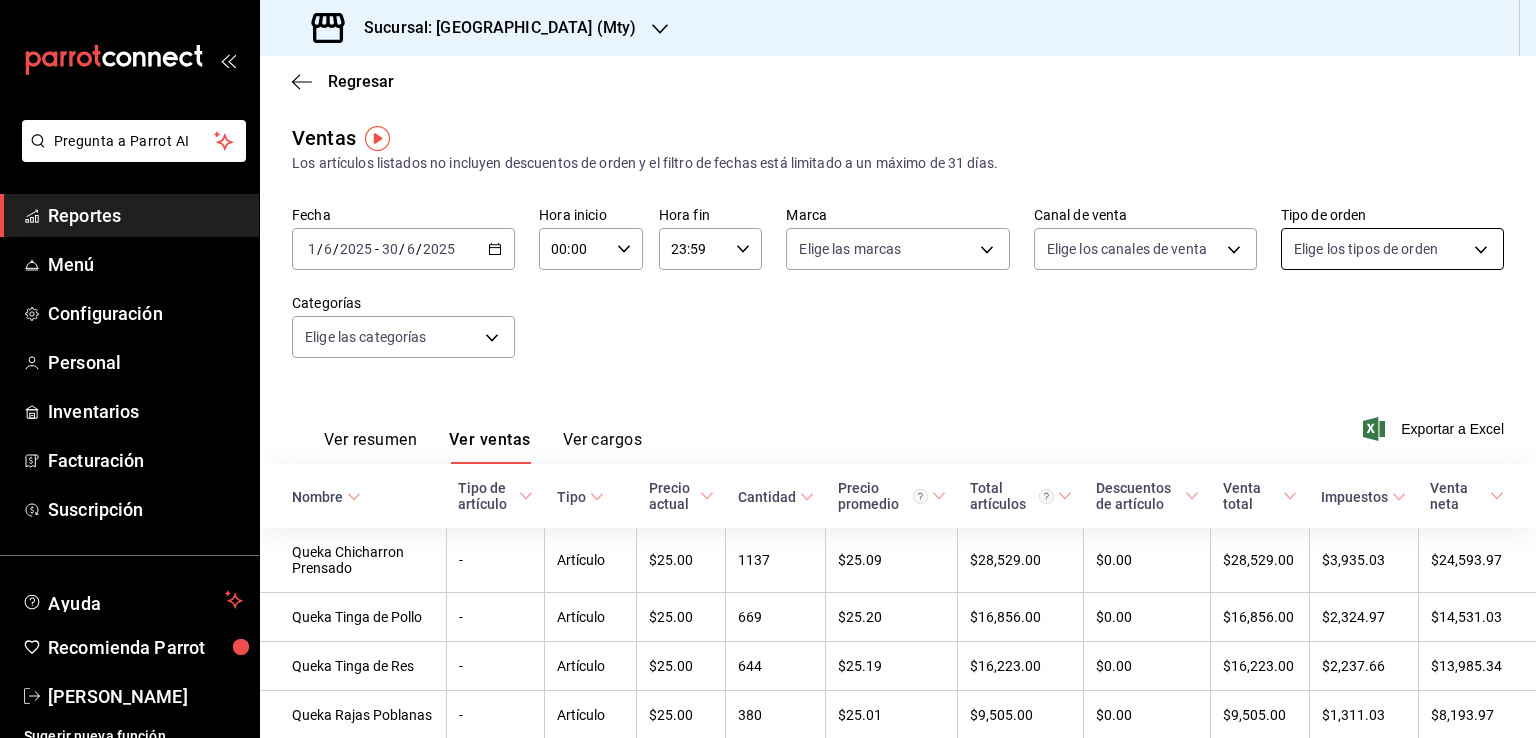 click on "Pregunta a Parrot AI Reportes   Menú   Configuración   Personal   Inventarios   Facturación   Suscripción   Ayuda Recomienda Parrot   [PERSON_NAME]   Sugerir nueva función   Sucursal: Las Quekas (Mty) Regresar Ventas Los artículos listados no incluyen descuentos de orden y el filtro de fechas está limitado a un máximo de 31 días. Fecha [DATE] [DATE] - [DATE] [DATE] Hora inicio 00:00 Hora inicio Hora fin 23:59 Hora fin Marca Elige las marcas Canal de venta Elige los canales de venta Tipo de orden Elige los tipos de orden Categorías Elige las categorías Ver resumen Ver ventas Ver cargos Exportar a Excel Nombre Tipo de artículo Tipo Precio actual Cantidad Precio promedio   Total artículos   Descuentos de artículo Venta total Impuestos Venta neta Queka Chicharron Prensado - Artículo $25.00 1137 $25.09 $28,529.00 $0.00 $28,529.00 $3,935.03 $24,593.97 Queka Tinga de Pollo - Artículo $25.00 669 $25.20 $16,856.00 $0.00 $16,856.00 $2,324.97 $14,531.03 Queka Tinga de Res - $25.00" at bounding box center (768, 369) 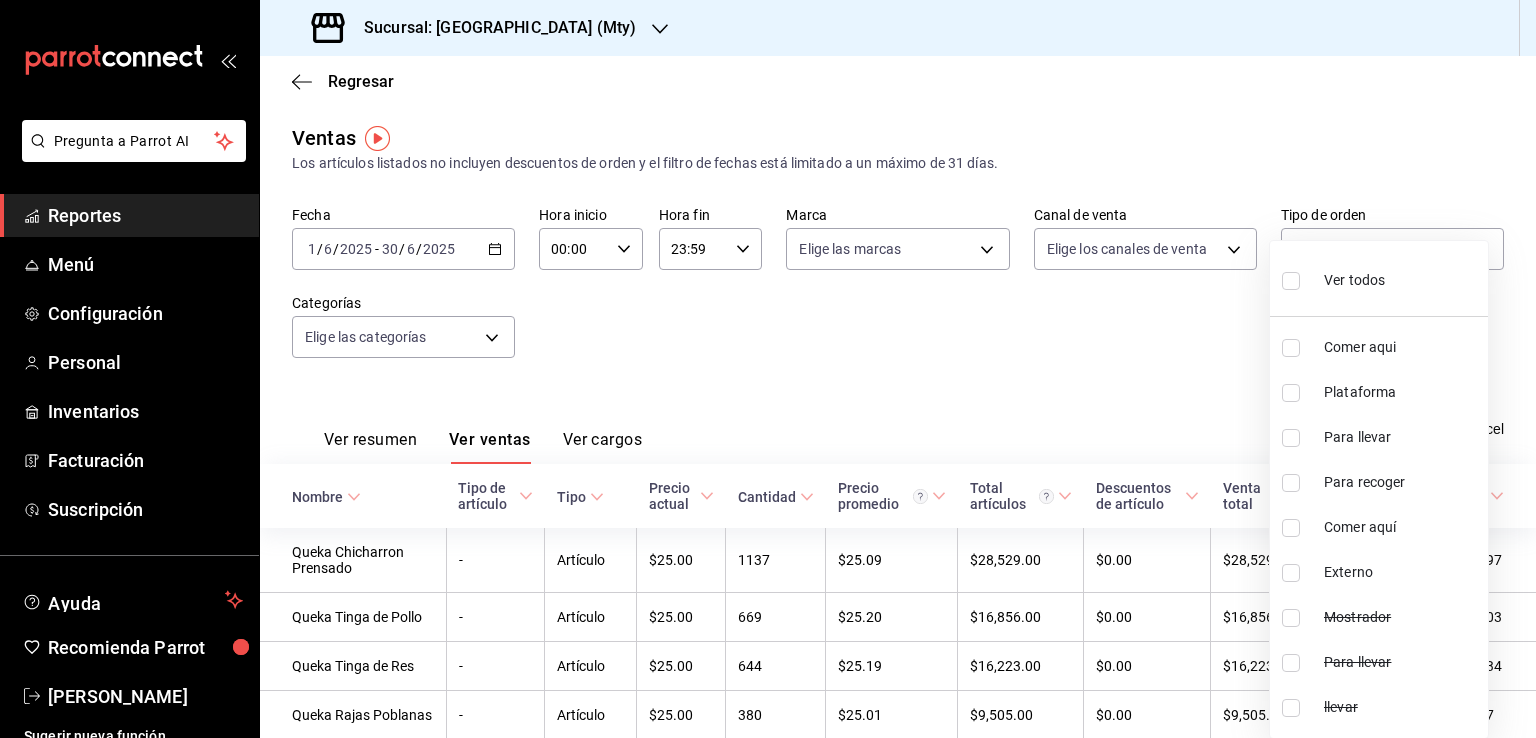 click at bounding box center [768, 369] 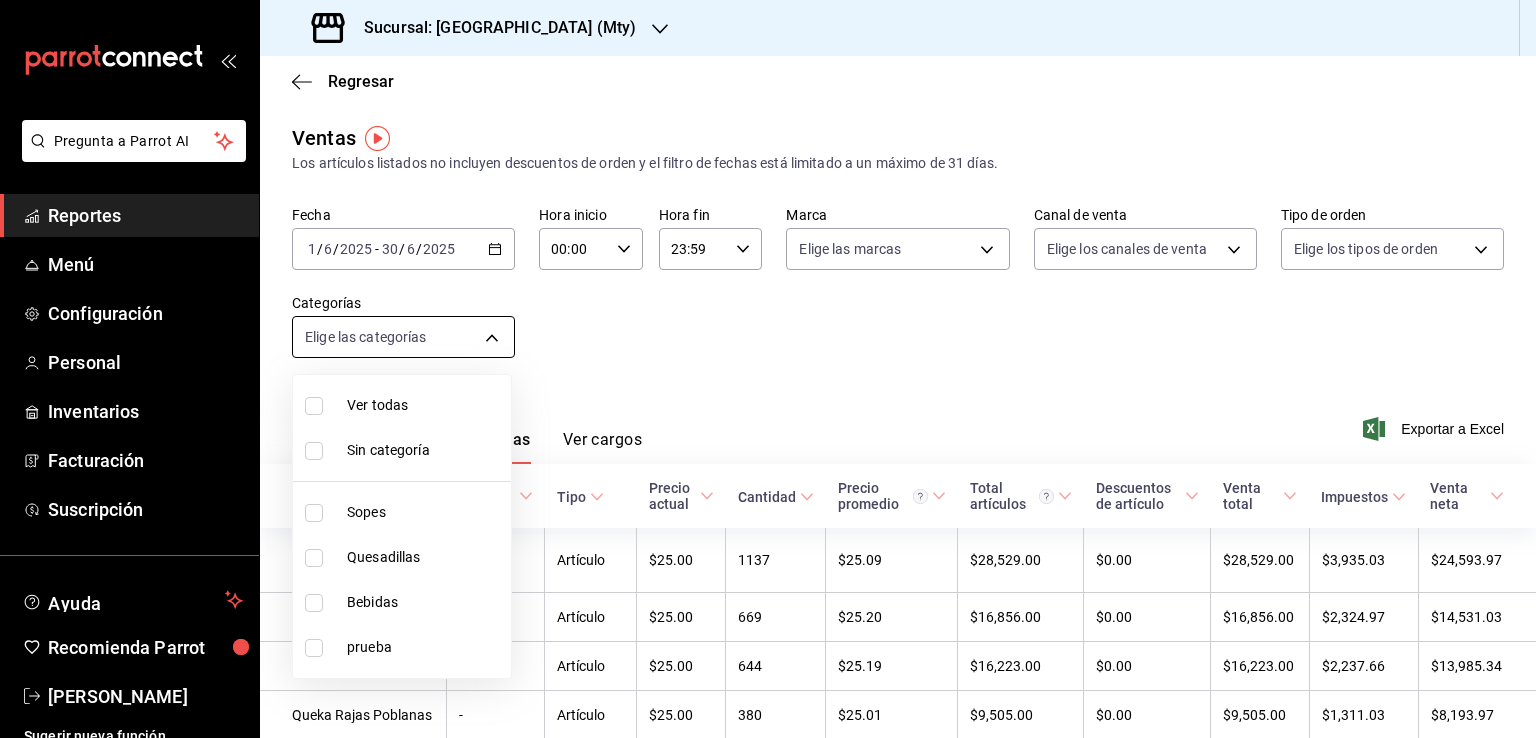 click on "Pregunta a Parrot AI Reportes   Menú   Configuración   Personal   Inventarios   Facturación   Suscripción   Ayuda Recomienda Parrot   [PERSON_NAME]   Sugerir nueva función   Sucursal: Las Quekas (Mty) Regresar Ventas Los artículos listados no incluyen descuentos de orden y el filtro de fechas está limitado a un máximo de 31 días. Fecha [DATE] [DATE] - [DATE] [DATE] Hora inicio 00:00 Hora inicio Hora fin 23:59 Hora fin Marca Elige las marcas Canal de venta Elige los canales de venta Tipo de orden Elige los tipos de orden Categorías Elige las categorías Ver resumen Ver ventas Ver cargos Exportar a Excel Nombre Tipo de artículo Tipo Precio actual Cantidad Precio promedio   Total artículos   Descuentos de artículo Venta total Impuestos Venta neta Queka Chicharron Prensado - Artículo $25.00 1137 $25.09 $28,529.00 $0.00 $28,529.00 $3,935.03 $24,593.97 Queka Tinga de Pollo - Artículo $25.00 669 $25.20 $16,856.00 $0.00 $16,856.00 $2,324.97 $14,531.03 Queka Tinga de Res - $25.00" at bounding box center (768, 369) 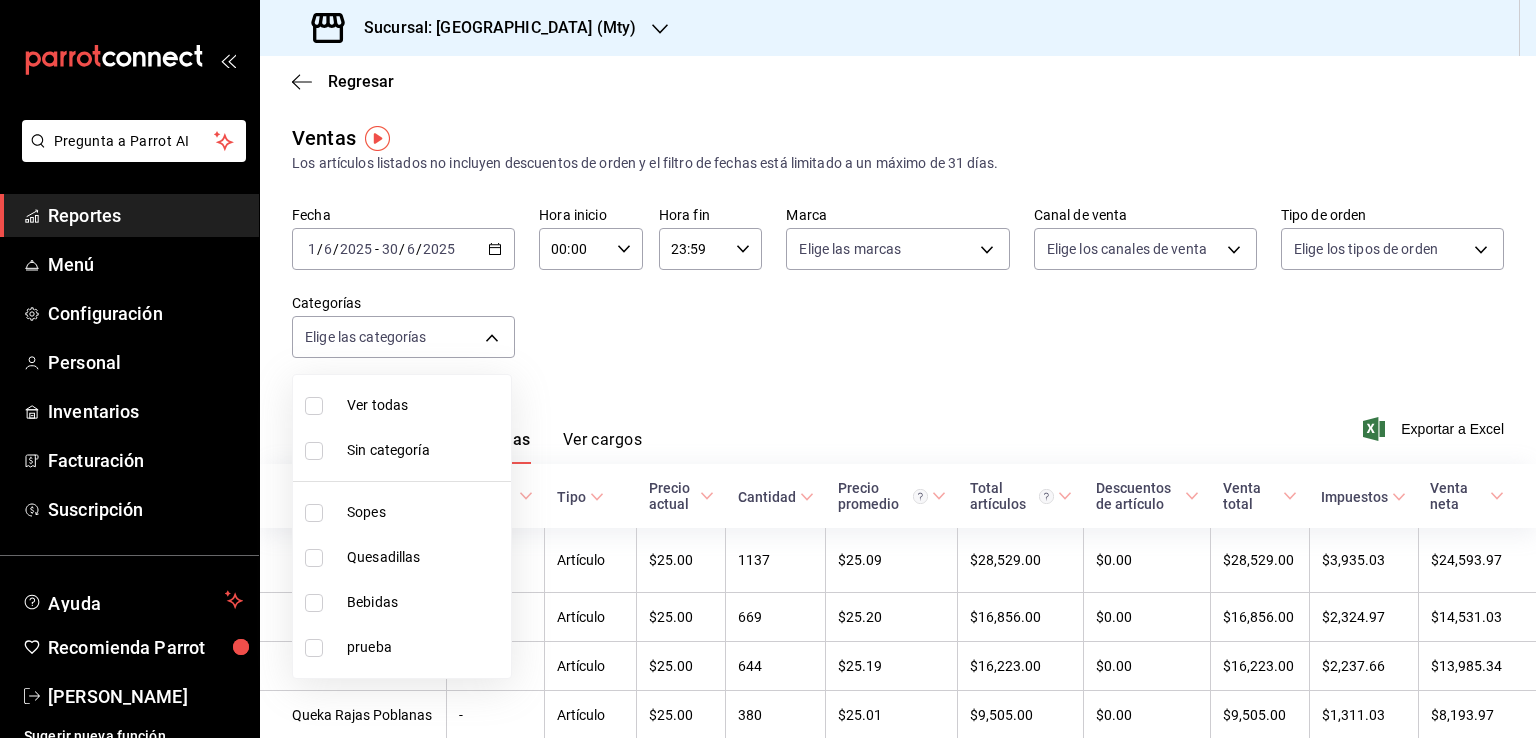 click at bounding box center (314, 558) 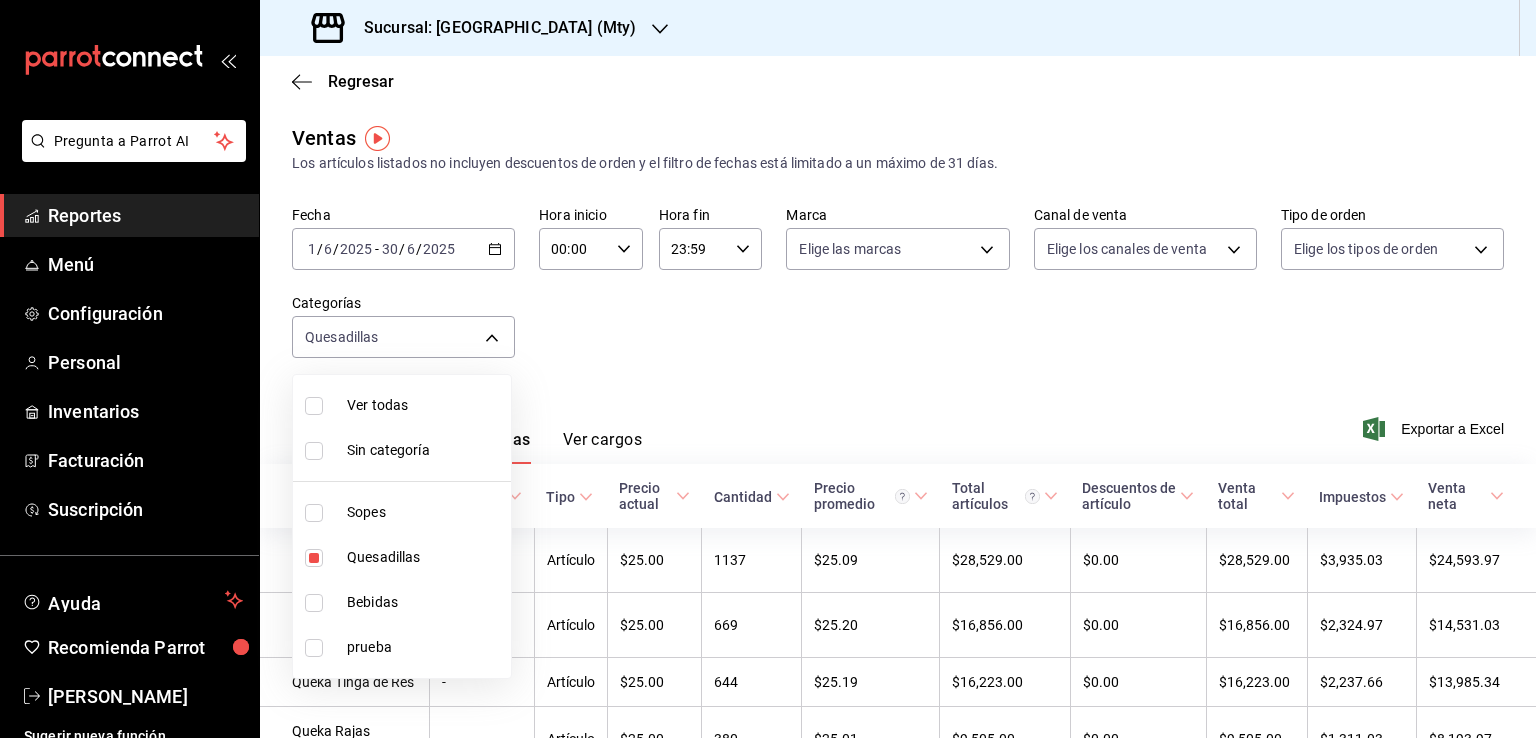 click at bounding box center (768, 369) 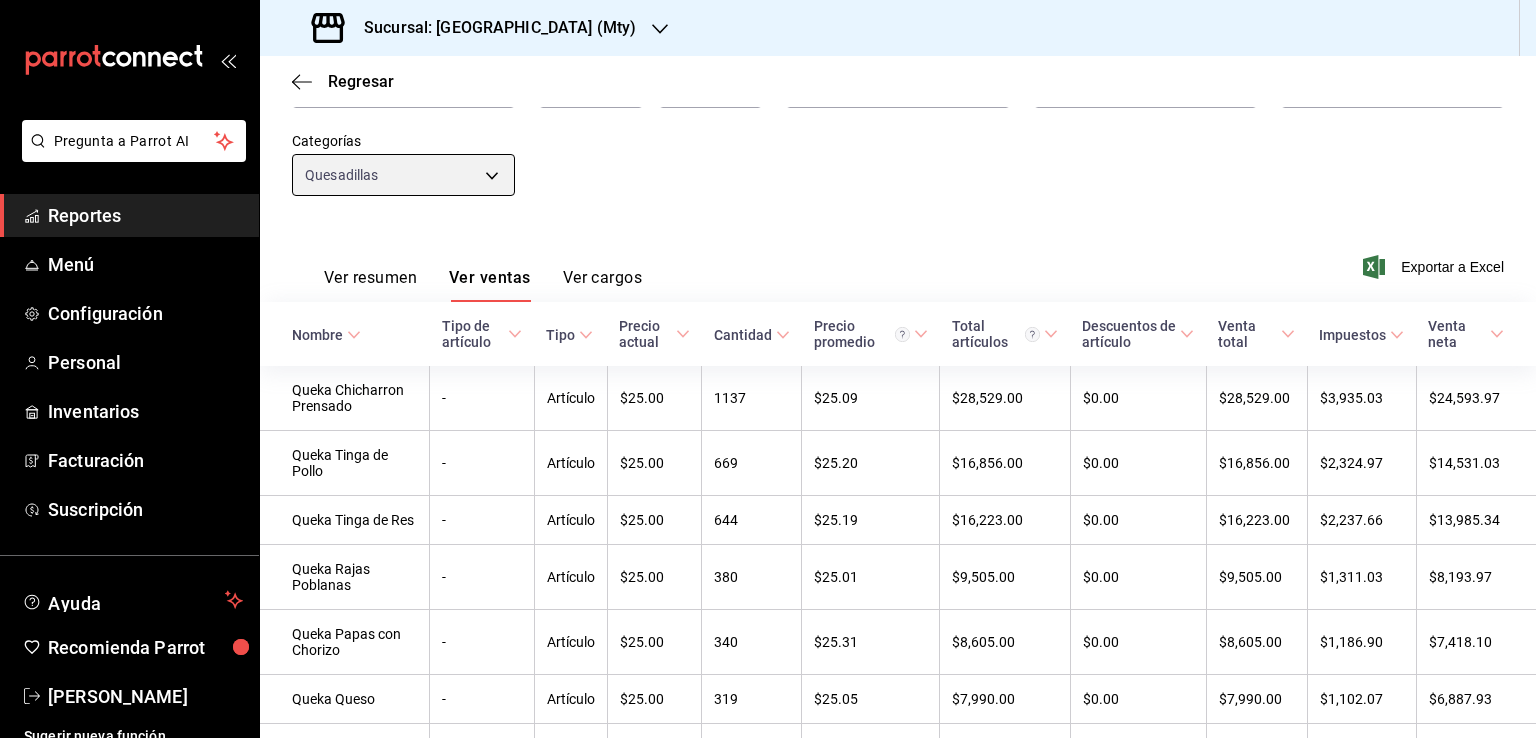 scroll, scrollTop: 132, scrollLeft: 0, axis: vertical 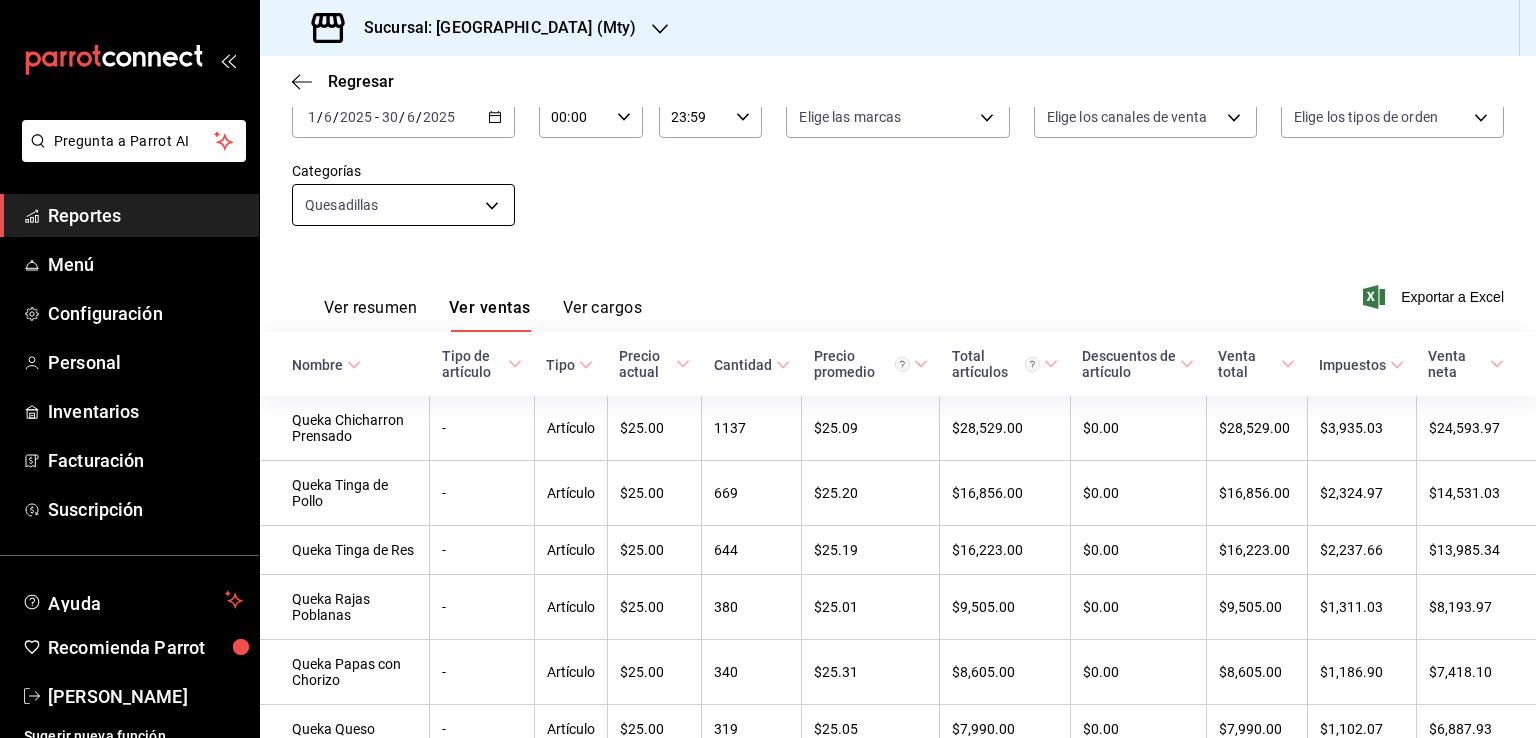 click on "Pregunta a Parrot AI Reportes   Menú   Configuración   Personal   Inventarios   Facturación   Suscripción   Ayuda Recomienda Parrot   [PERSON_NAME]   Sugerir nueva función   Sucursal: Las Quekas (Mty) Regresar Ventas Los artículos listados no incluyen descuentos de orden y el filtro de fechas está limitado a un máximo de 31 días. Fecha [DATE] [DATE] - [DATE] [DATE] Hora inicio 00:00 Hora inicio Hora fin 23:59 Hora fin Marca Elige las marcas Canal de venta Elige los canales de venta Tipo de orden Elige los tipos de orden Categorías Quesadillas f24bf205-937d-4720-8f67-9b5fa0fcba5d Ver resumen Ver ventas Ver cargos Exportar a Excel Nombre Tipo de artículo Tipo Precio actual Cantidad Precio promedio   Total artículos   Descuentos de artículo Venta total Impuestos Venta neta Queka Chicharron Prensado - Artículo $25.00 1137 $25.09 $28,529.00 $0.00 $28,529.00 $3,935.03 $24,593.97 Queka Tinga de Pollo - Artículo $25.00 669 $25.20 $16,856.00 $0.00 $16,856.00 $2,324.97 $14,531.03 -" at bounding box center (768, 369) 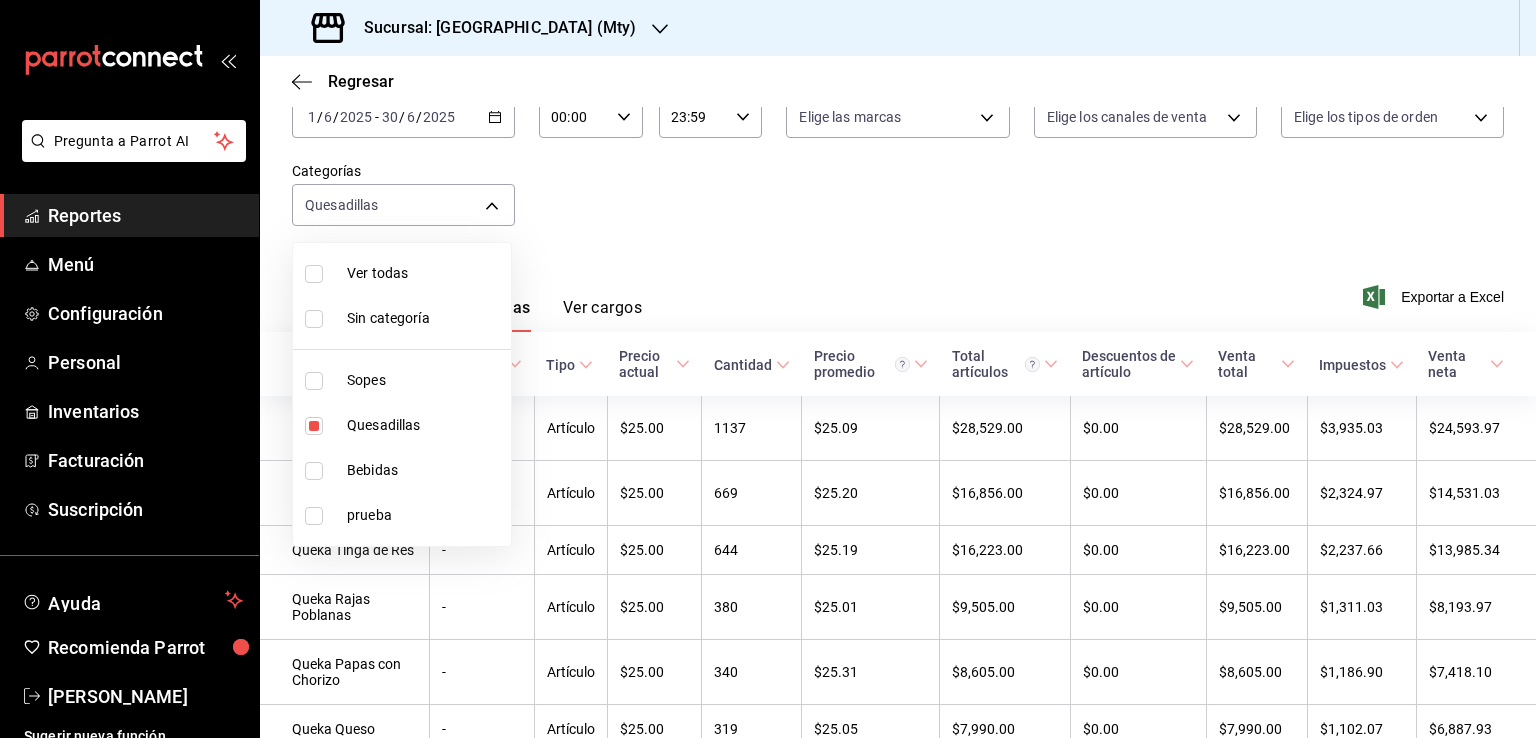 click at bounding box center (314, 381) 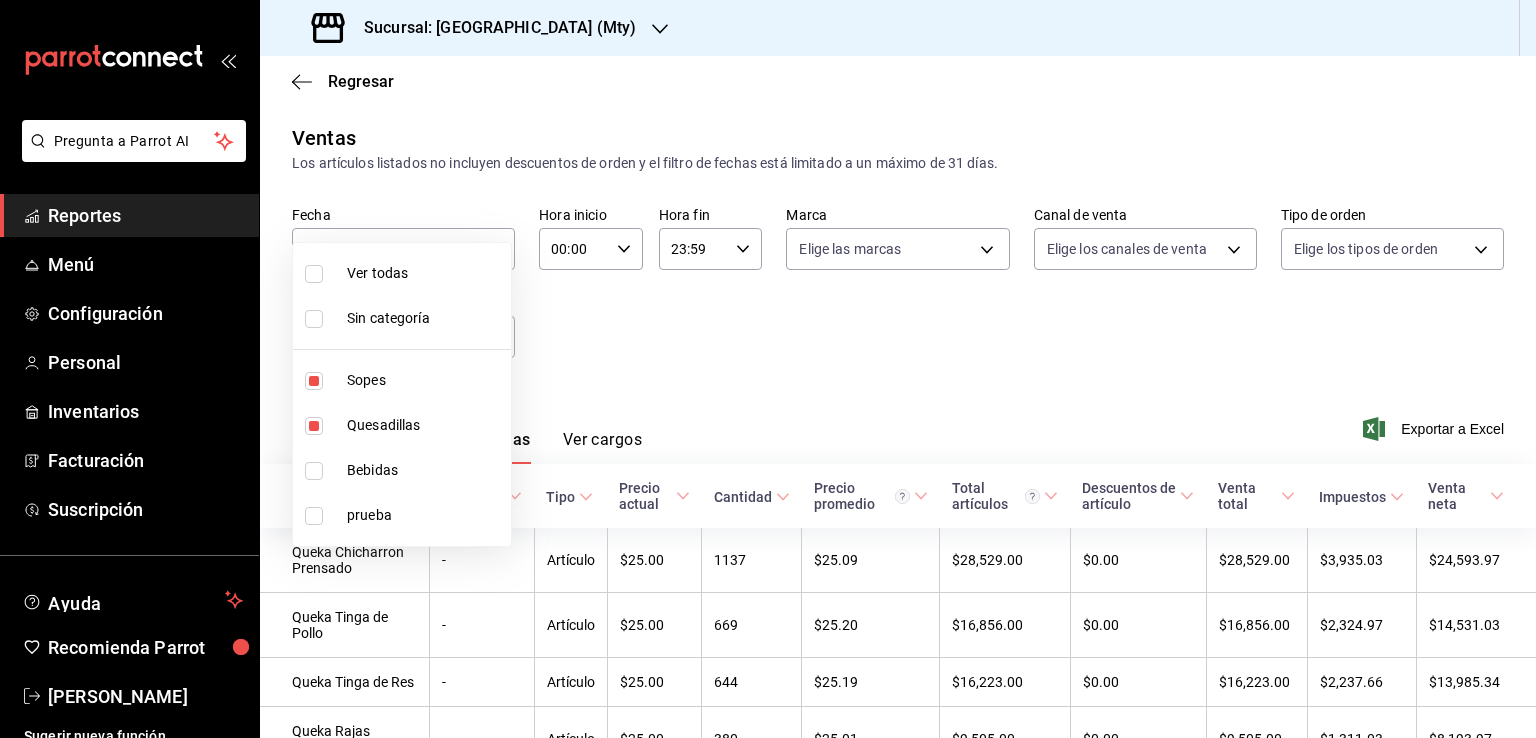 scroll, scrollTop: 132, scrollLeft: 0, axis: vertical 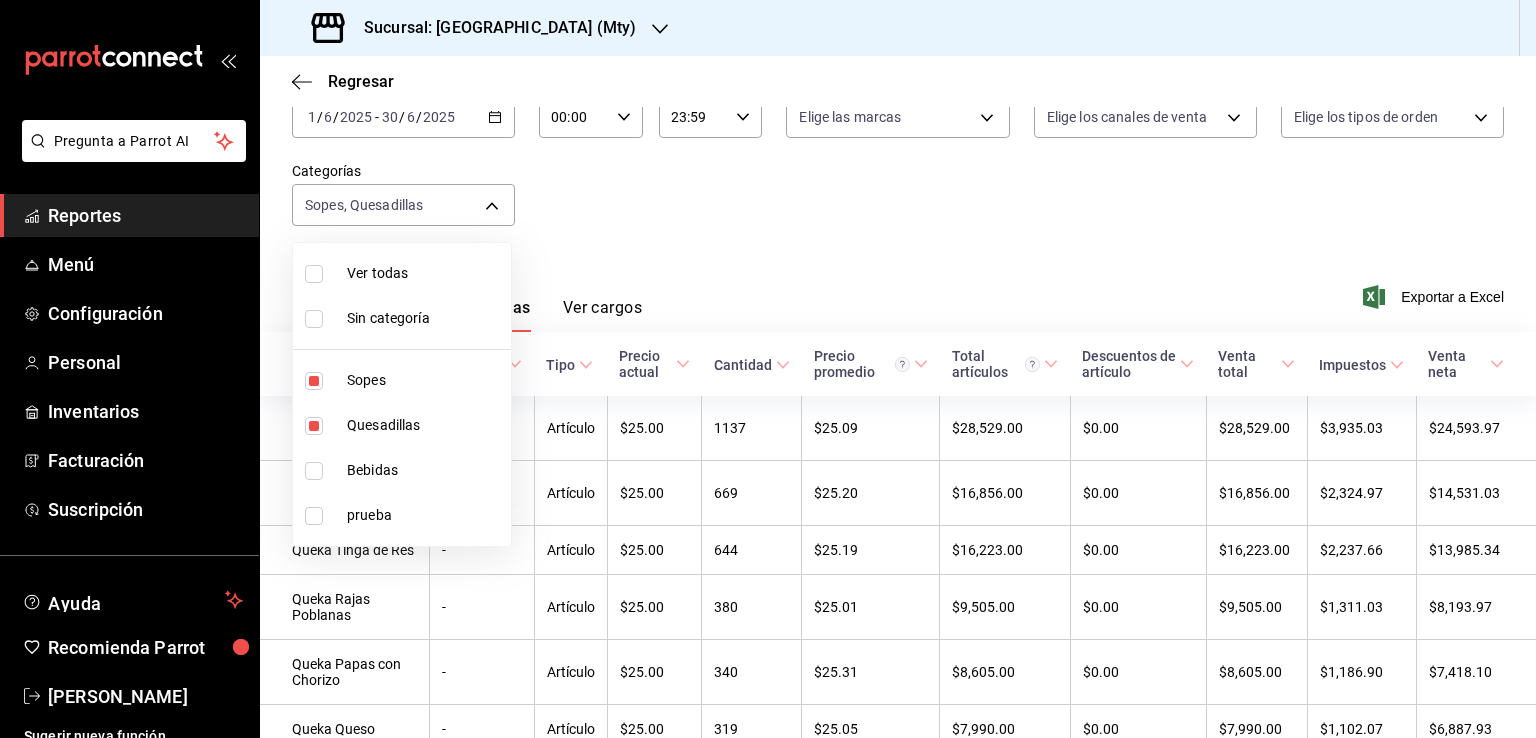 click at bounding box center [314, 426] 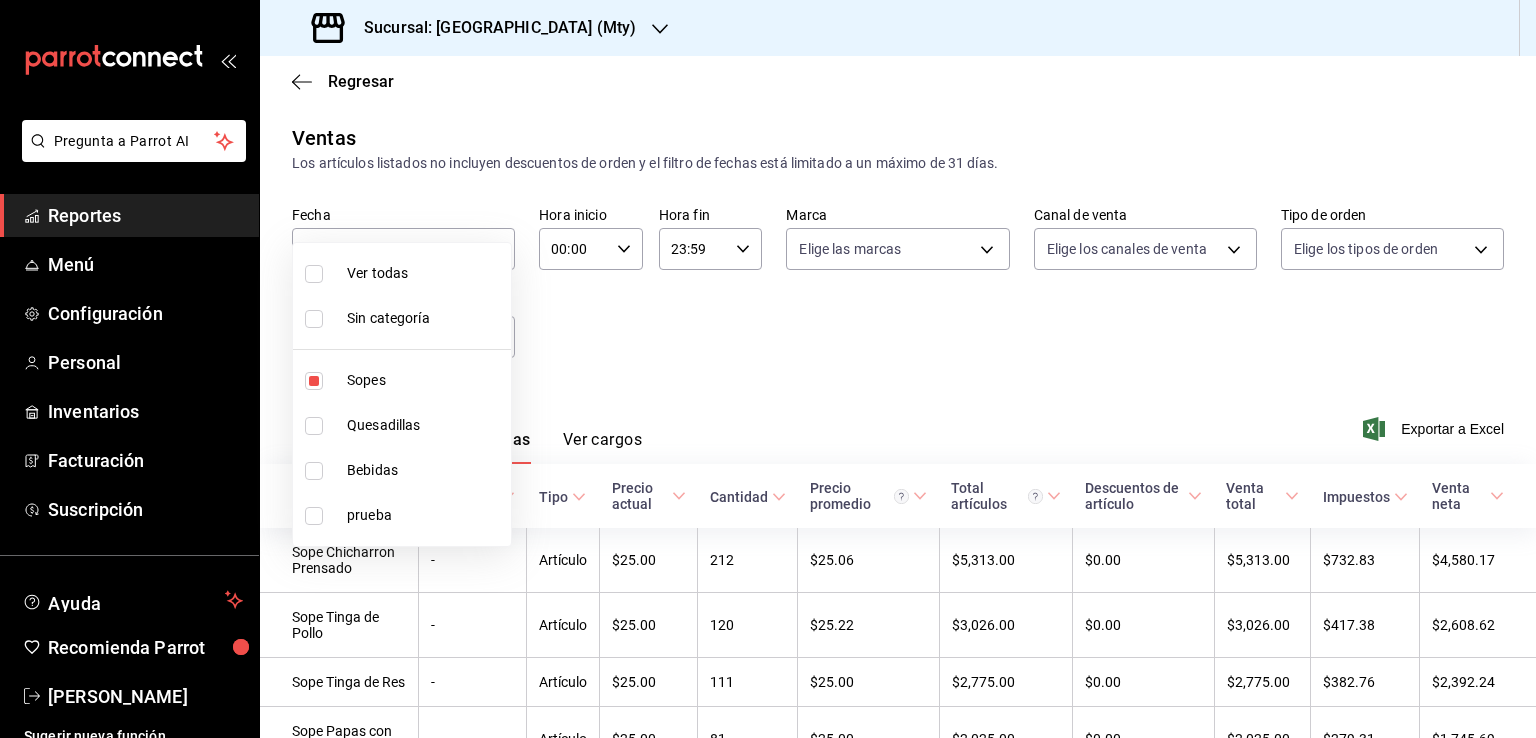 scroll, scrollTop: 132, scrollLeft: 0, axis: vertical 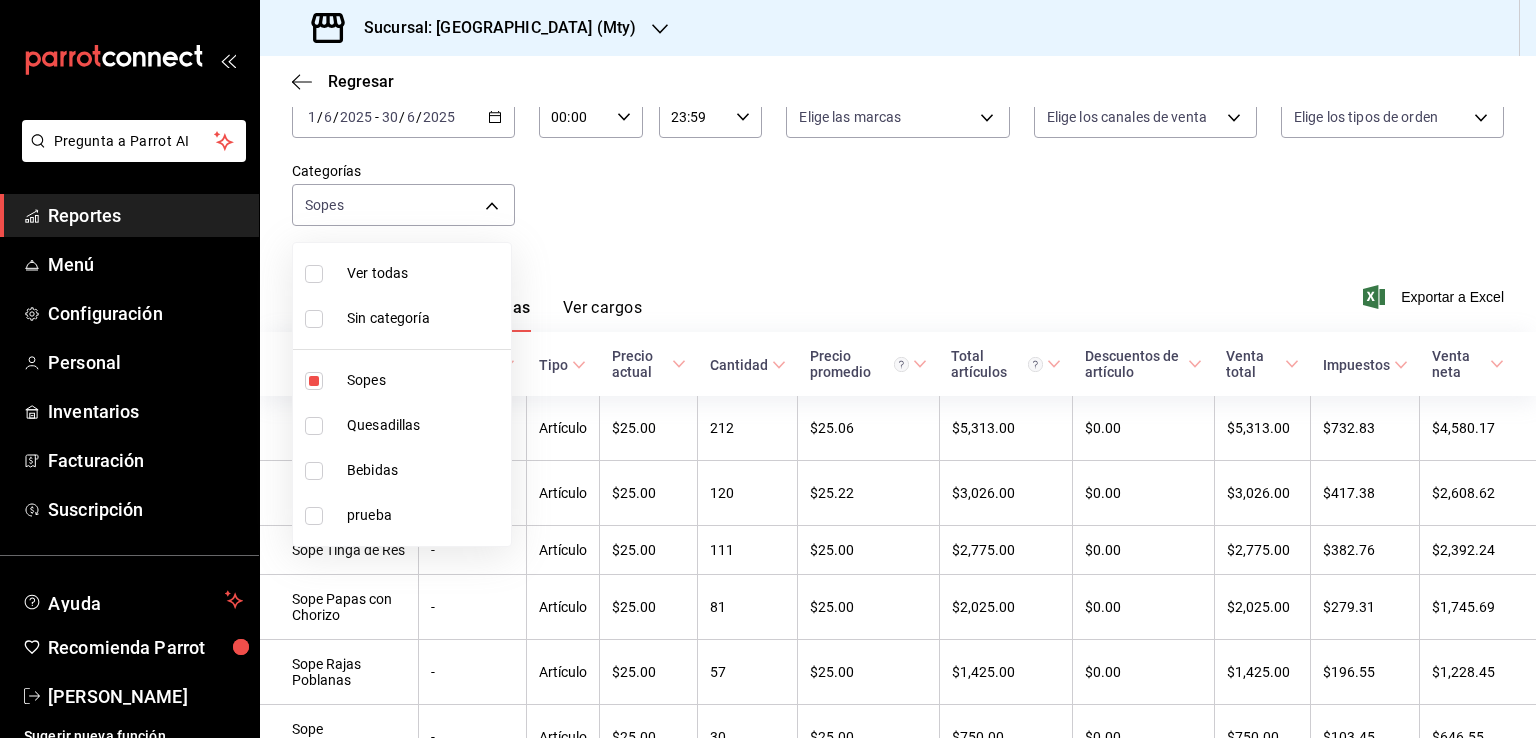 click at bounding box center [768, 369] 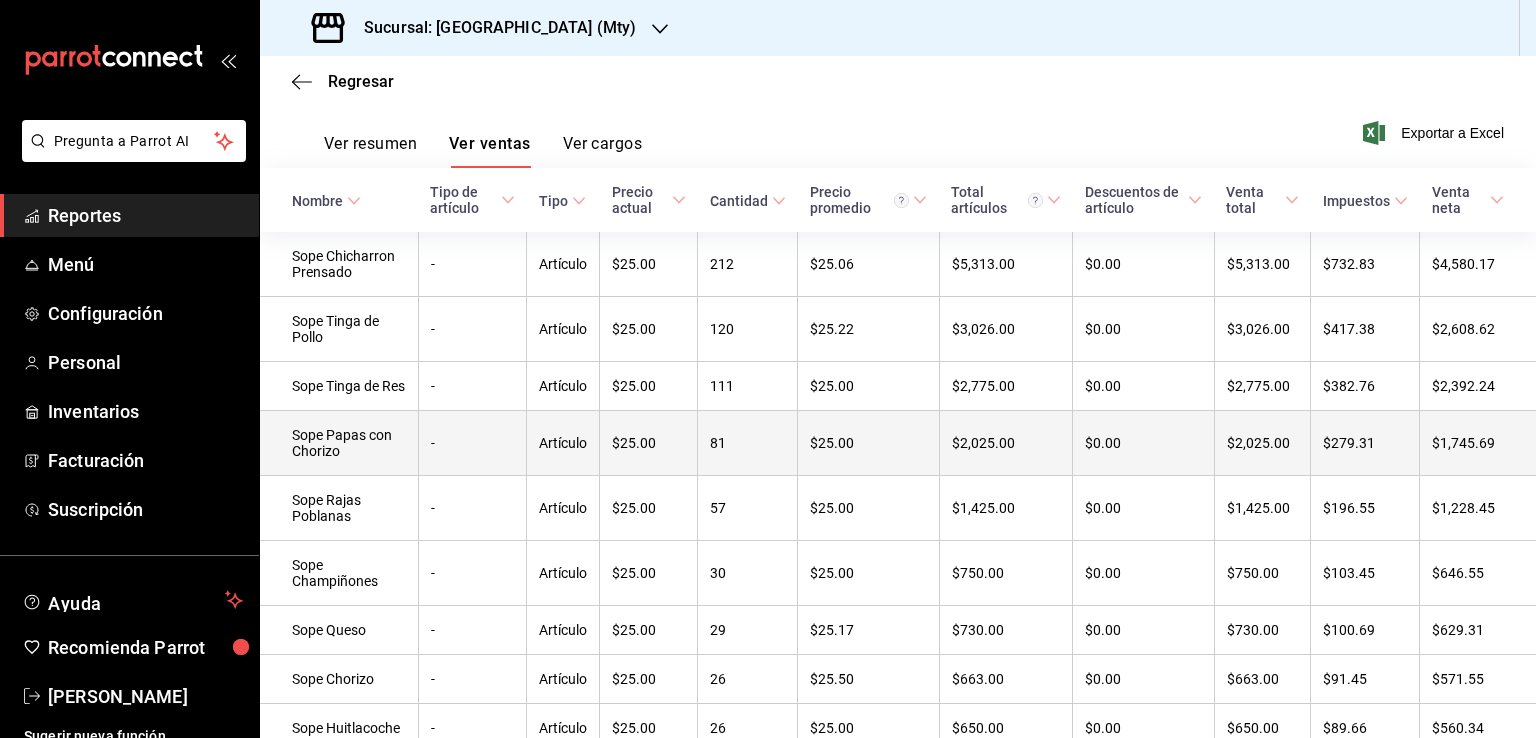 scroll, scrollTop: 211, scrollLeft: 0, axis: vertical 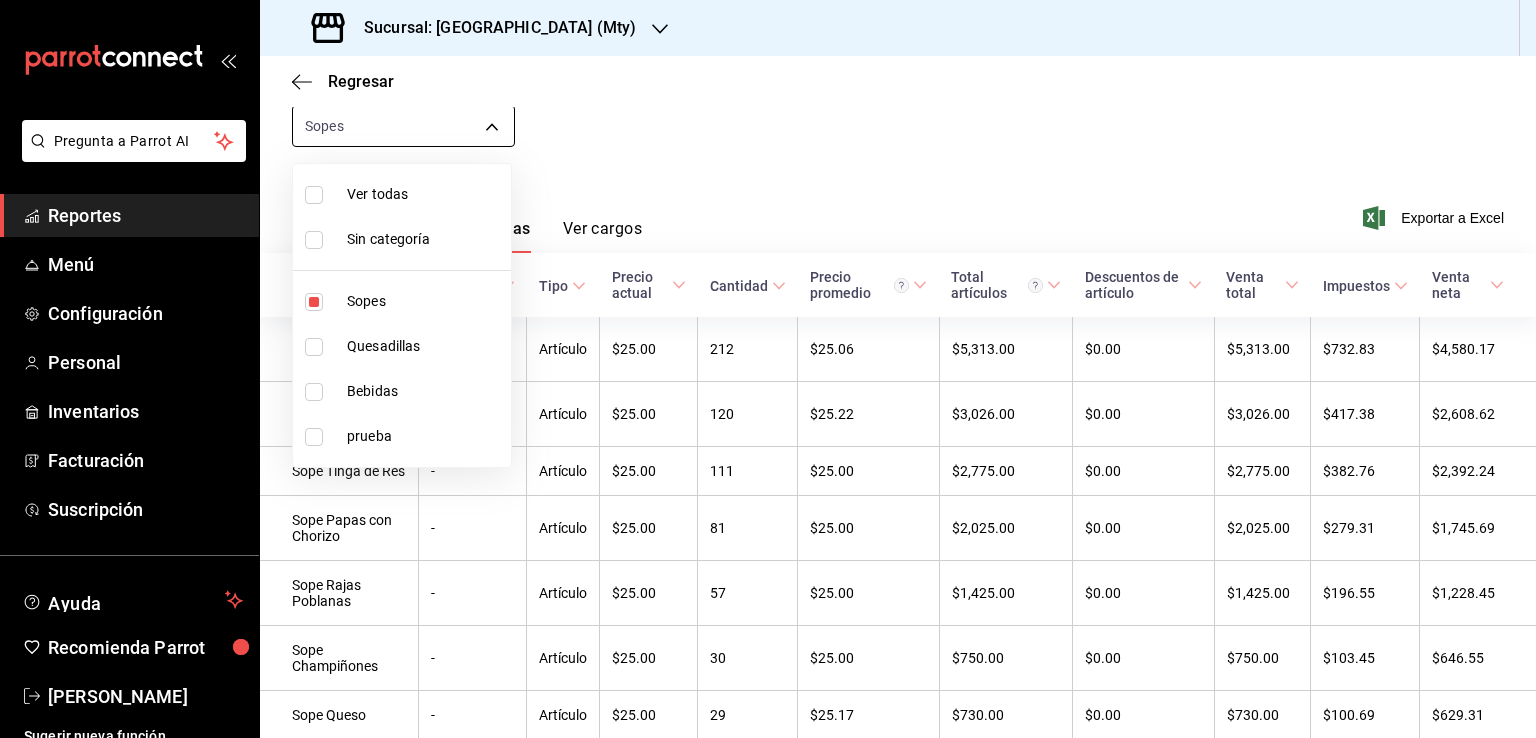 click on "Pregunta a Parrot AI Reportes   Menú   Configuración   Personal   Inventarios   Facturación   Suscripción   Ayuda Recomienda Parrot   [PERSON_NAME]   Sugerir nueva función   Sucursal: Las Quekas (Mty) Regresar Ventas Los artículos listados no incluyen descuentos de orden y el filtro de fechas está limitado a un máximo de 31 días. Fecha [DATE] [DATE] - [DATE] [DATE] Hora inicio 00:00 Hora inicio Hora fin 23:59 Hora fin Marca Elige las marcas Canal de venta Elige los canales de venta Tipo de orden Elige los tipos de orden Categorías Sopes 0371ca0b-ac27-401e-9340-4358217e7a26 Ver resumen Ver ventas Ver cargos Exportar a Excel Nombre Tipo de artículo Tipo Precio actual Cantidad Precio promedio   Total artículos   Descuentos de artículo Venta total Impuestos Venta neta Sope Chicharron Prensado - Artículo $25.00 212 $25.06 $5,313.00 $0.00 $5,313.00 $732.83 $4,580.17 Sope Tinga de Pollo - Artículo $25.00 120 $25.22 $3,026.00 $0.00 $3,026.00 $417.38 $2,608.62 Sope Tinga de Res -" at bounding box center [768, 369] 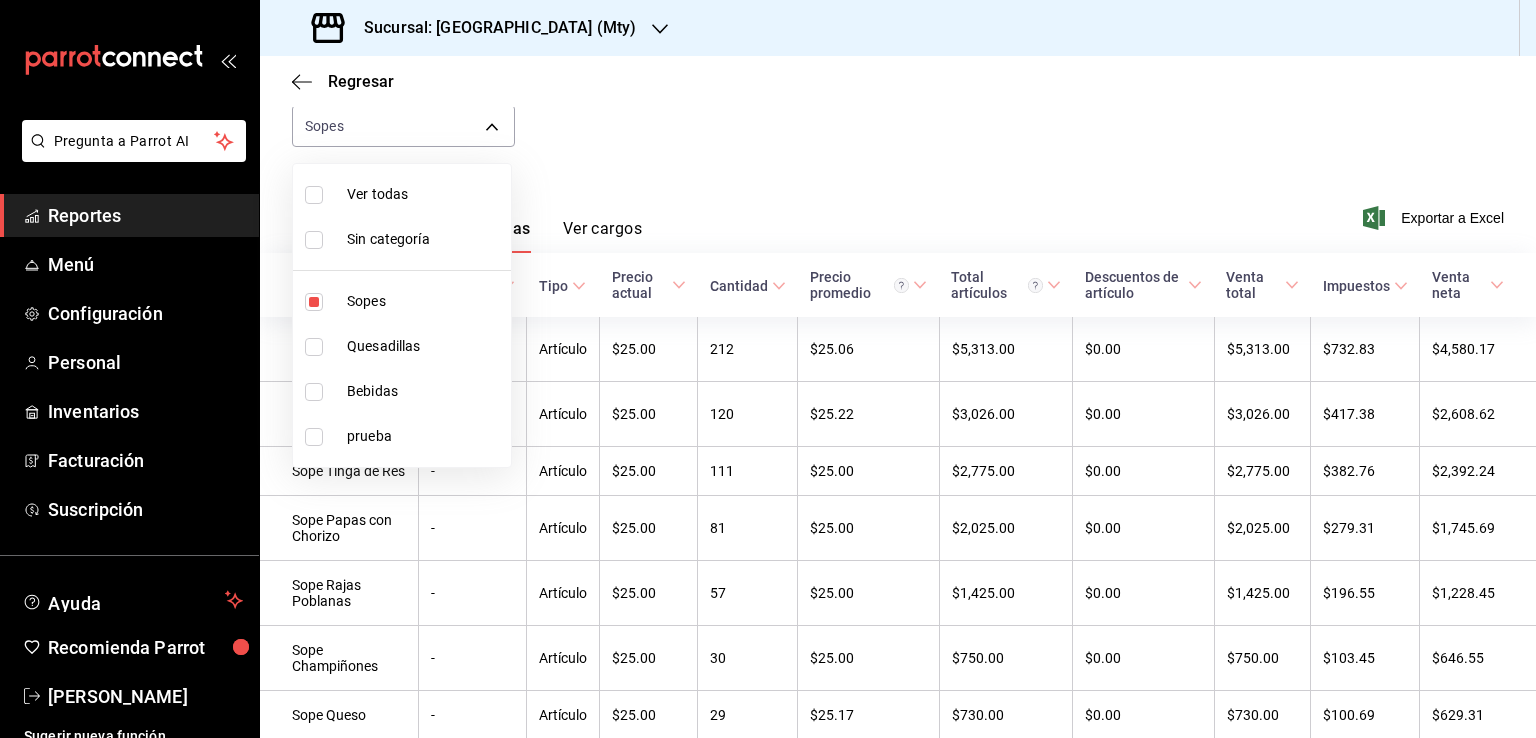 click at bounding box center (314, 347) 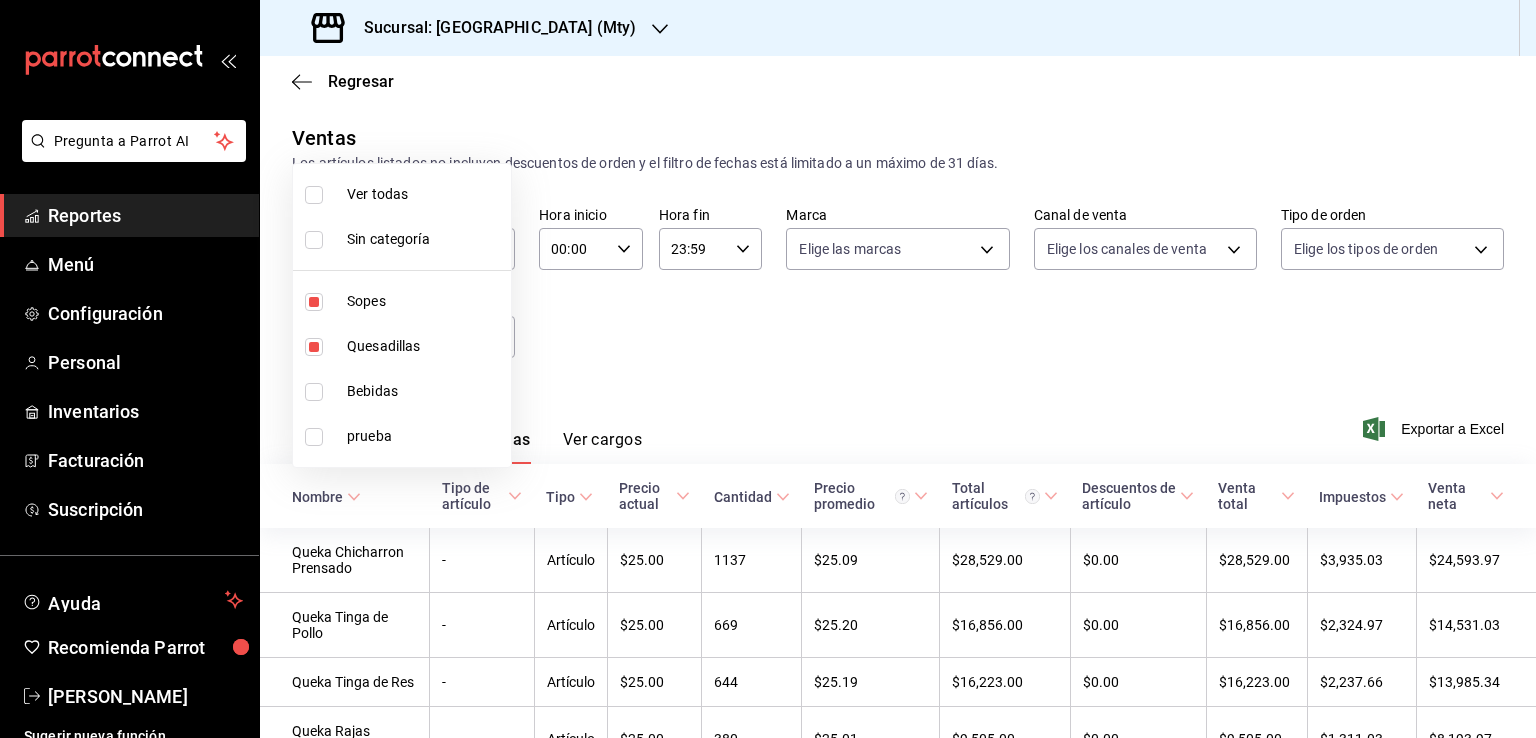scroll, scrollTop: 211, scrollLeft: 0, axis: vertical 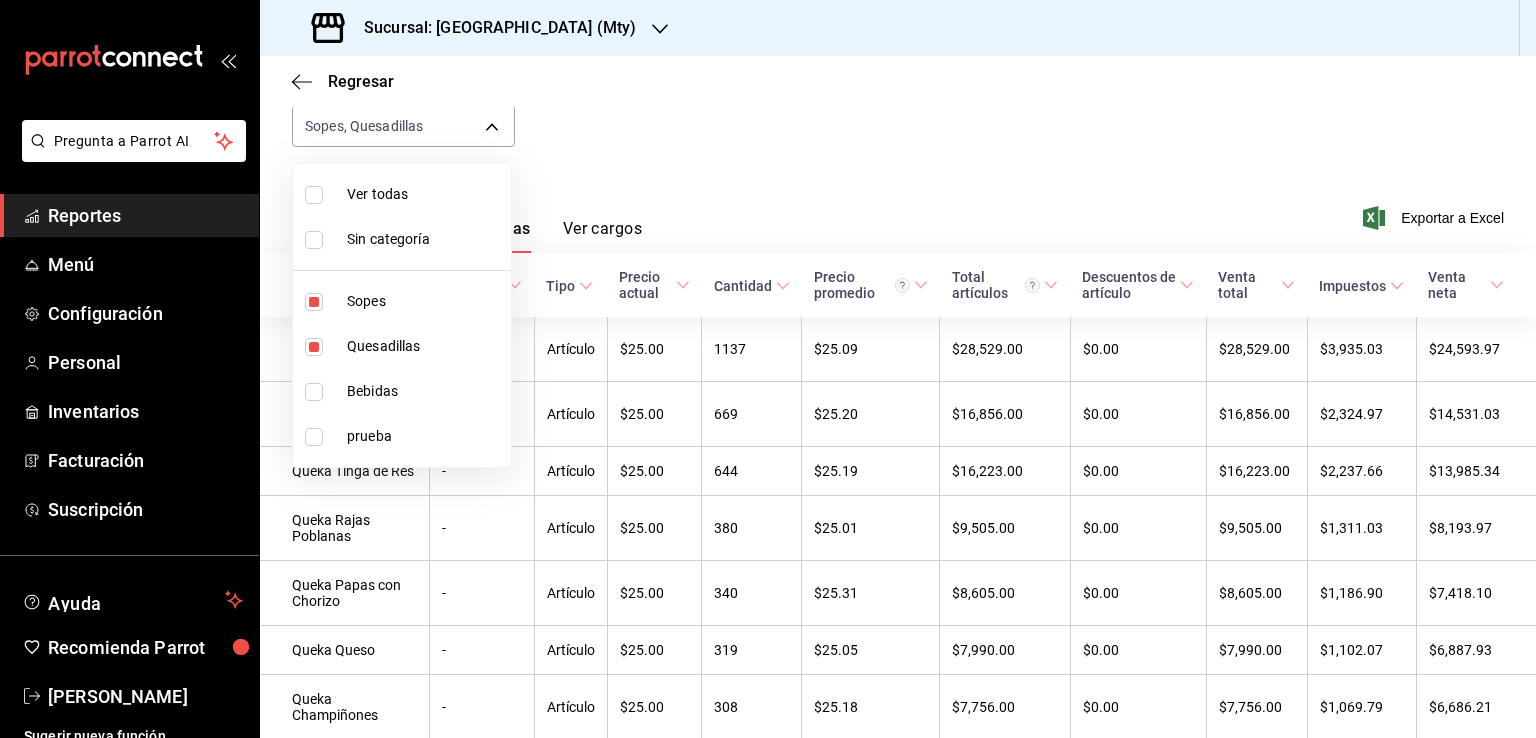 drag, startPoint x: 1527, startPoint y: 355, endPoint x: 1512, endPoint y: 411, distance: 57.974133 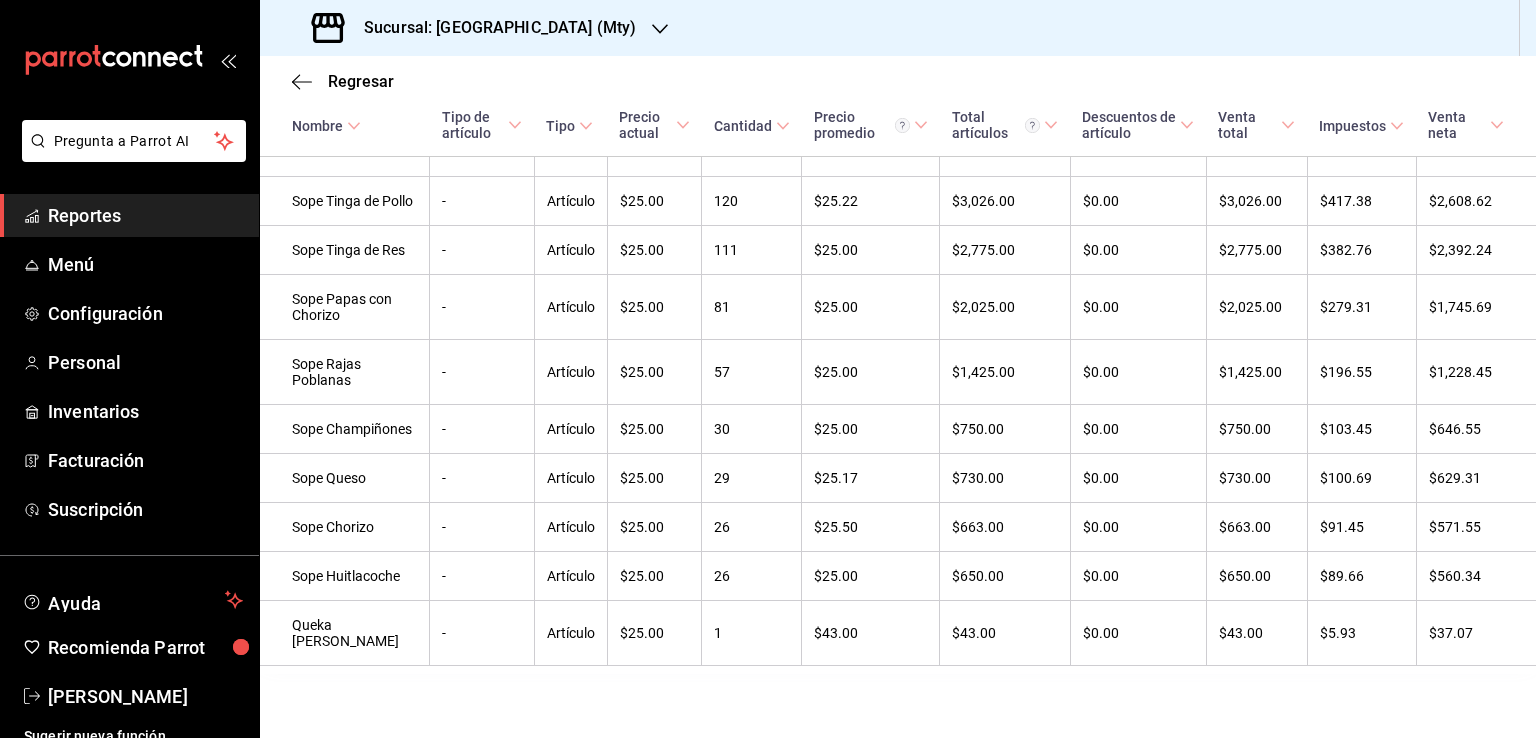 scroll, scrollTop: 1079, scrollLeft: 0, axis: vertical 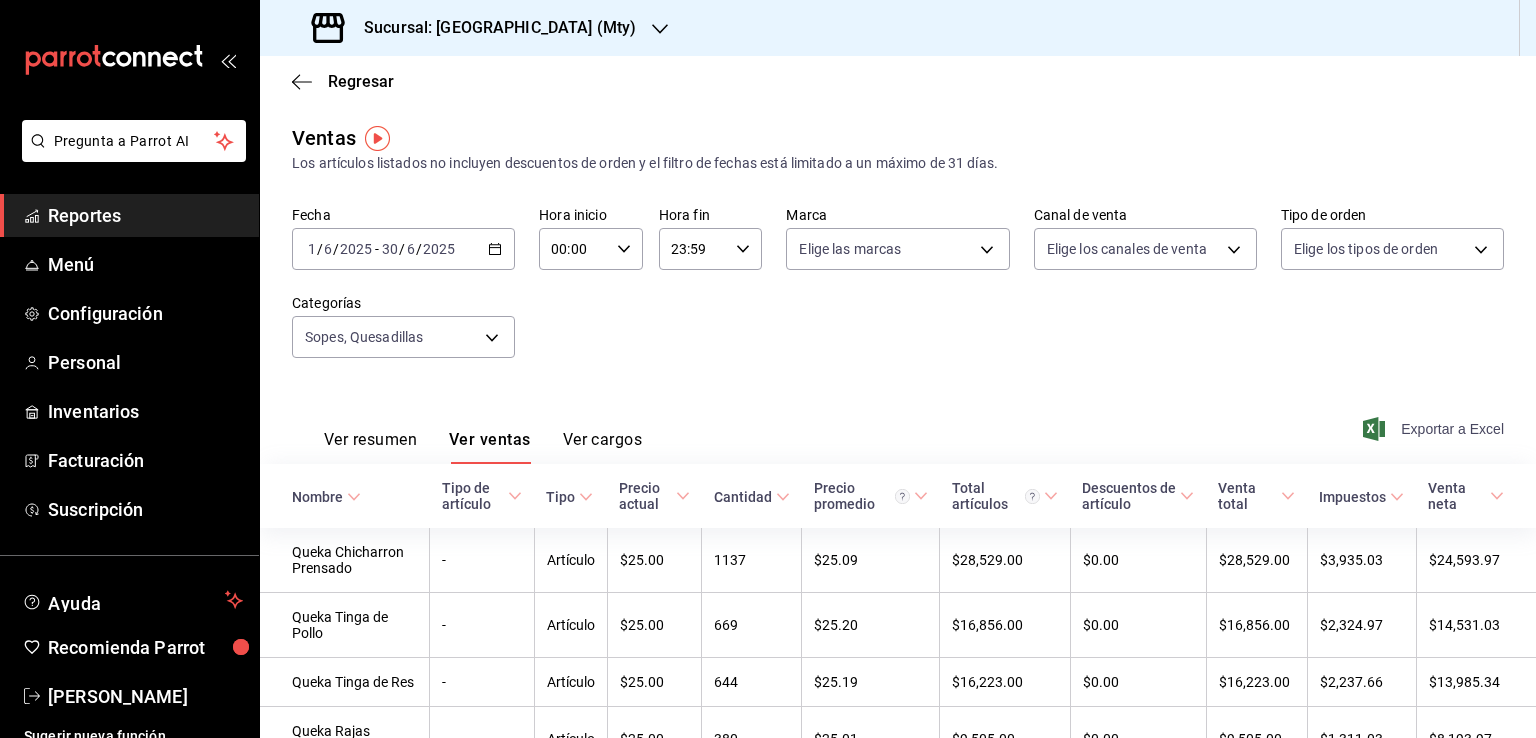 click on "Exportar a Excel" at bounding box center [1435, 429] 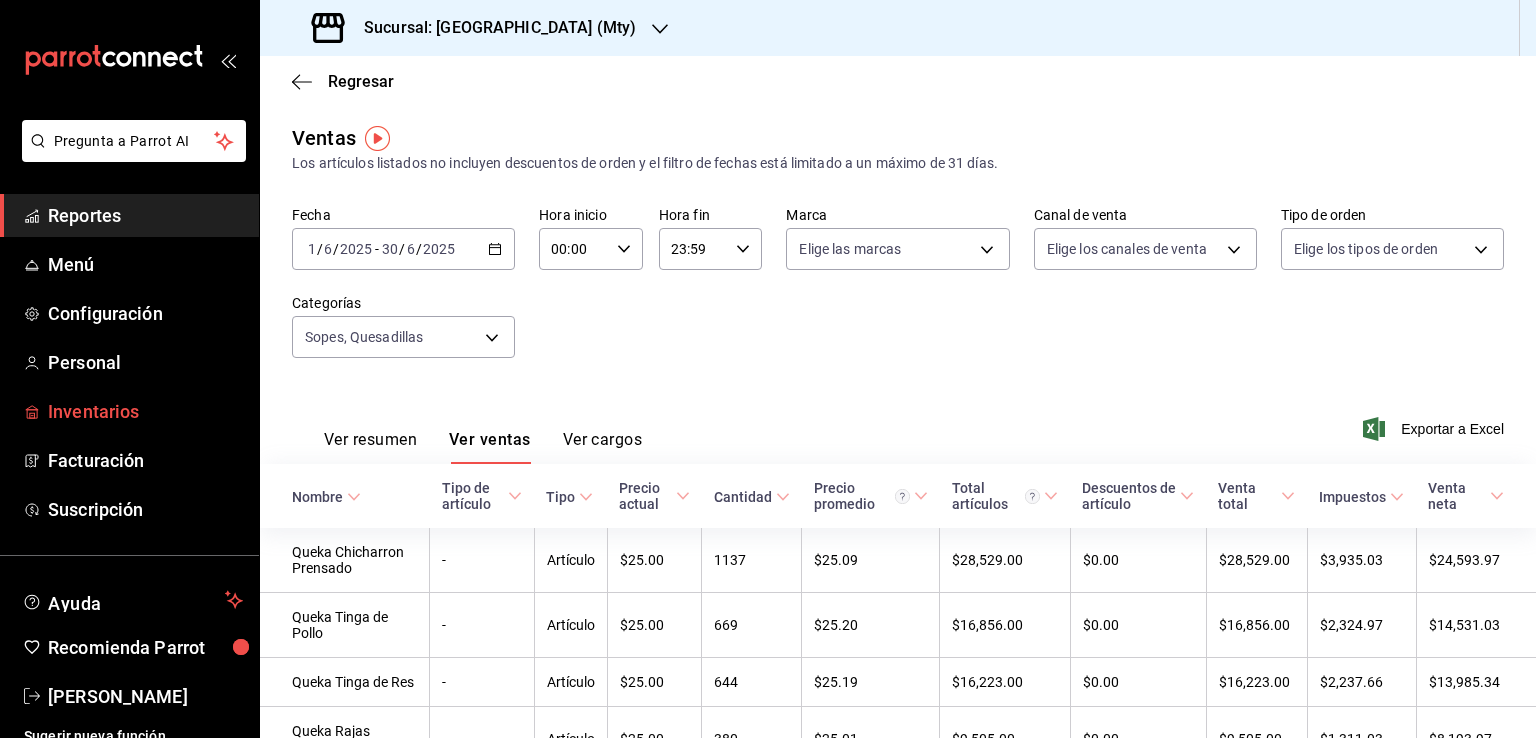 click on "Inventarios" at bounding box center (145, 411) 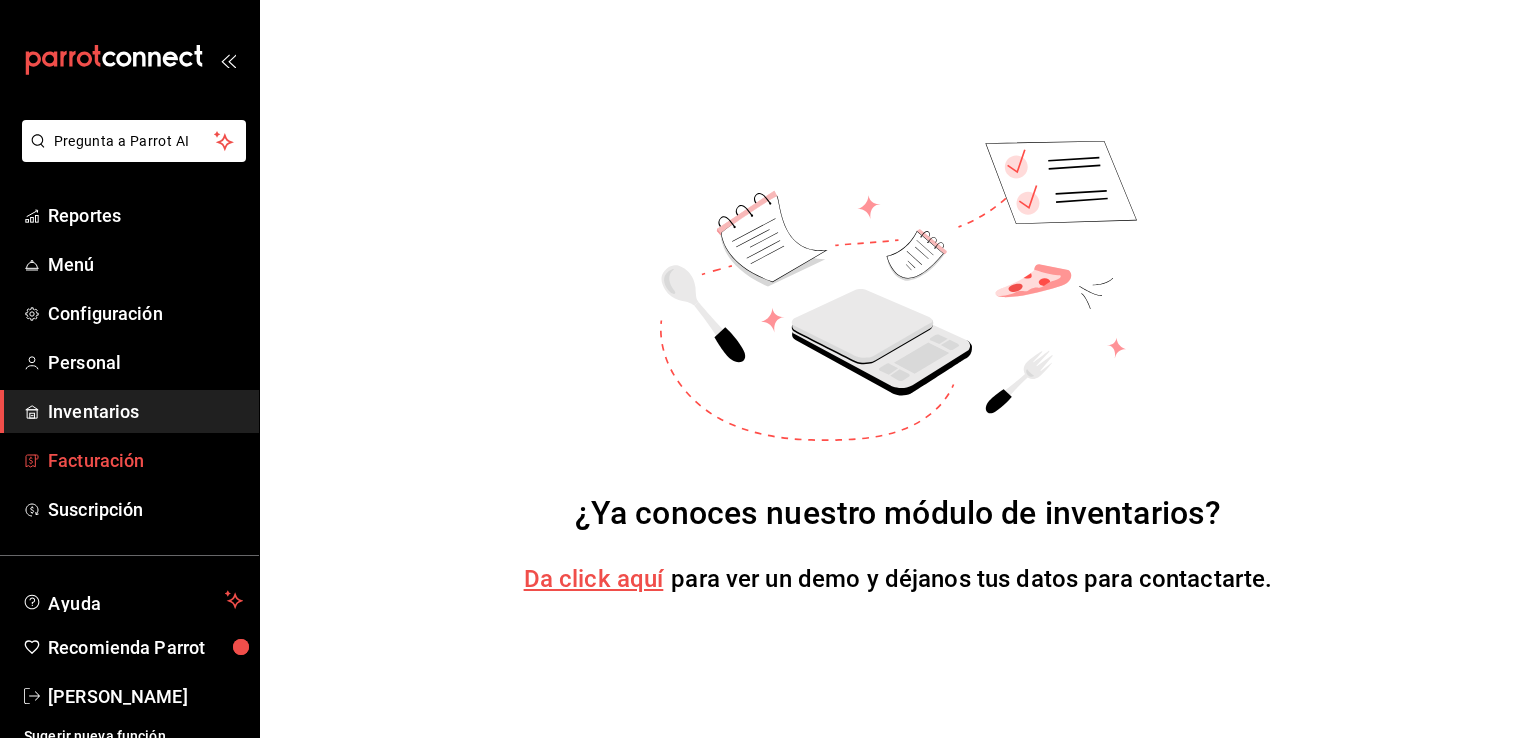 click on "Facturación" at bounding box center (145, 460) 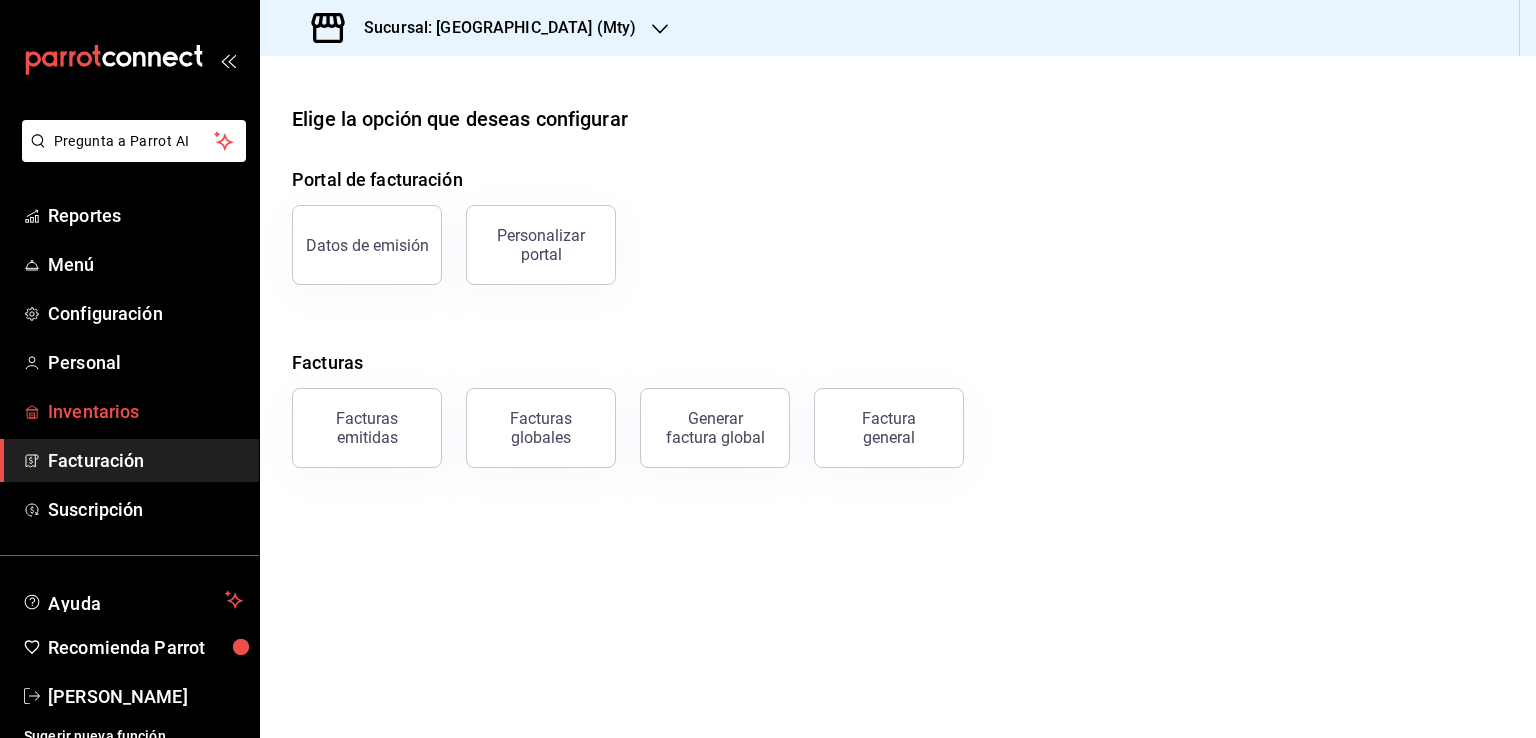 click on "Inventarios" at bounding box center (145, 411) 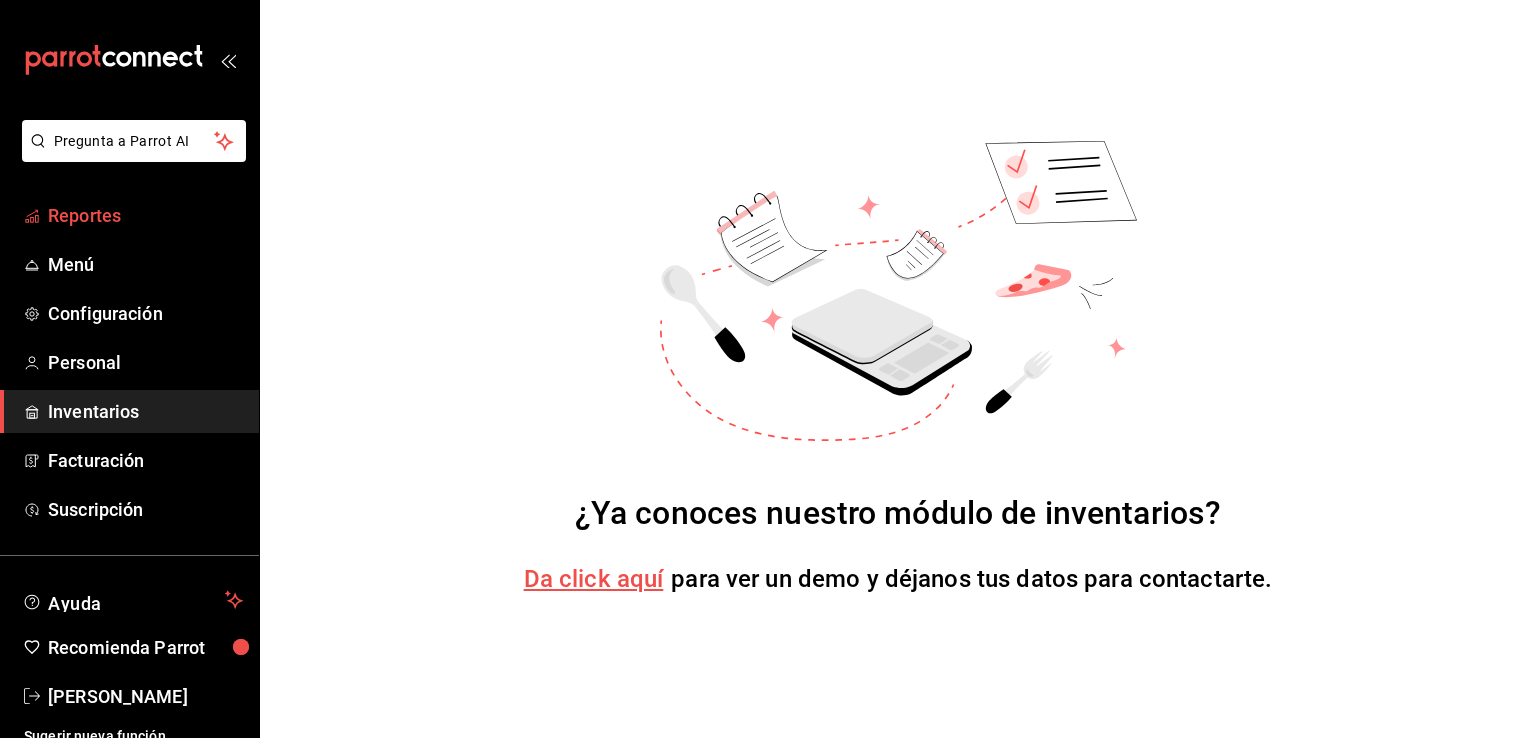 click on "Reportes" at bounding box center (145, 215) 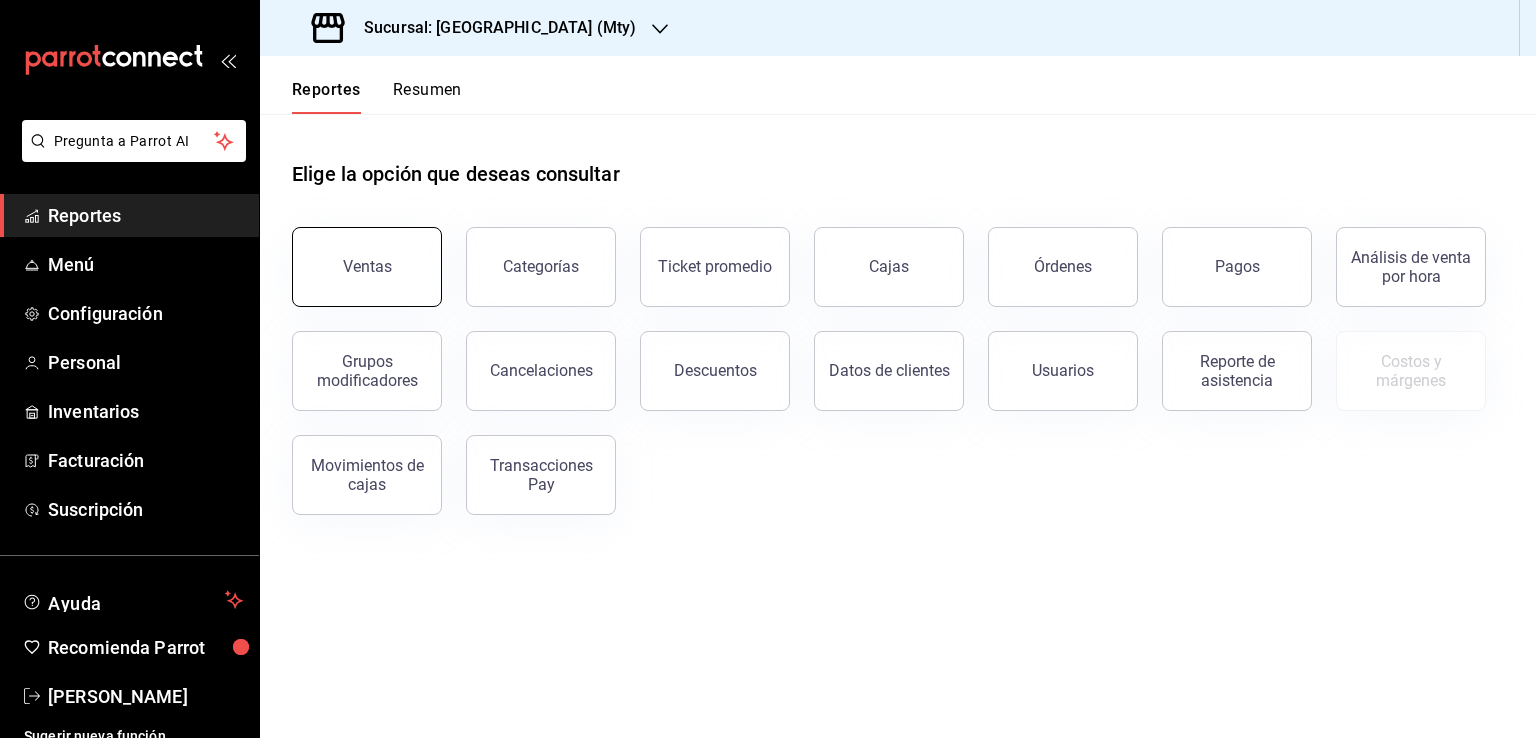 click on "Ventas" at bounding box center [367, 266] 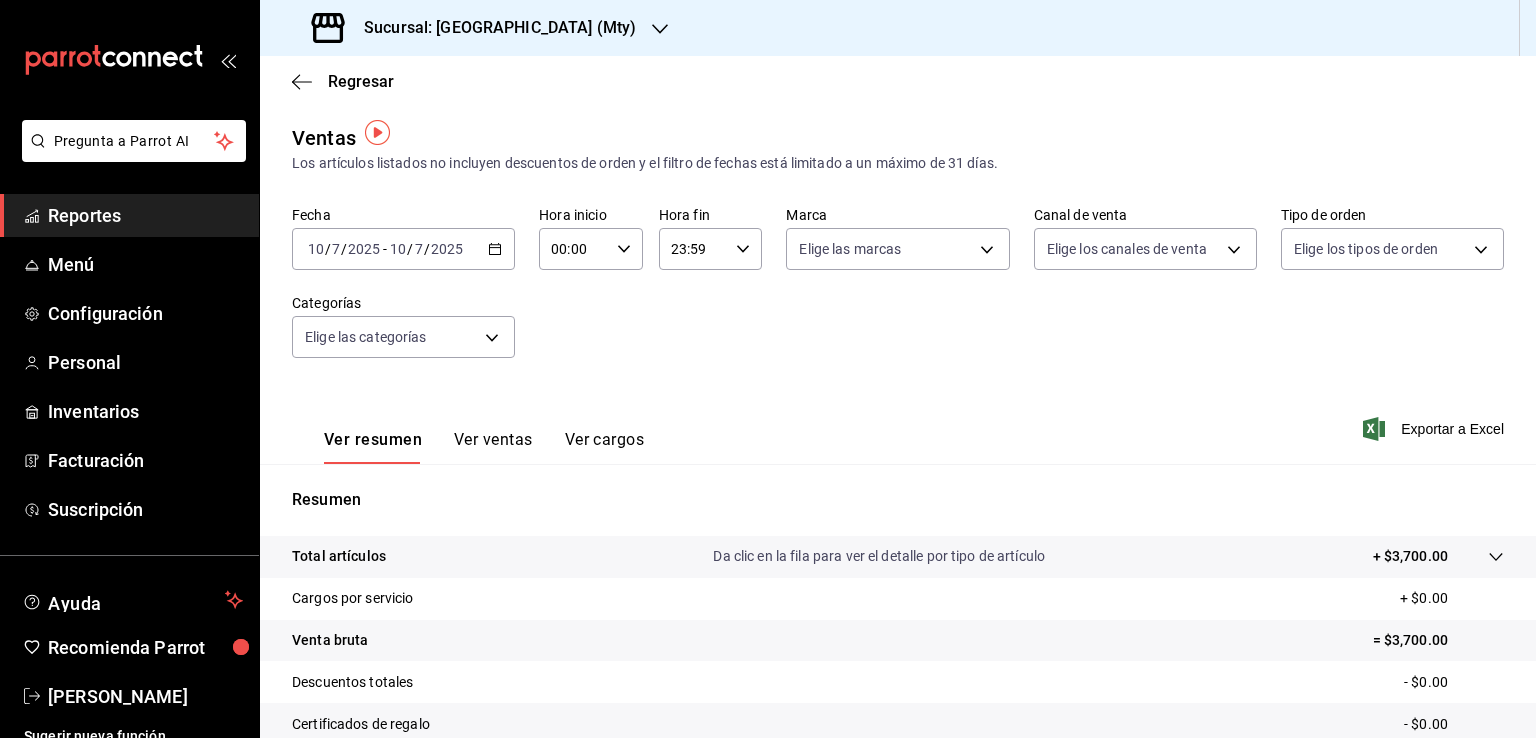 scroll, scrollTop: 100, scrollLeft: 0, axis: vertical 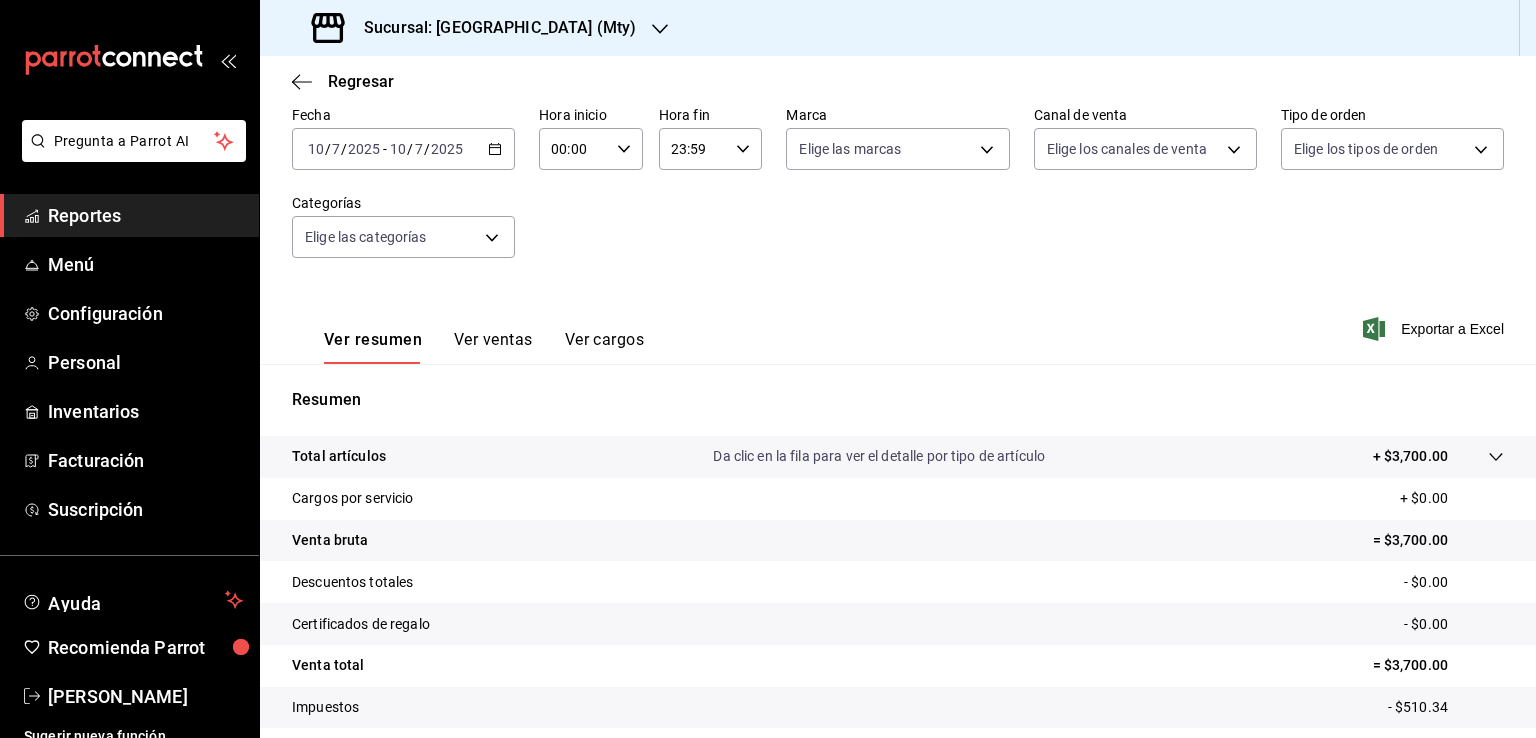 click on "Ver cargos" at bounding box center (605, 347) 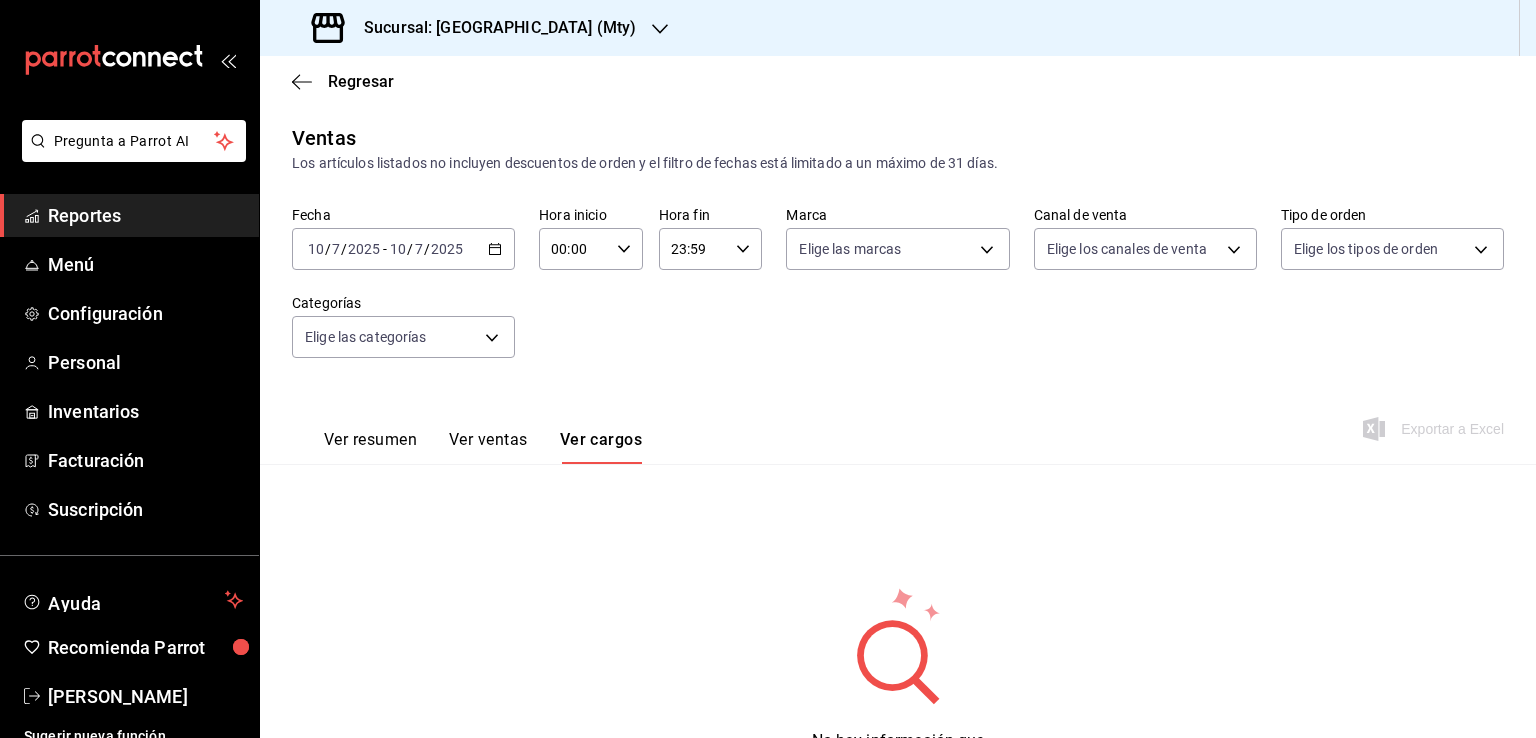 scroll, scrollTop: 100, scrollLeft: 0, axis: vertical 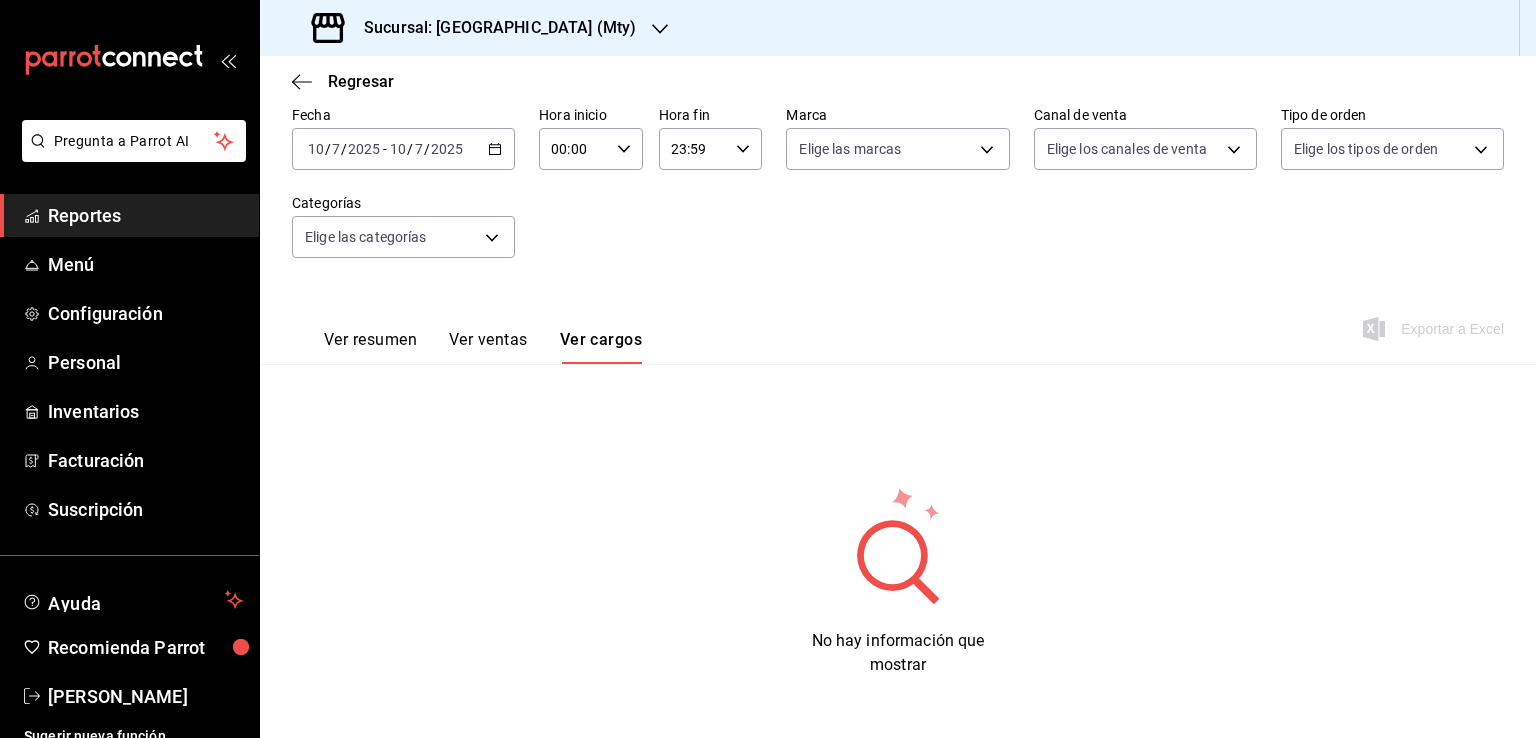 click on "Ver ventas" at bounding box center (488, 347) 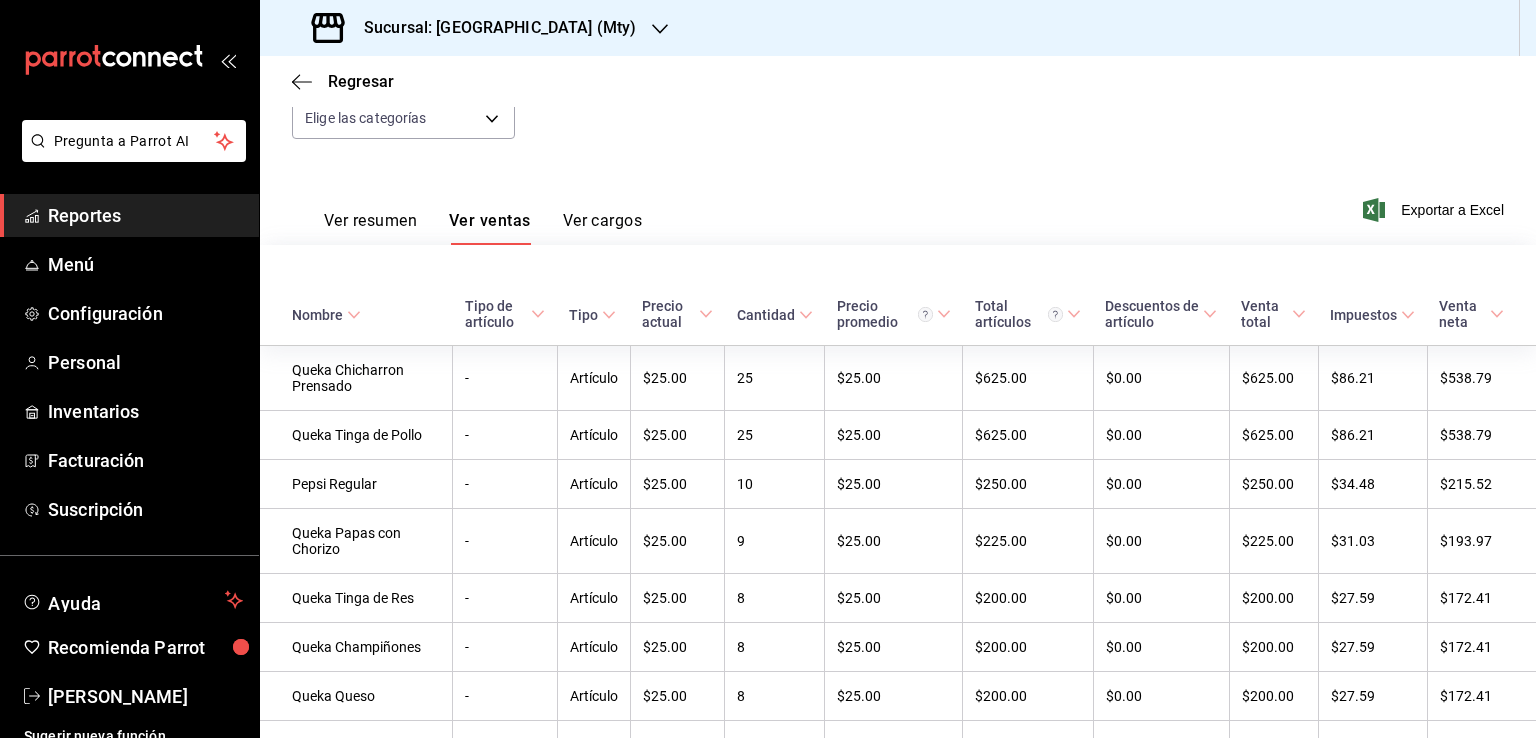 scroll, scrollTop: 0, scrollLeft: 0, axis: both 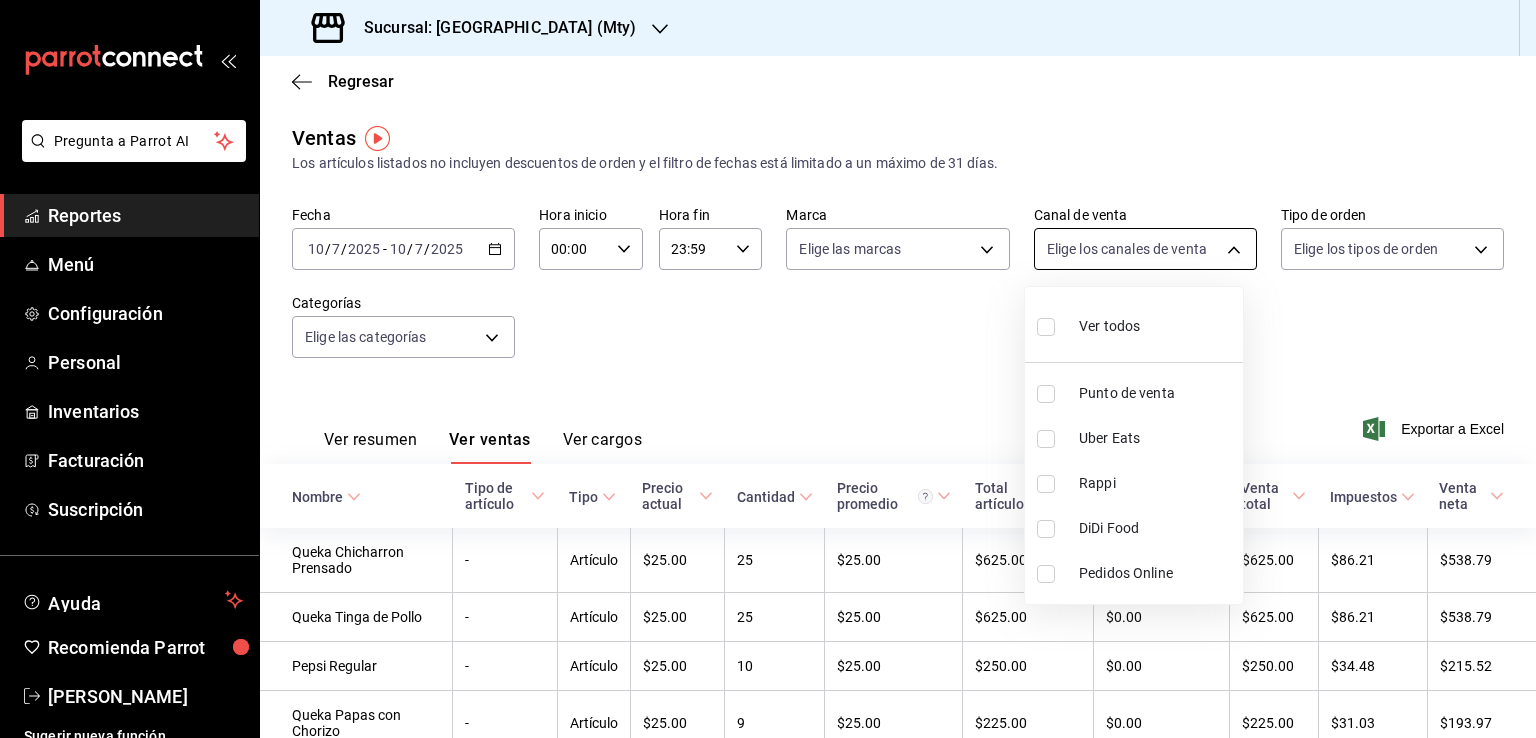 click on "Pregunta a Parrot AI Reportes   Menú   Configuración   Personal   Inventarios   Facturación   Suscripción   Ayuda Recomienda Parrot   [PERSON_NAME]   Sugerir nueva función   Sucursal: Las Quekas (Mty) Regresar Ventas Los artículos listados no incluyen descuentos de orden y el filtro de fechas está limitado a un máximo de 31 días. Fecha [DATE] [DATE] - [DATE] [DATE] Hora inicio 00:00 Hora inicio Hora fin 23:59 Hora fin Marca Elige las marcas Canal de venta Elige los canales de venta Tipo de orden Elige los tipos de orden Categorías Elige las categorías Ver resumen Ver ventas Ver cargos Exportar a Excel Nombre Tipo de artículo Tipo Precio actual Cantidad Precio promedio   Total artículos   Descuentos de artículo Venta total Impuestos Venta neta Queka Chicharron Prensado - Artículo $25.00 25 $25.00 $625.00 $0.00 $625.00 $86.21 $538.79 Queka Tinga de Pollo - Artículo $25.00 25 $25.00 $625.00 $0.00 $625.00 $86.21 $538.79 Pepsi Regular - Artículo $25.00 10 $25.00 $250.00 - 9" at bounding box center [768, 369] 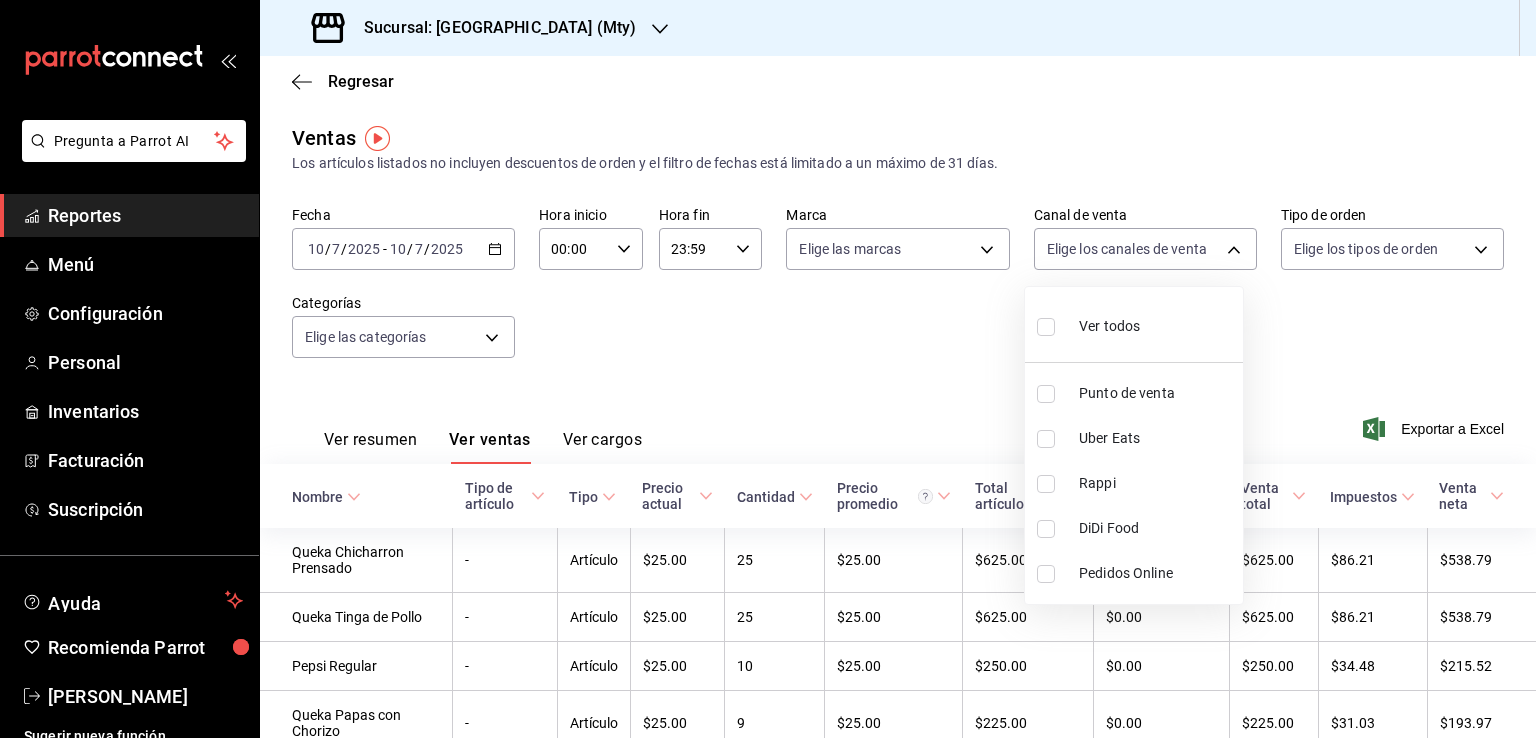 click at bounding box center (1046, 484) 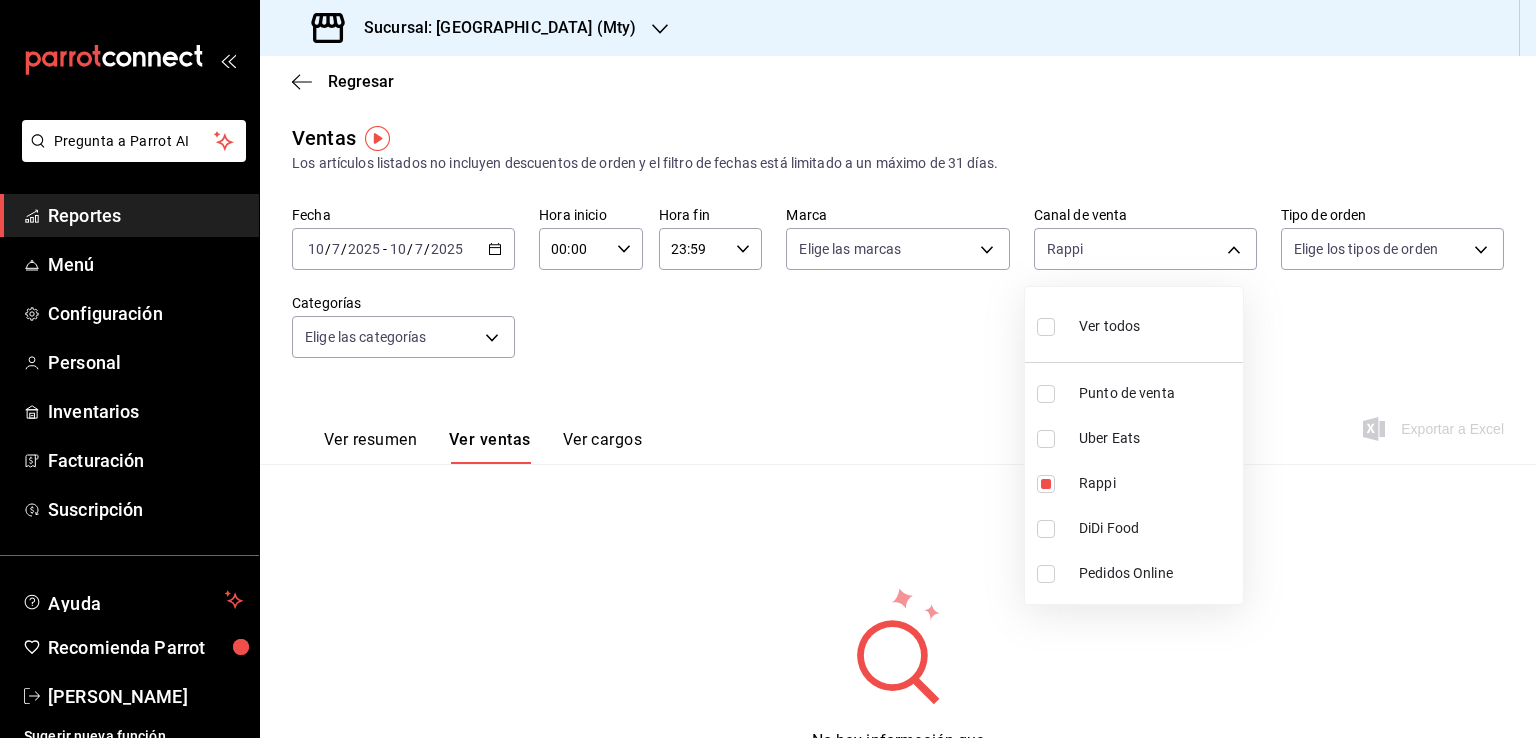 click at bounding box center (768, 369) 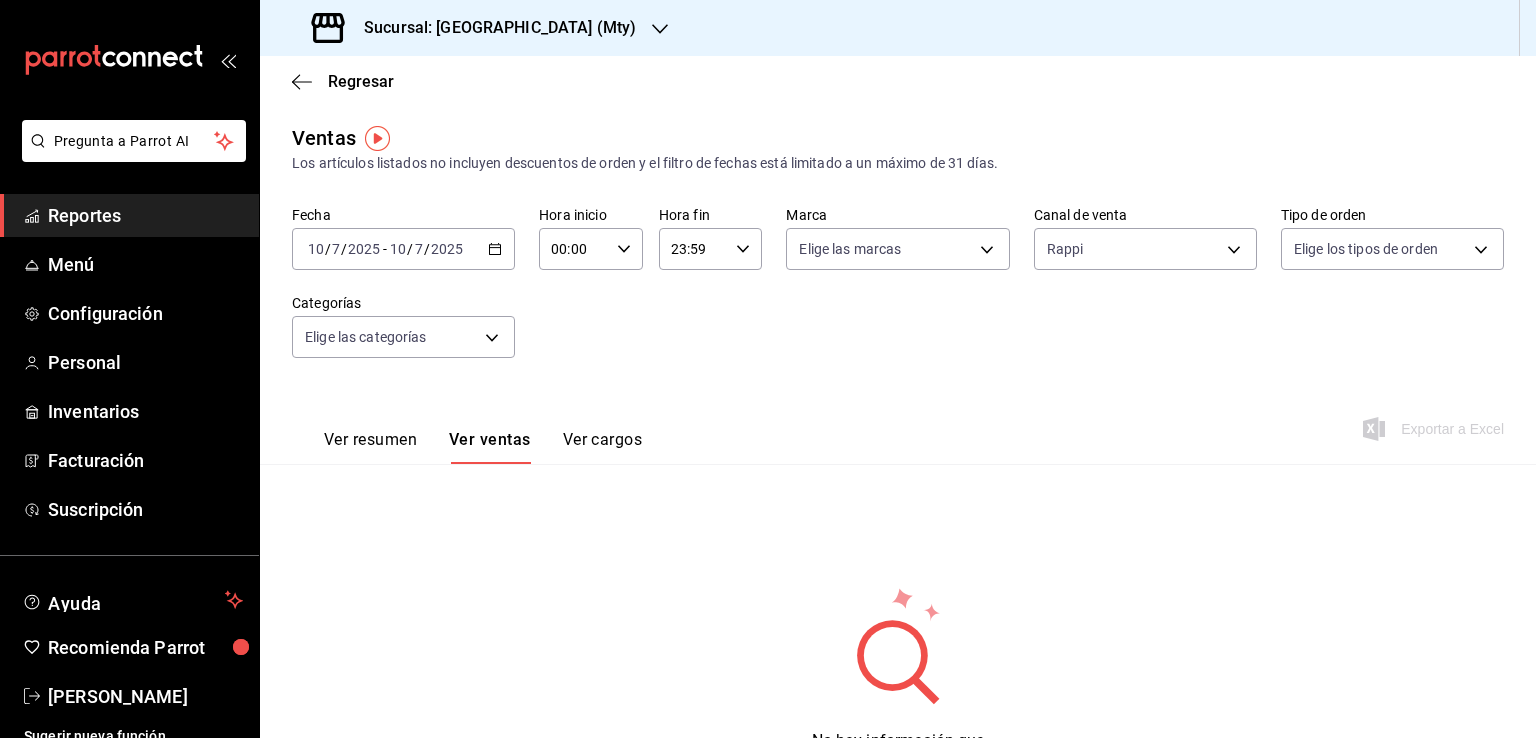 click on "2025" at bounding box center (447, 249) 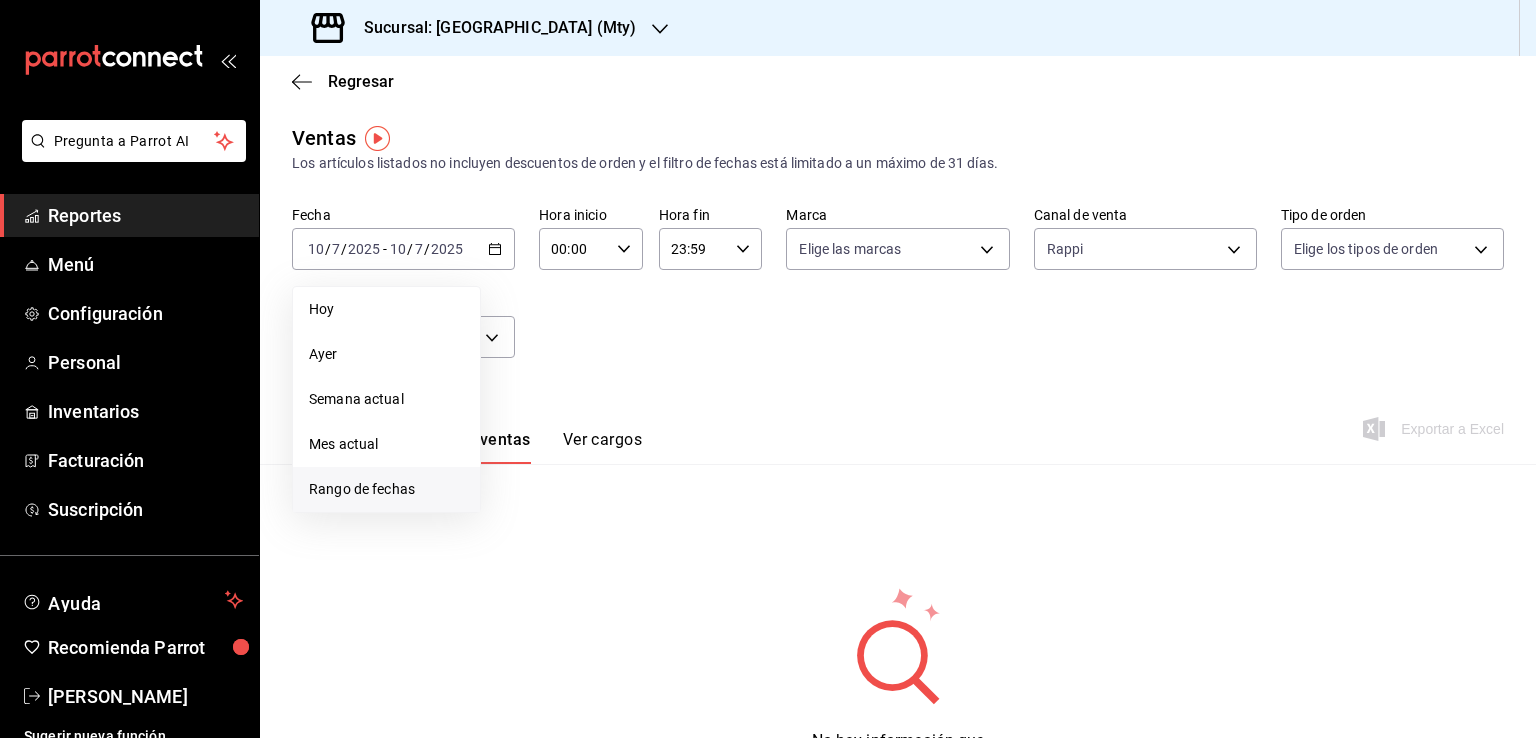 click on "Rango de fechas" at bounding box center [386, 489] 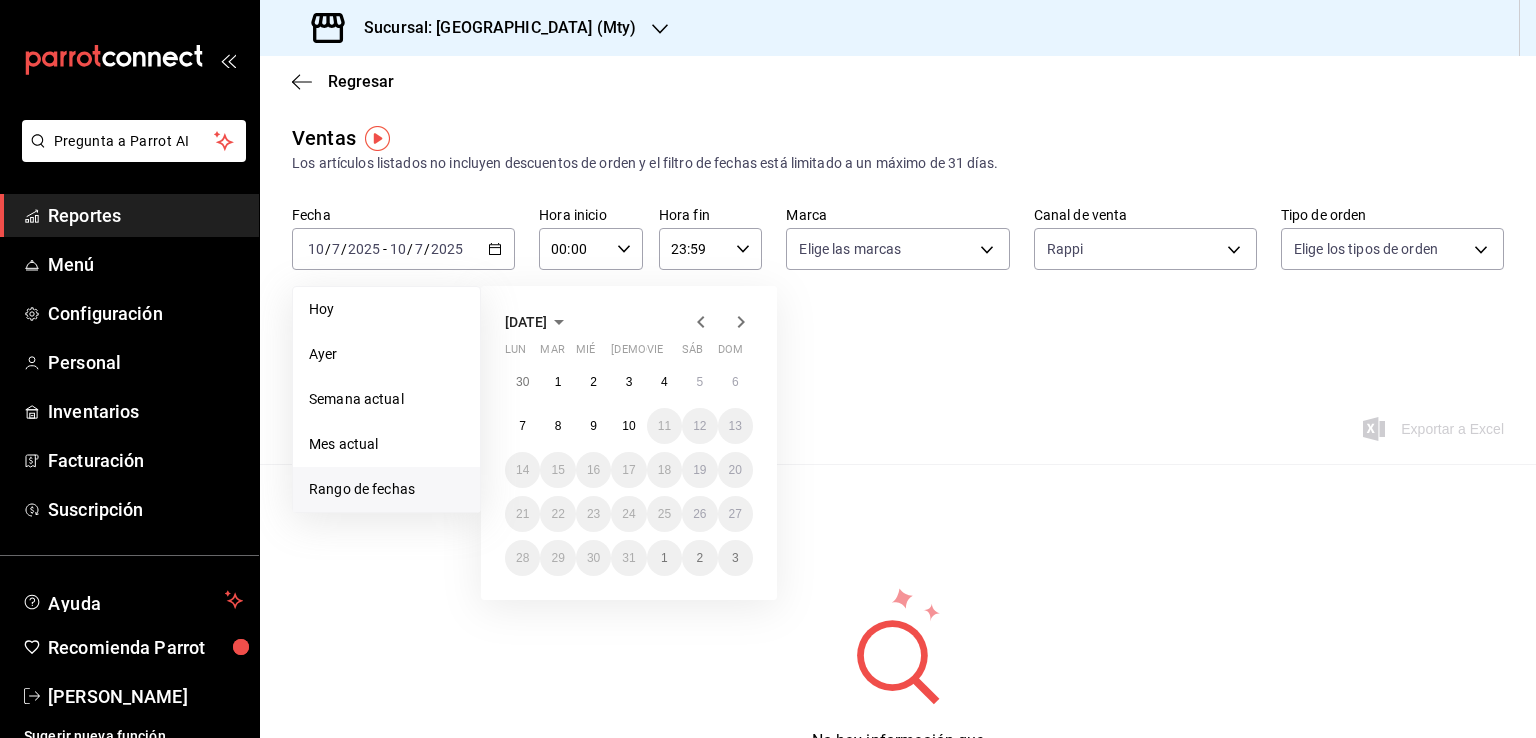 click 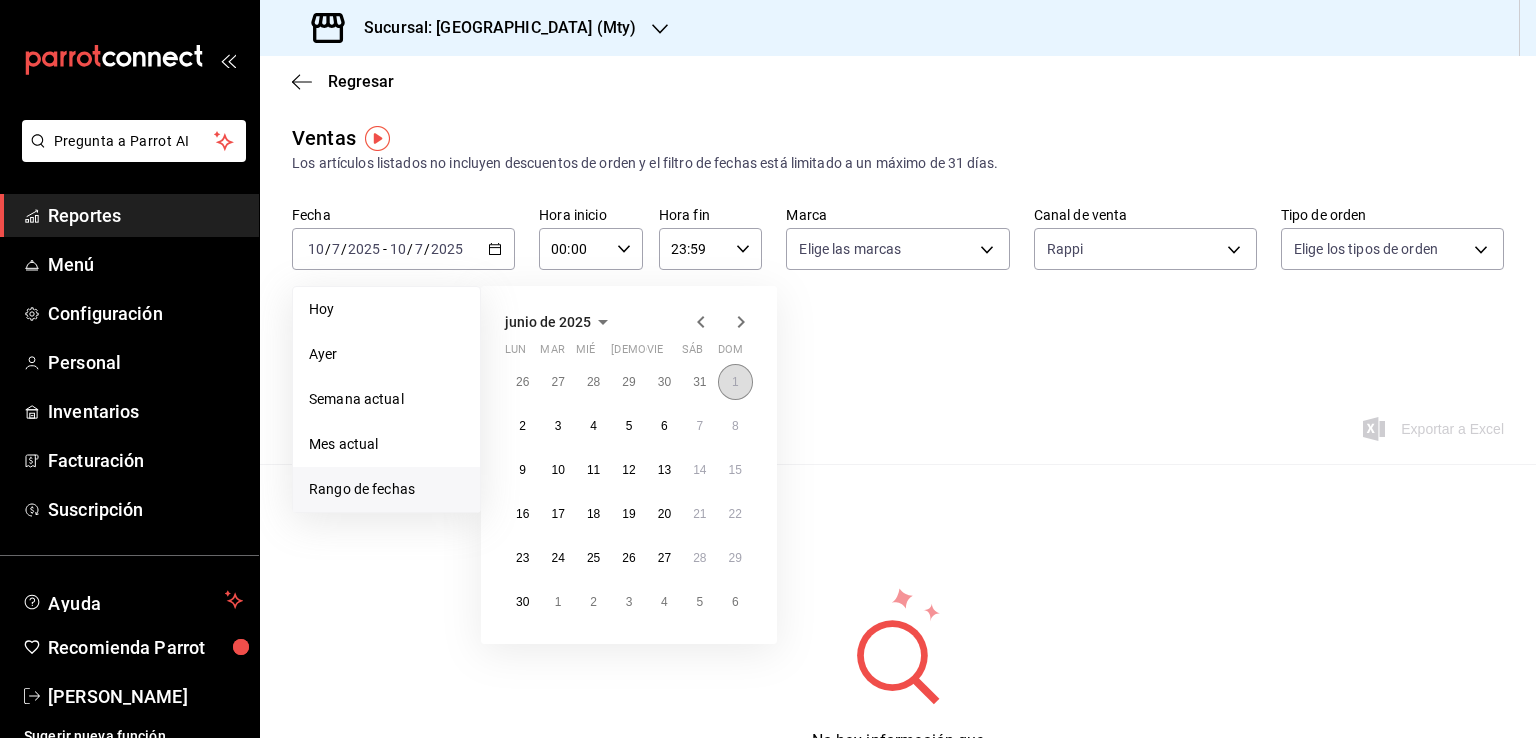 click on "1" at bounding box center [735, 382] 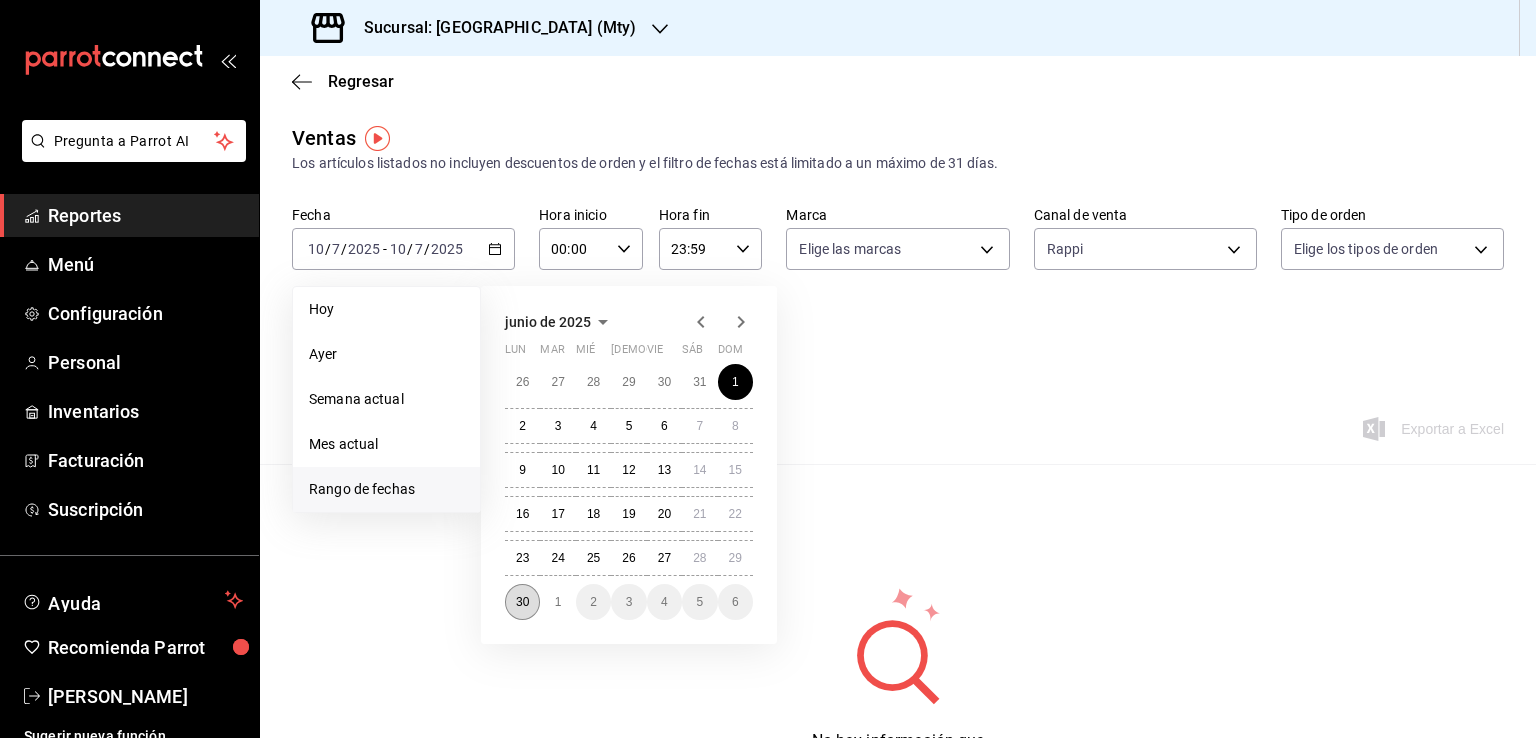 click on "30" at bounding box center (522, 602) 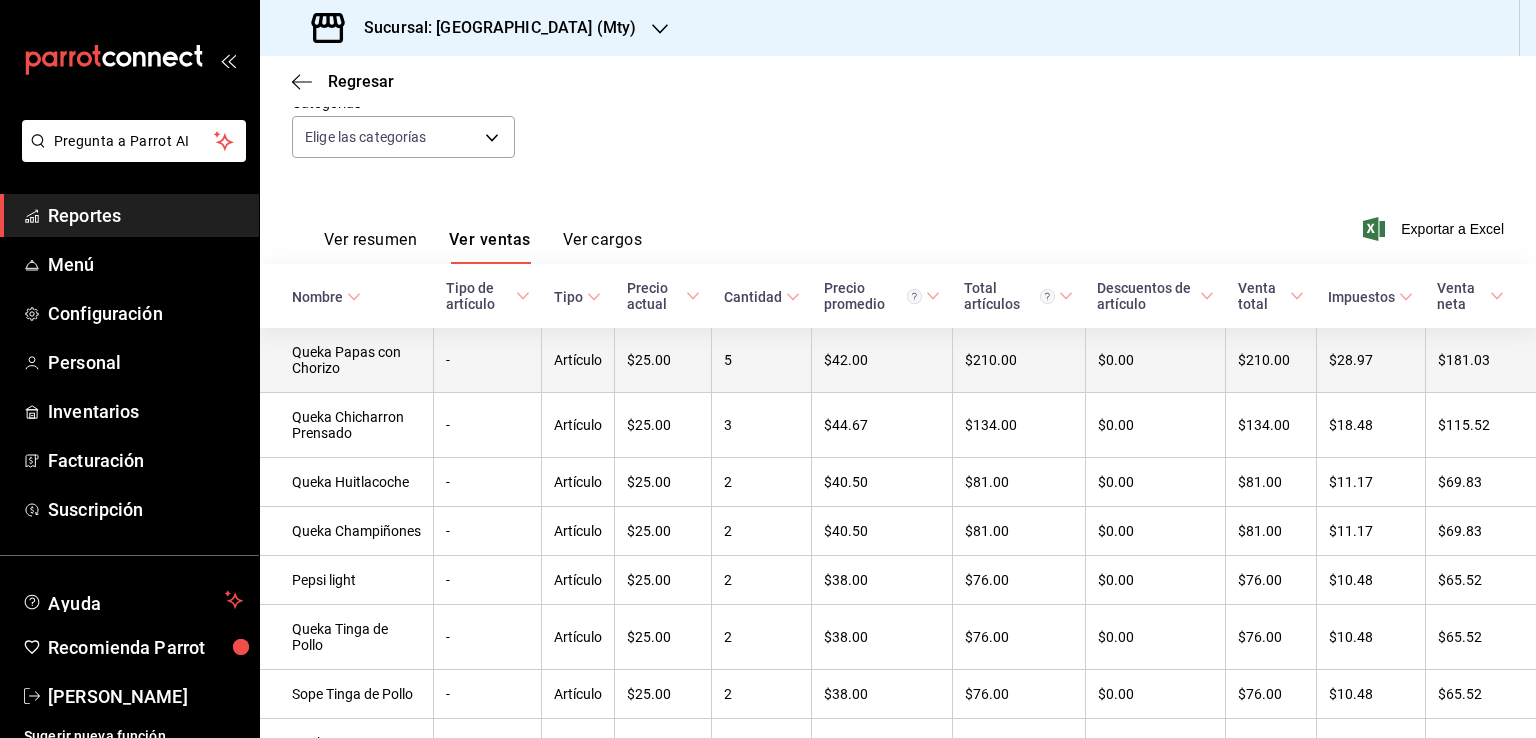 scroll, scrollTop: 300, scrollLeft: 0, axis: vertical 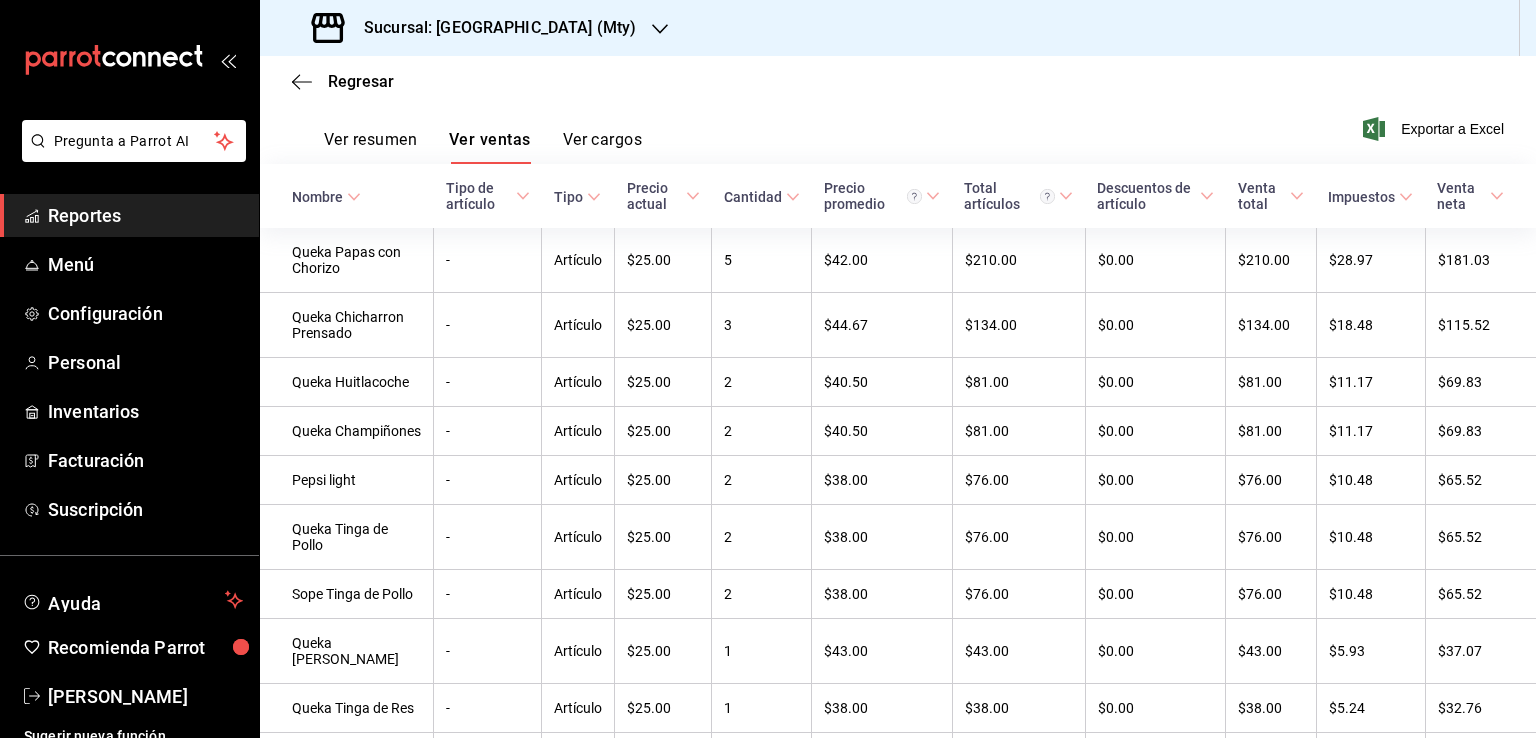 click on "Ver resumen Ver ventas Ver cargos Exportar a Excel" at bounding box center (898, 123) 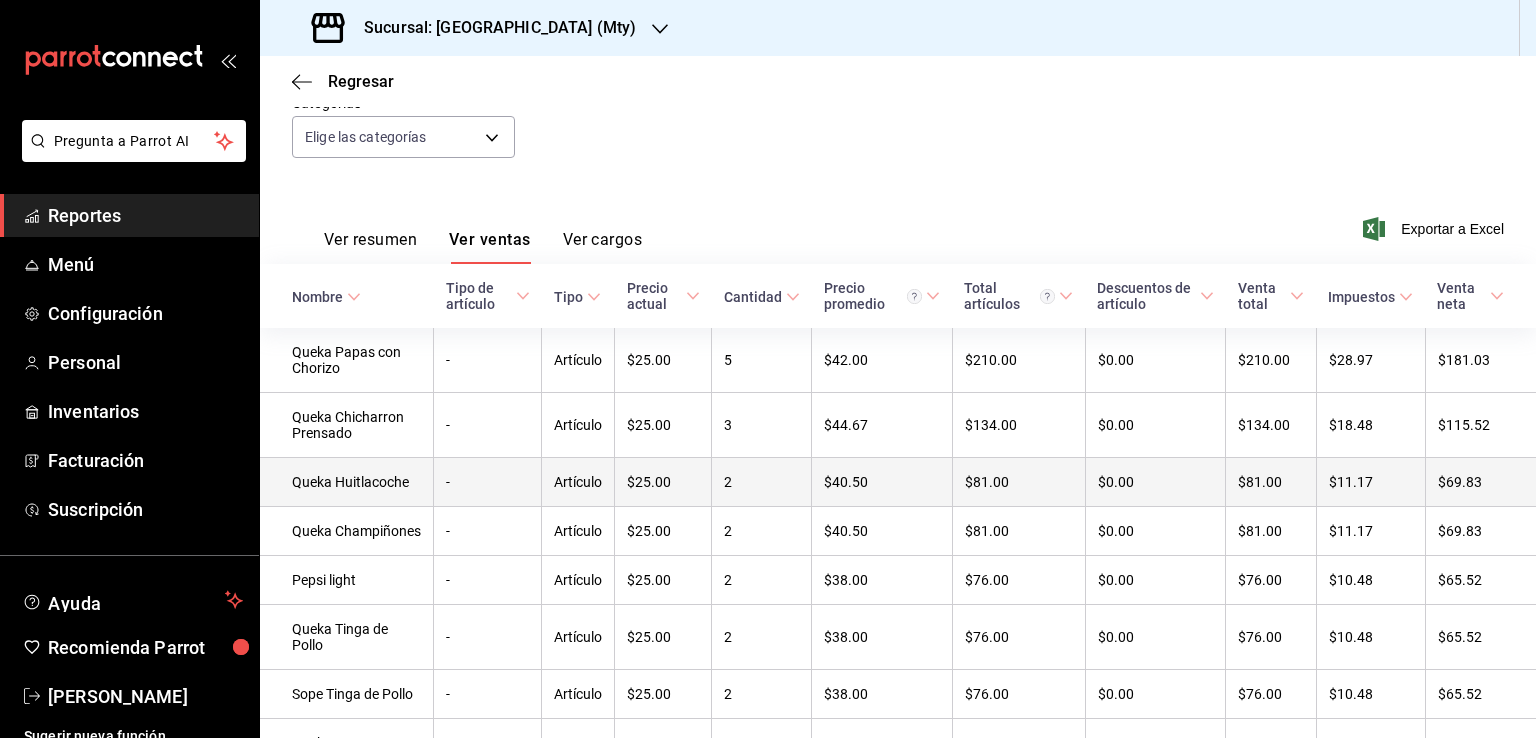 scroll, scrollTop: 0, scrollLeft: 0, axis: both 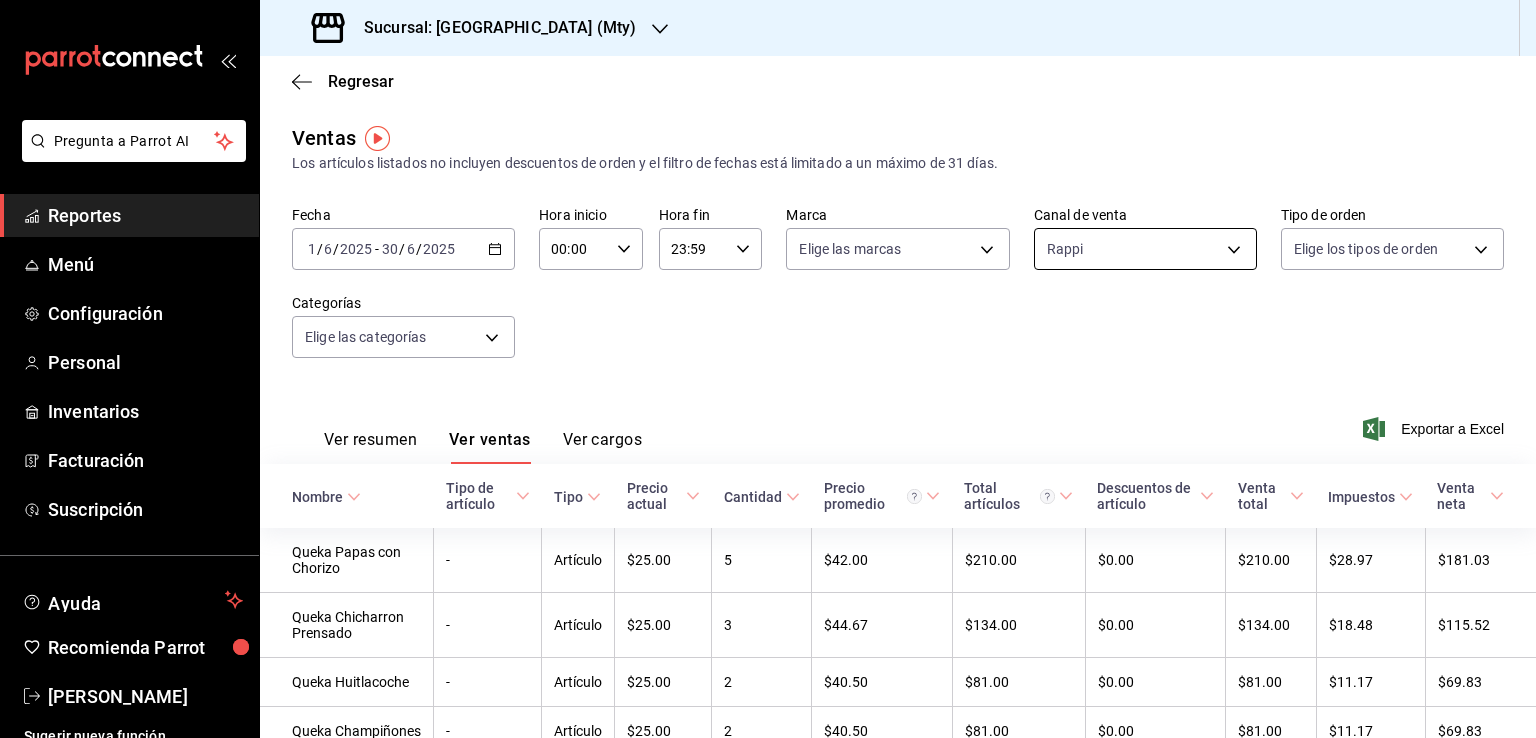 click on "Pregunta a Parrot AI Reportes   Menú   Configuración   Personal   Inventarios   Facturación   Suscripción   Ayuda Recomienda Parrot   [PERSON_NAME]   Sugerir nueva función   Sucursal: Las Quekas (Mty) Regresar Ventas Los artículos listados no incluyen descuentos de orden y el filtro de fechas está limitado a un máximo de 31 días. Fecha [DATE] [DATE] - [DATE] [DATE] Hora inicio 00:00 Hora inicio Hora fin 23:59 Hora fin Marca Elige las marcas Canal de venta Rappi RAPPI Tipo de orden Elige los tipos de orden Categorías Elige las categorías Ver resumen Ver ventas Ver cargos Exportar a Excel Nombre Tipo de artículo Tipo Precio actual Cantidad Precio promedio   Total artículos   Descuentos de artículo Venta total Impuestos Venta neta Queka Papas con Chorizo - Artículo $25.00 5 $42.00 $210.00 $0.00 $210.00 $28.97 $181.03 Queka Chicharron Prensado - Artículo $25.00 3 $44.67 $134.00 $0.00 $134.00 $18.48 $115.52 Queka Huitlacoche - Artículo $25.00 2 $40.50 $81.00 $0.00 $81.00 - 2" at bounding box center (768, 369) 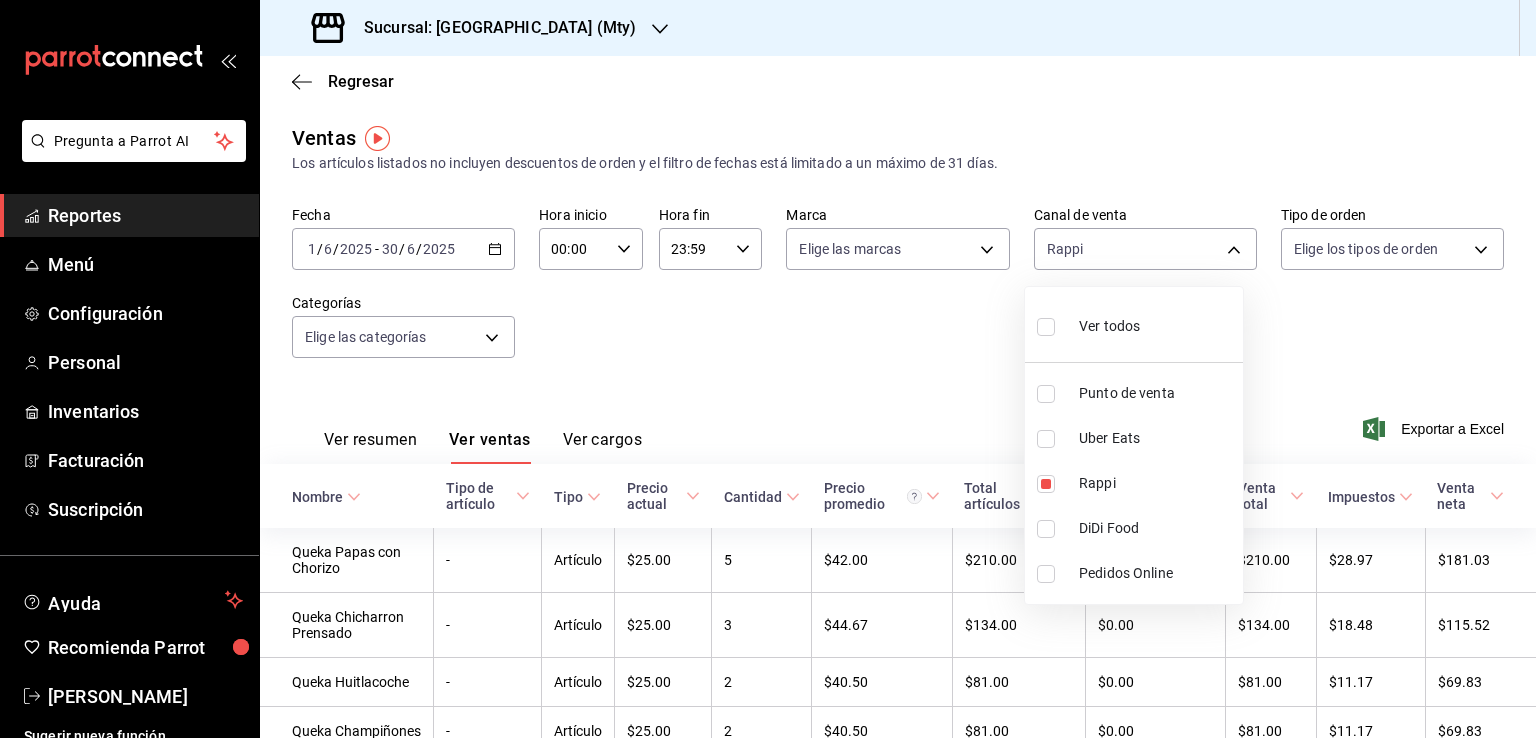 click at bounding box center [1046, 327] 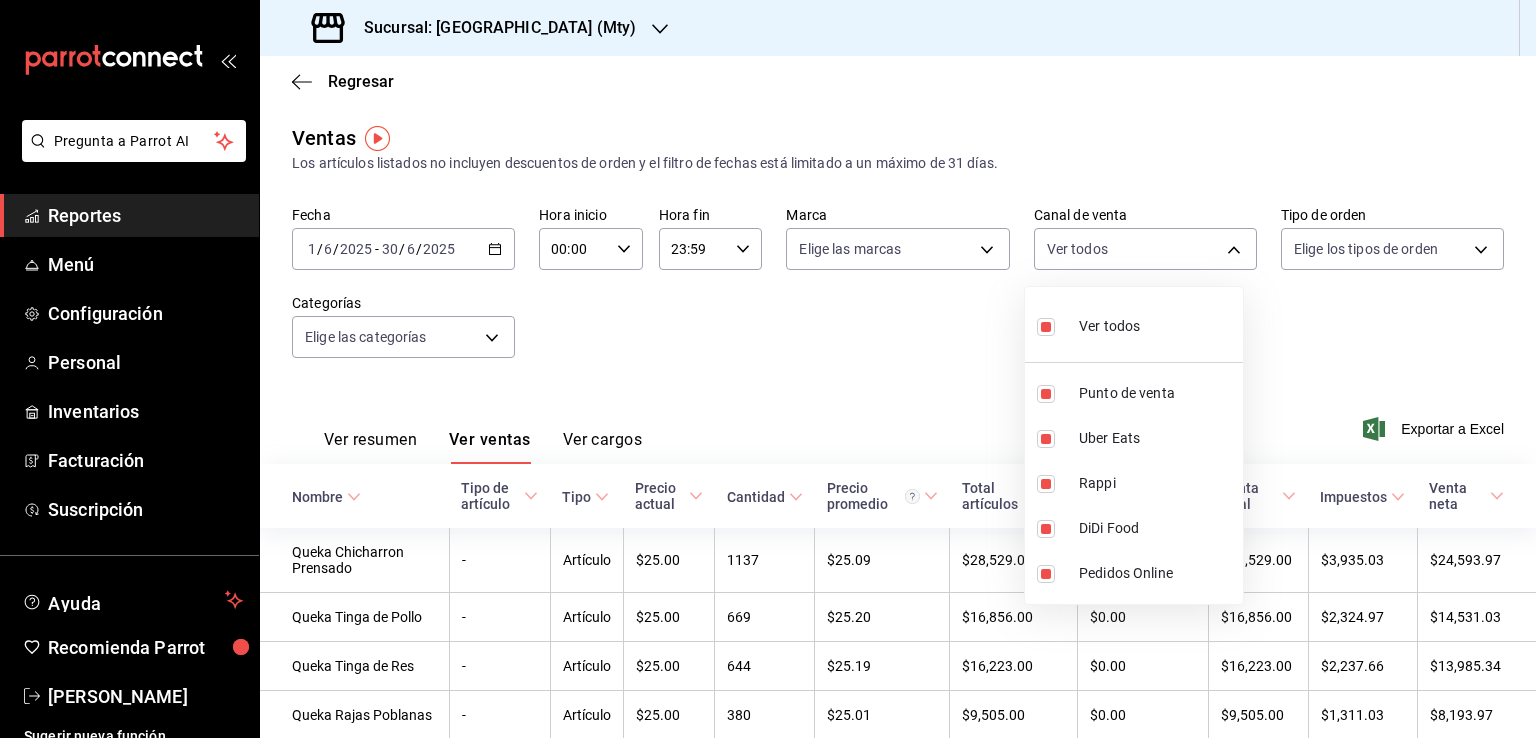click at bounding box center [768, 369] 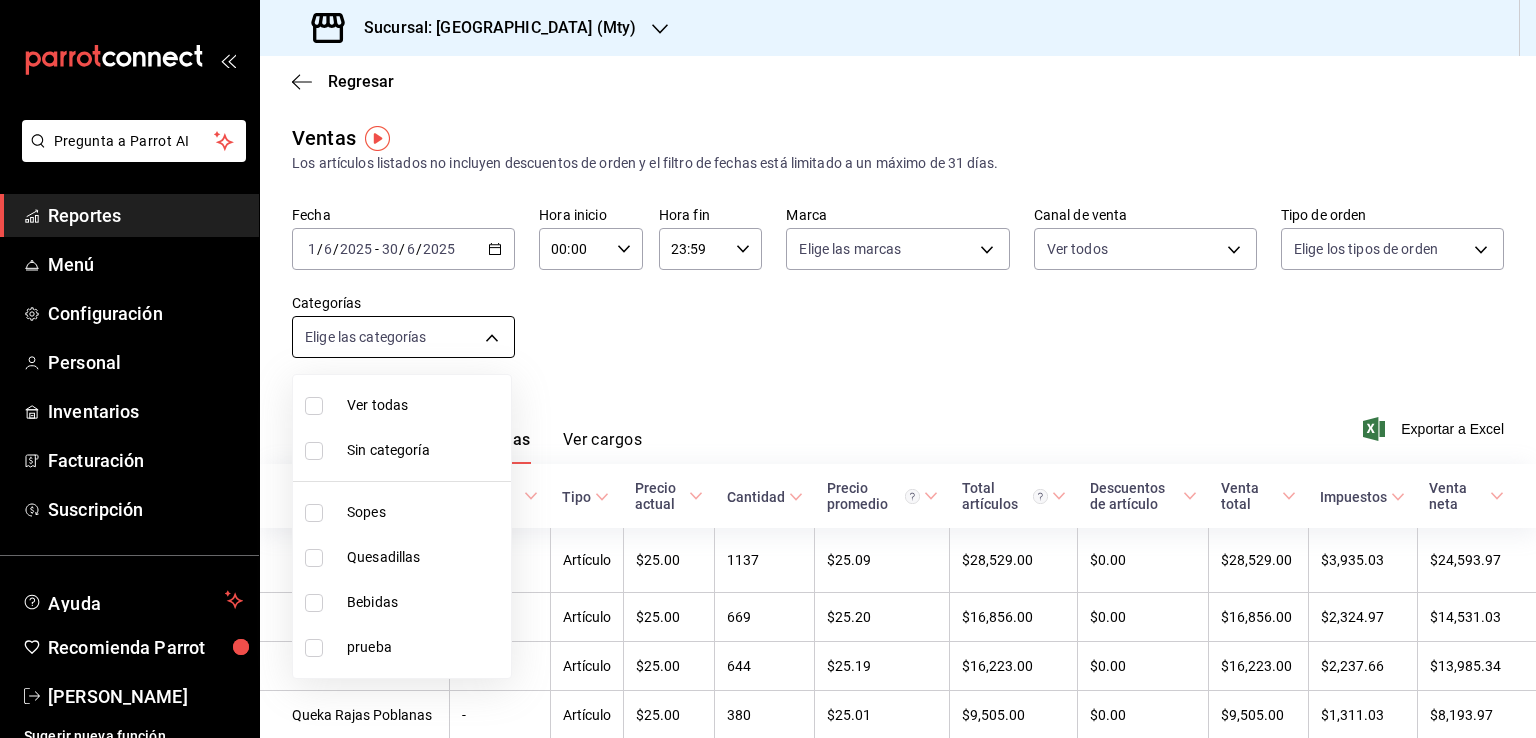 click on "Pregunta a Parrot AI Reportes   Menú   Configuración   Personal   Inventarios   Facturación   Suscripción   Ayuda Recomienda Parrot   [PERSON_NAME]   Sugerir nueva función   Sucursal: Las Quekas (Mty) Regresar Ventas Los artículos listados no incluyen descuentos de orden y el filtro de fechas está limitado a un máximo de 31 días. Fecha [DATE] [DATE] - [DATE] [DATE] Hora inicio 00:00 Hora inicio Hora fin 23:59 Hora fin Marca Elige las marcas Canal de venta Ver todos PARROT,UBER_EATS,RAPPI,DIDI_FOOD,ONLINE Tipo de orden Elige los tipos de orden Categorías Elige las categorías Ver resumen Ver ventas Ver cargos Exportar a Excel Nombre Tipo de artículo Tipo Precio actual Cantidad Precio promedio   Total artículos   Descuentos de artículo Venta total Impuestos Venta neta Queka Chicharron Prensado - Artículo $25.00 1137 $25.09 $28,529.00 $0.00 $28,529.00 $3,935.03 $24,593.97 Queka Tinga de Pollo - Artículo $25.00 669 $25.20 $16,856.00 $0.00 $16,856.00 $2,324.97 $14,531.03 - 644" at bounding box center [768, 369] 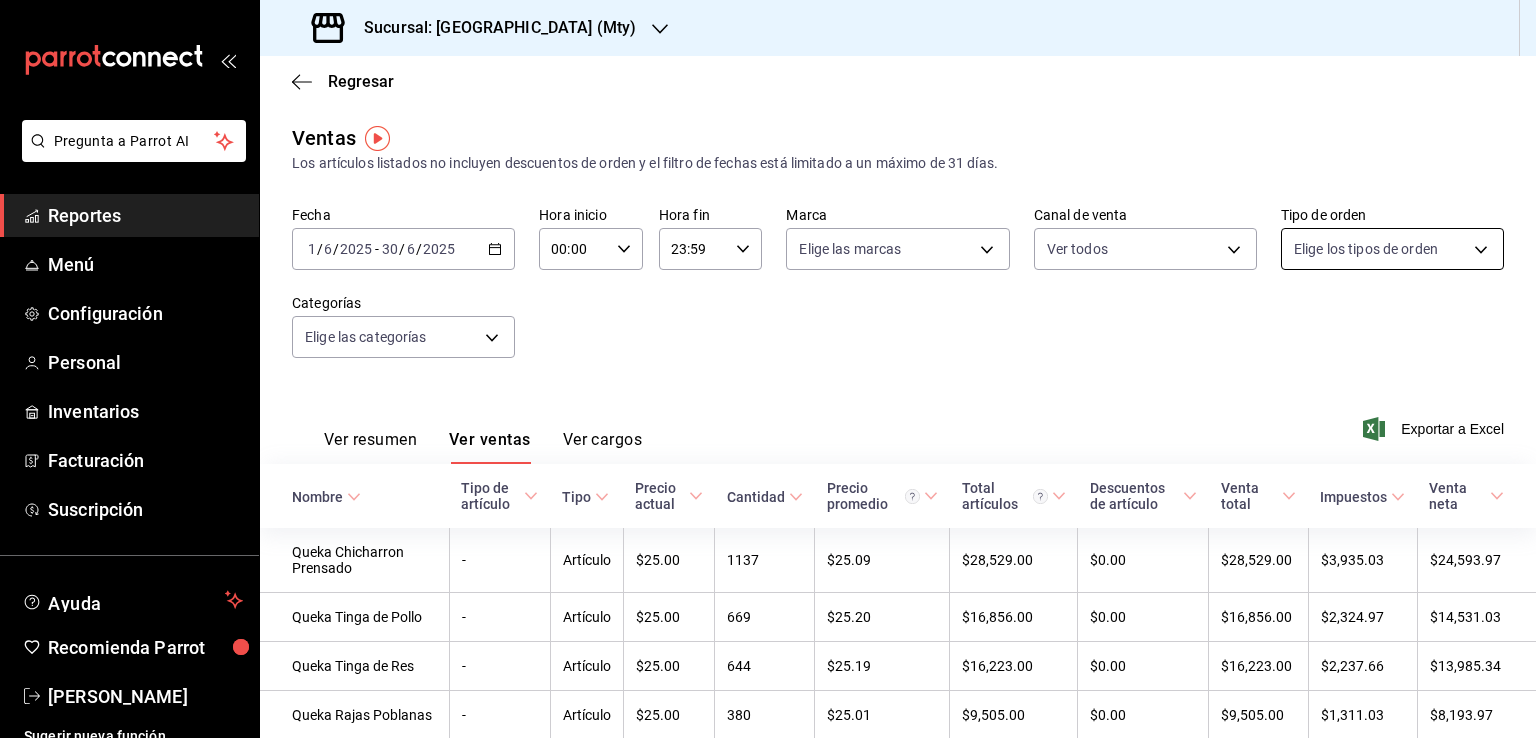 click on "Pregunta a Parrot AI Reportes   Menú   Configuración   Personal   Inventarios   Facturación   Suscripción   Ayuda Recomienda Parrot   [PERSON_NAME]   Sugerir nueva función   Sucursal: Las Quekas (Mty) Regresar Ventas Los artículos listados no incluyen descuentos de orden y el filtro de fechas está limitado a un máximo de 31 días. Fecha [DATE] [DATE] - [DATE] [DATE] Hora inicio 00:00 Hora inicio Hora fin 23:59 Hora fin Marca Elige las marcas Canal de venta Ver todos PARROT,UBER_EATS,RAPPI,DIDI_FOOD,ONLINE Tipo de orden Elige los tipos de orden Categorías Elige las categorías Ver resumen Ver ventas Ver cargos Exportar a Excel Nombre Tipo de artículo Tipo Precio actual Cantidad Precio promedio   Total artículos   Descuentos de artículo Venta total Impuestos Venta neta Queka Chicharron Prensado - Artículo $25.00 1137 $25.09 $28,529.00 $0.00 $28,529.00 $3,935.03 $24,593.97 Queka Tinga de Pollo - Artículo $25.00 669 $25.20 $16,856.00 $0.00 $16,856.00 $2,324.97 $14,531.03 - 644" at bounding box center [768, 369] 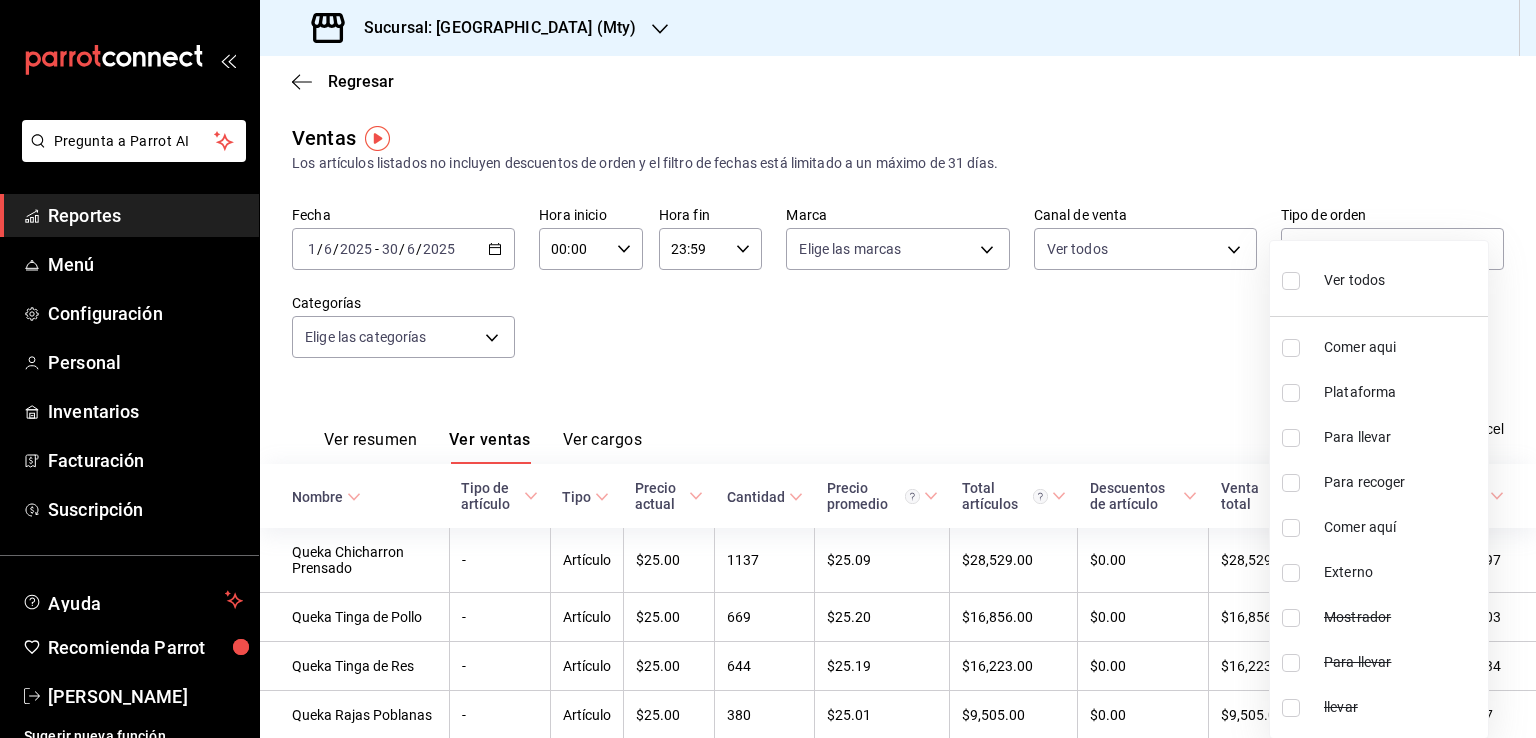 click at bounding box center [768, 369] 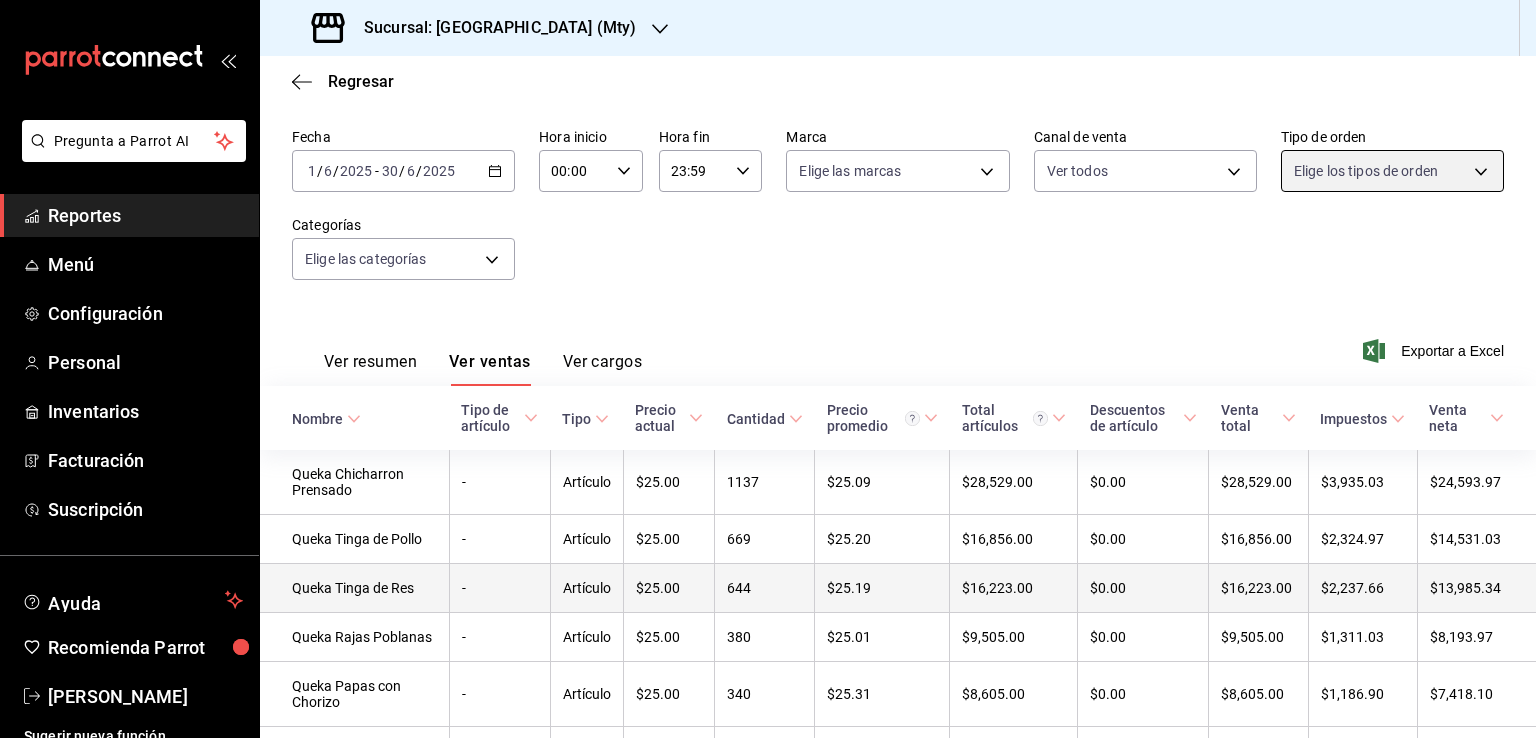 scroll, scrollTop: 100, scrollLeft: 0, axis: vertical 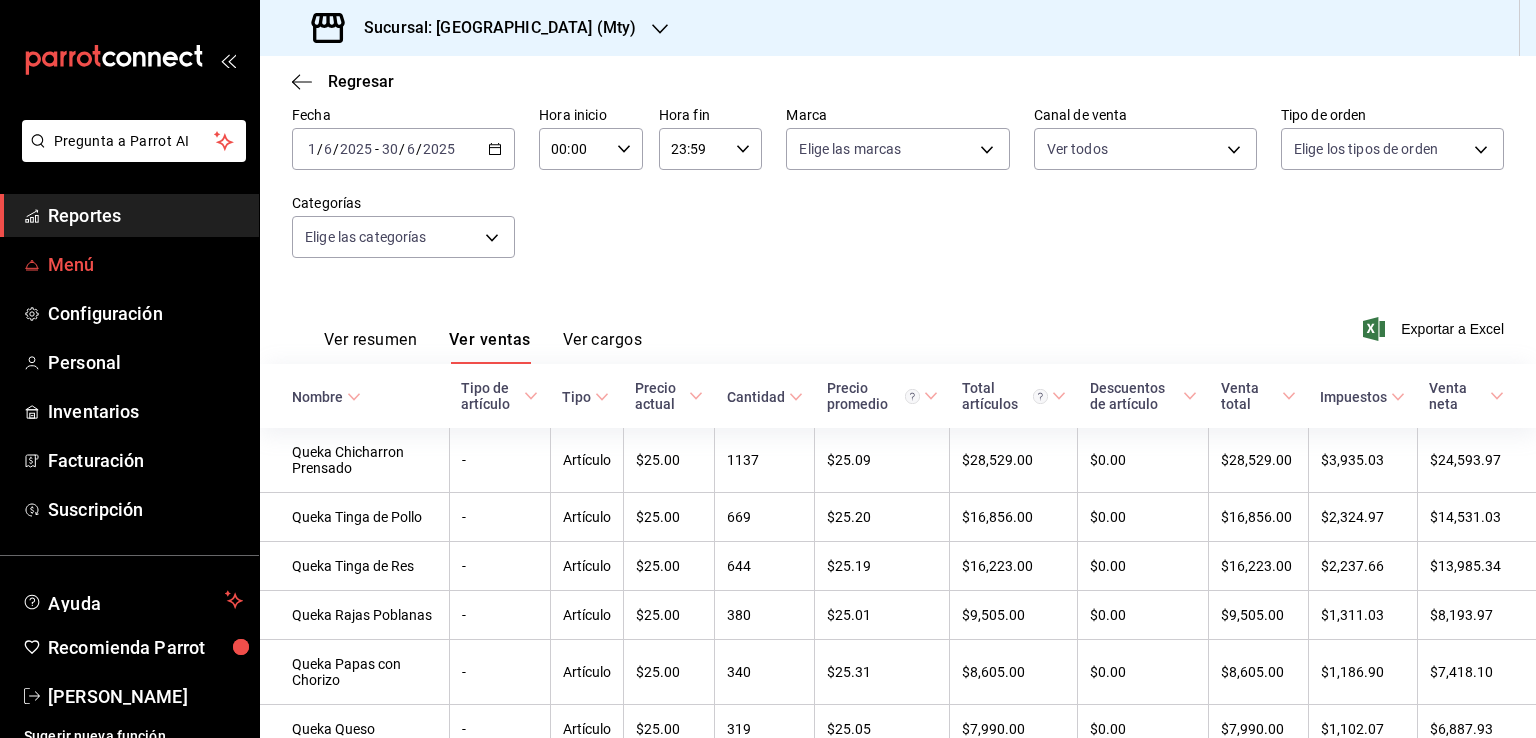 click on "Menú" at bounding box center [145, 264] 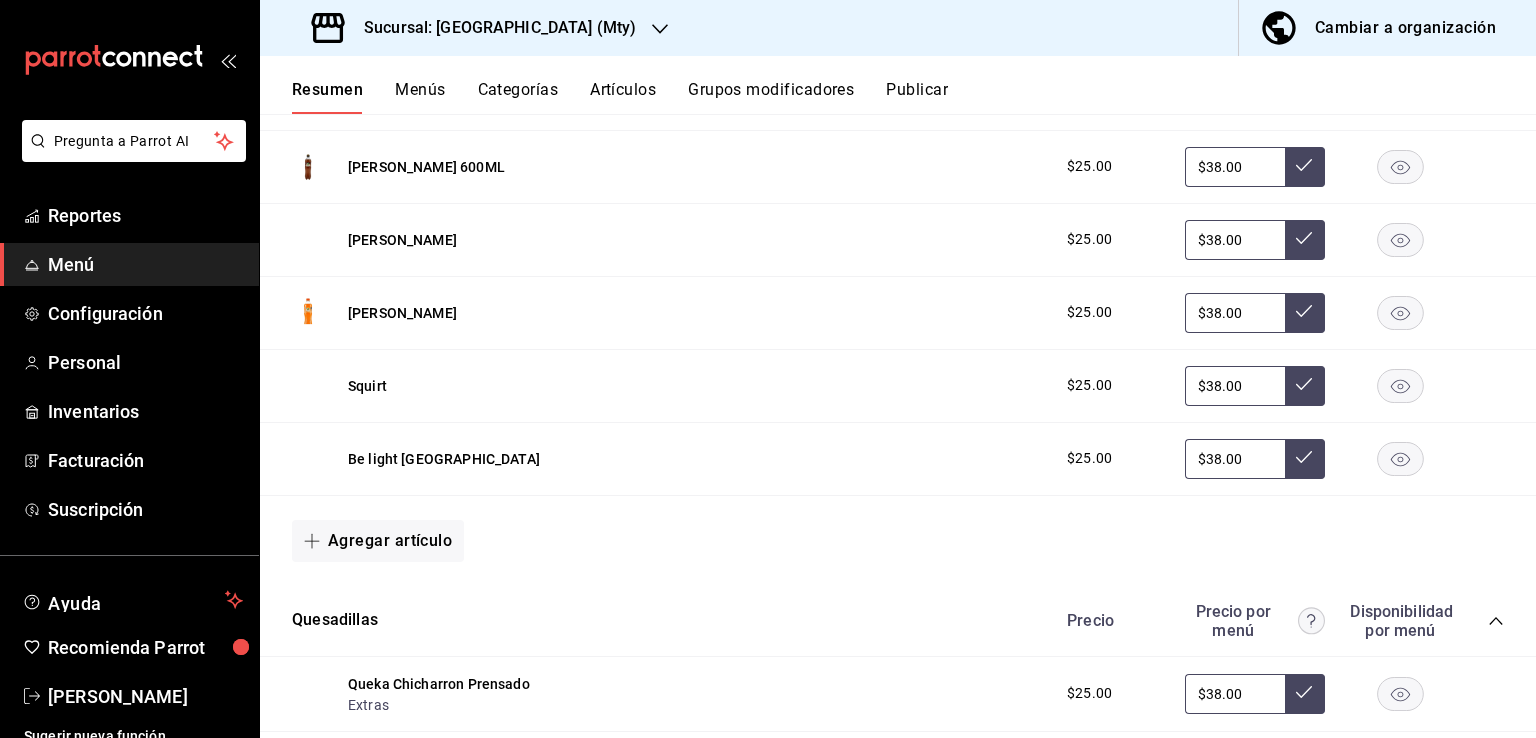 scroll, scrollTop: 1300, scrollLeft: 0, axis: vertical 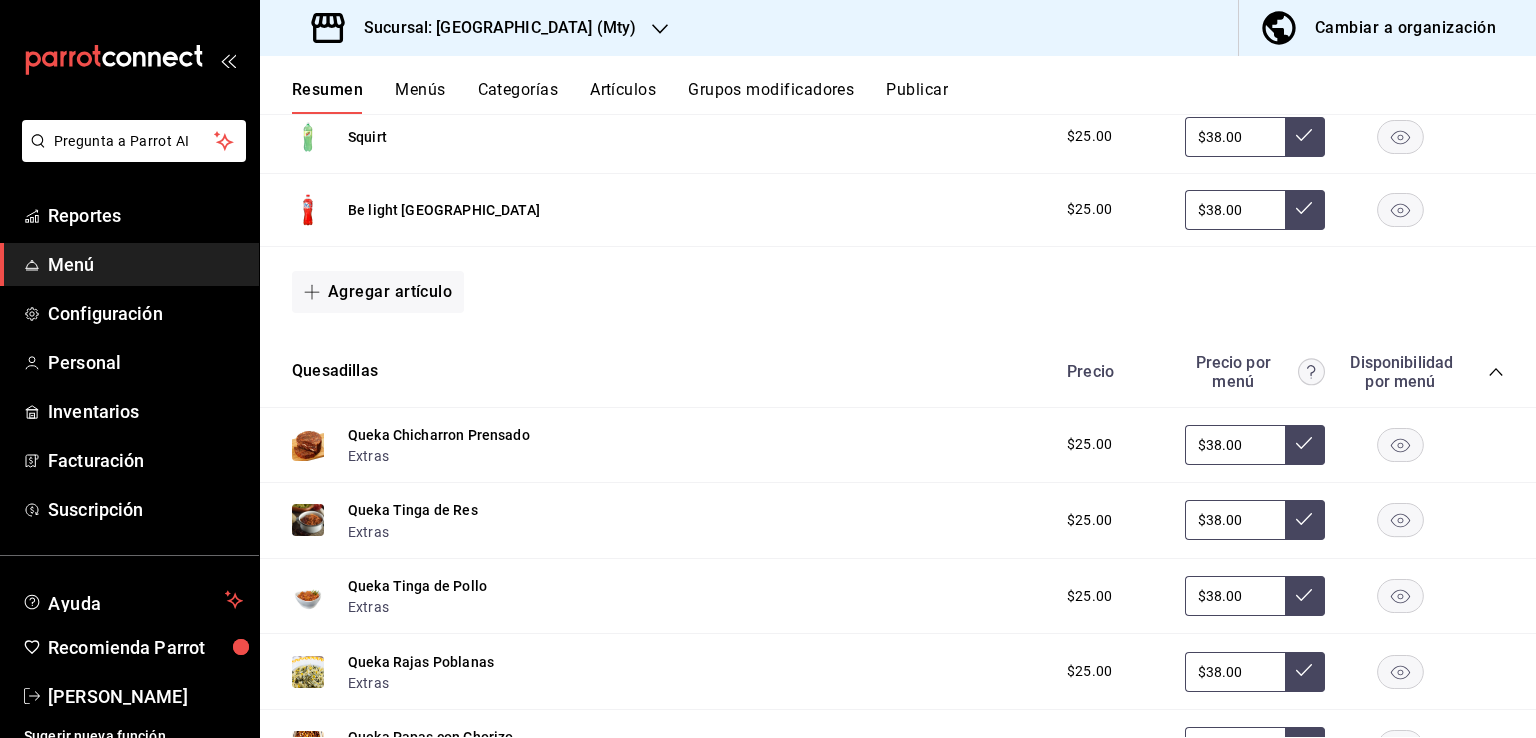 click 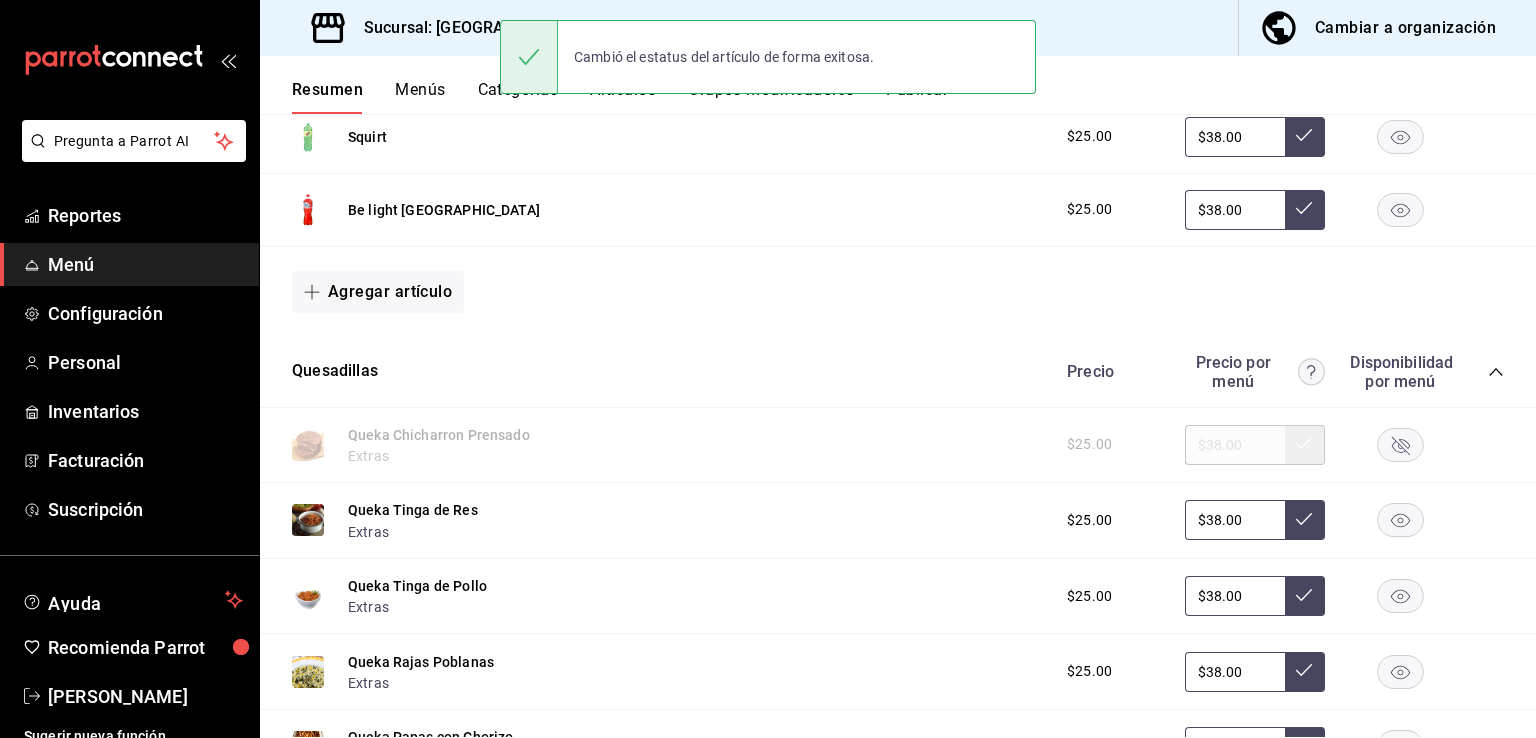 click 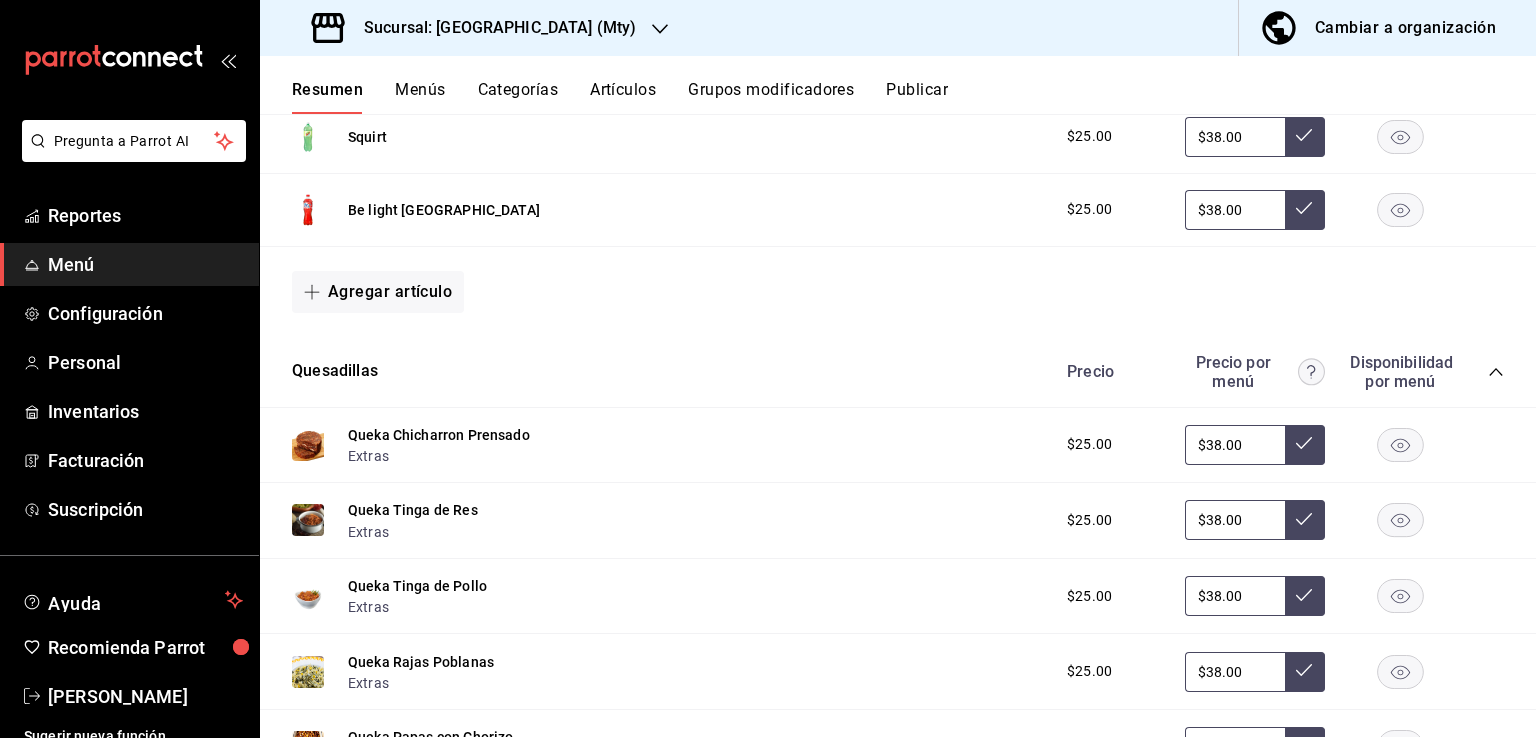 click on "Agregar artículo" at bounding box center [898, 292] 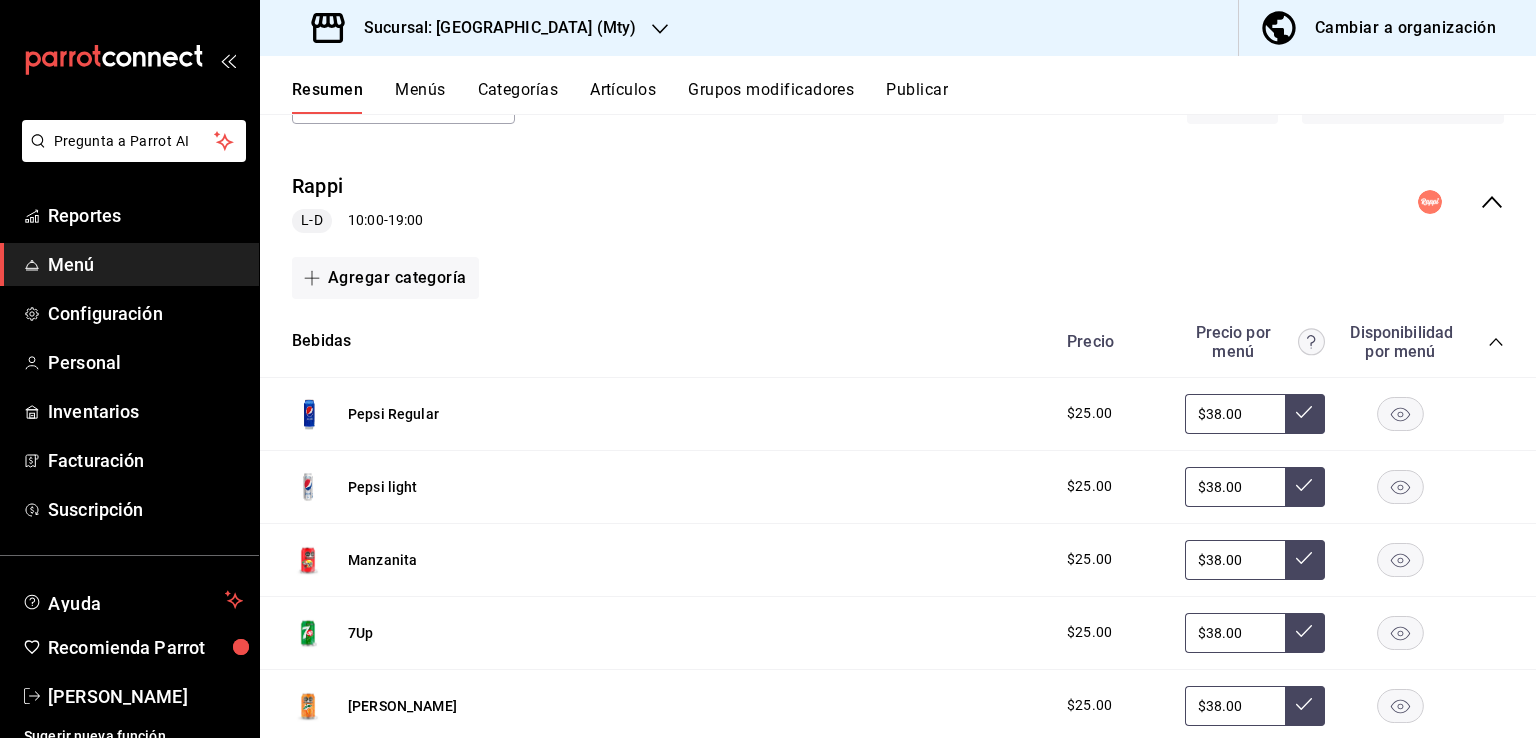 scroll, scrollTop: 100, scrollLeft: 0, axis: vertical 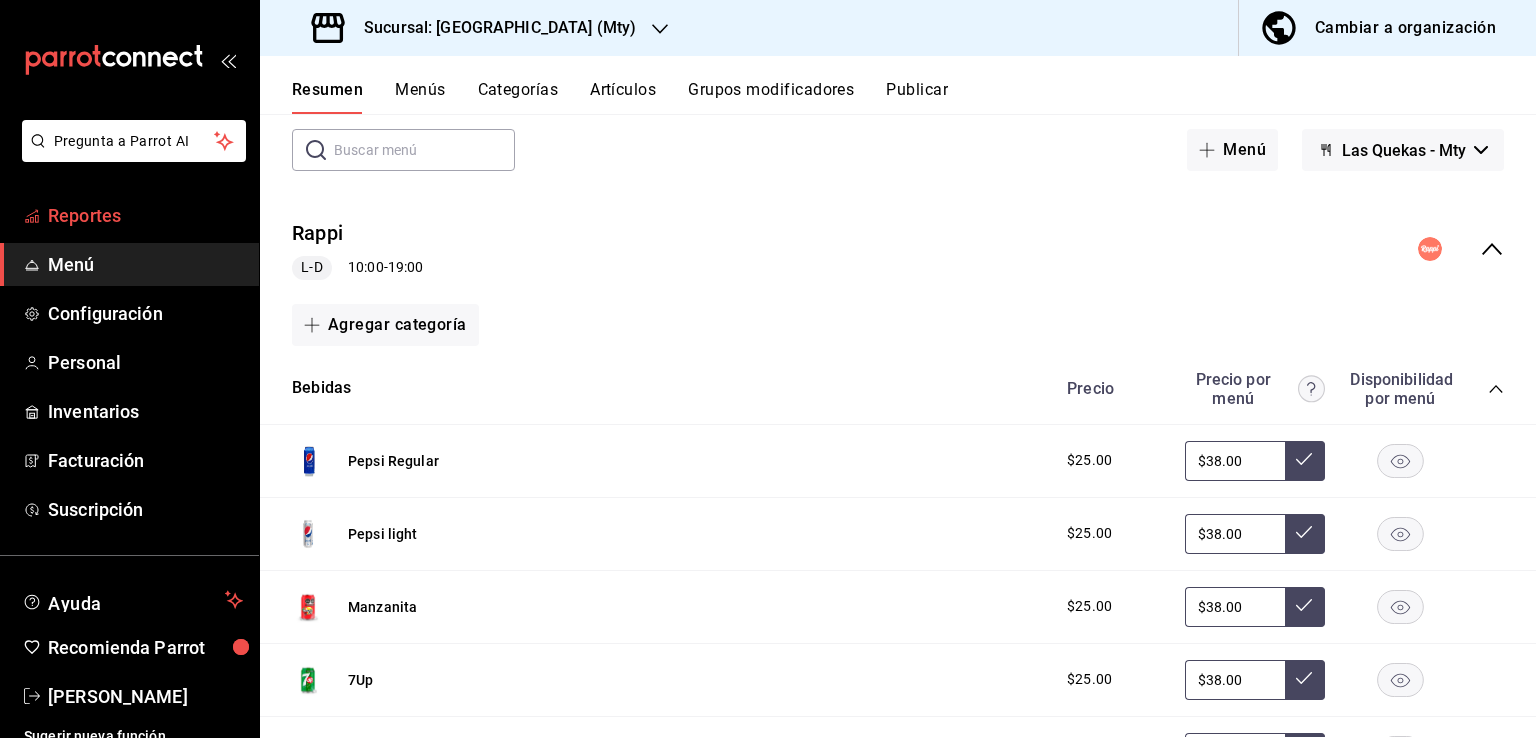 click on "Reportes" at bounding box center (145, 215) 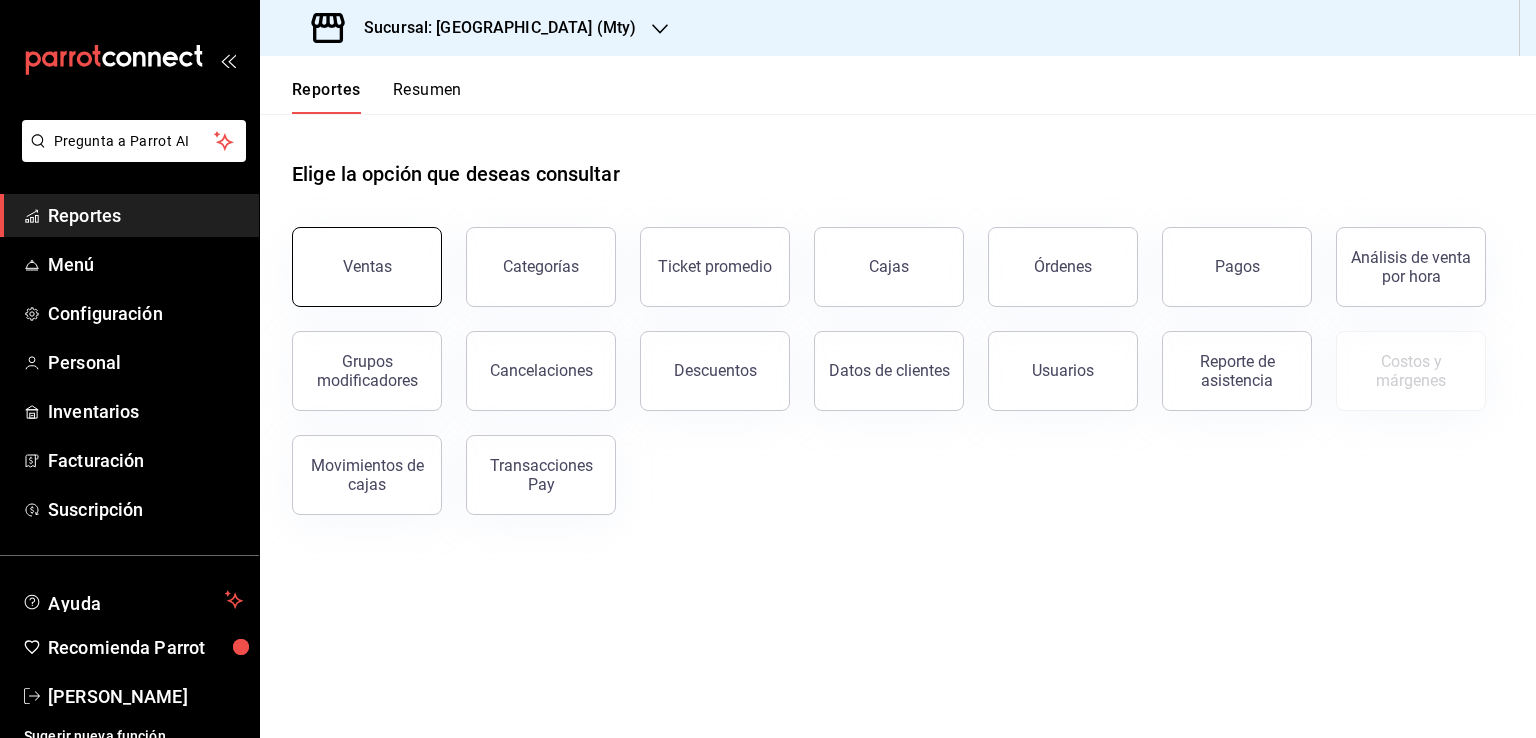 click on "Ventas" at bounding box center [367, 267] 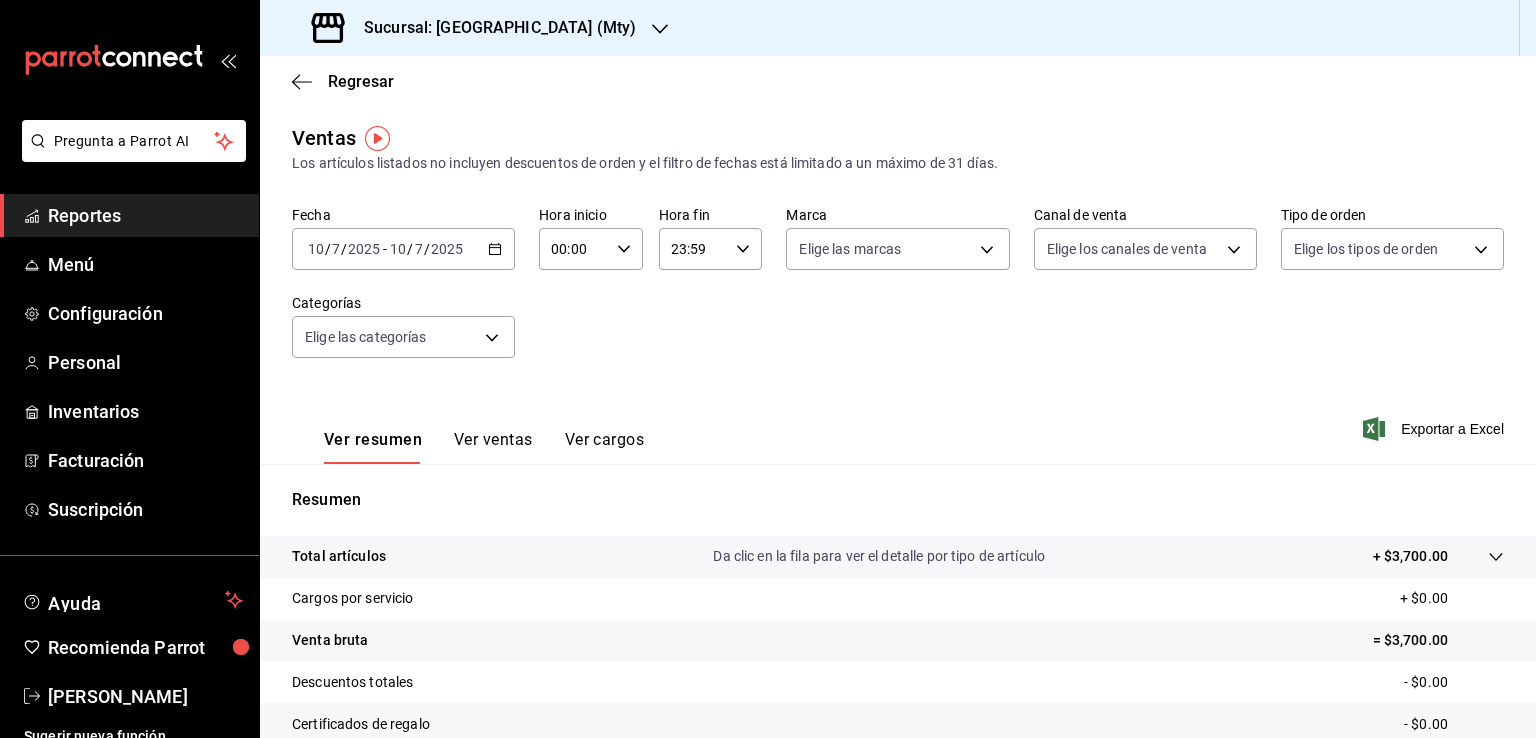click on "[DATE] [DATE] - [DATE] [DATE]" at bounding box center [403, 249] 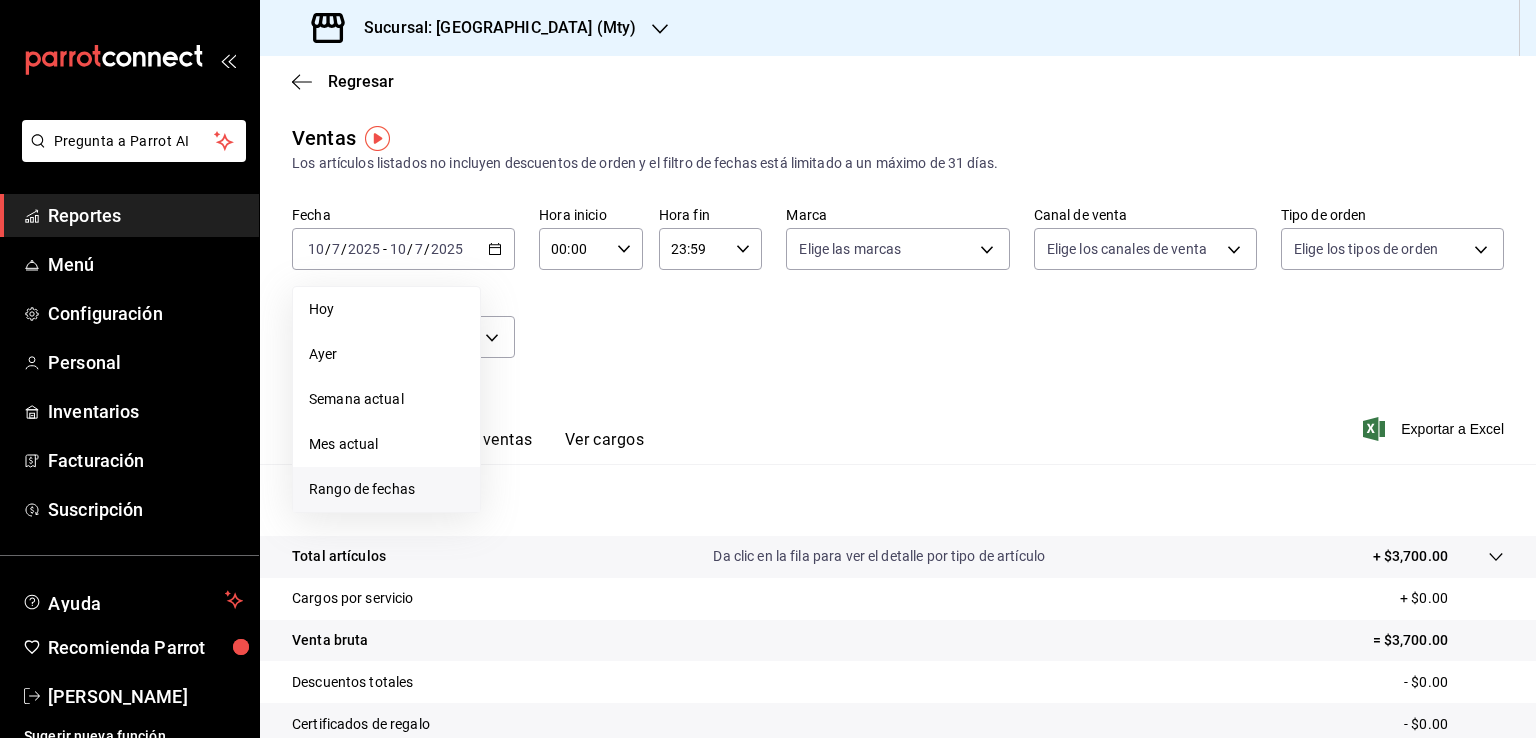 click on "Rango de fechas" at bounding box center (386, 489) 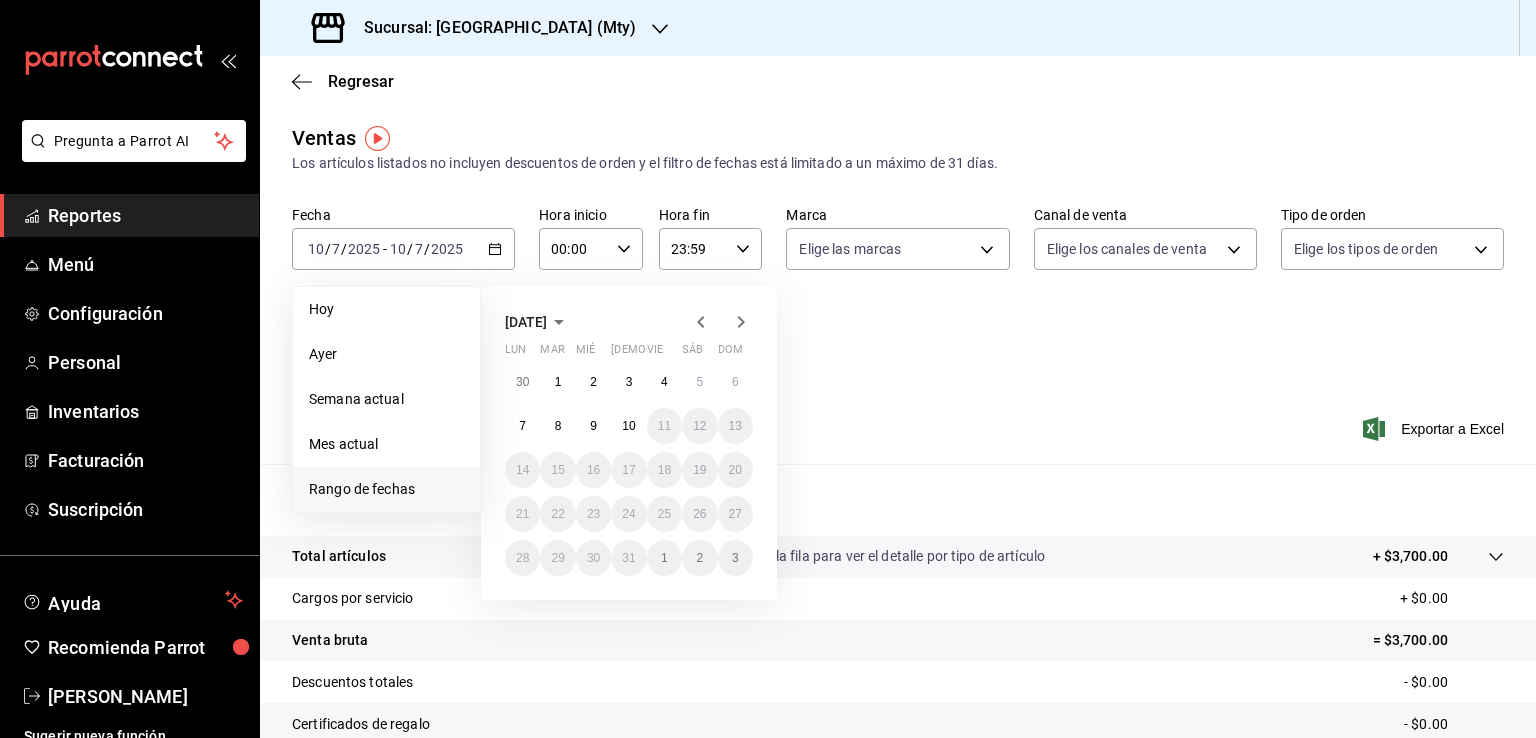 click 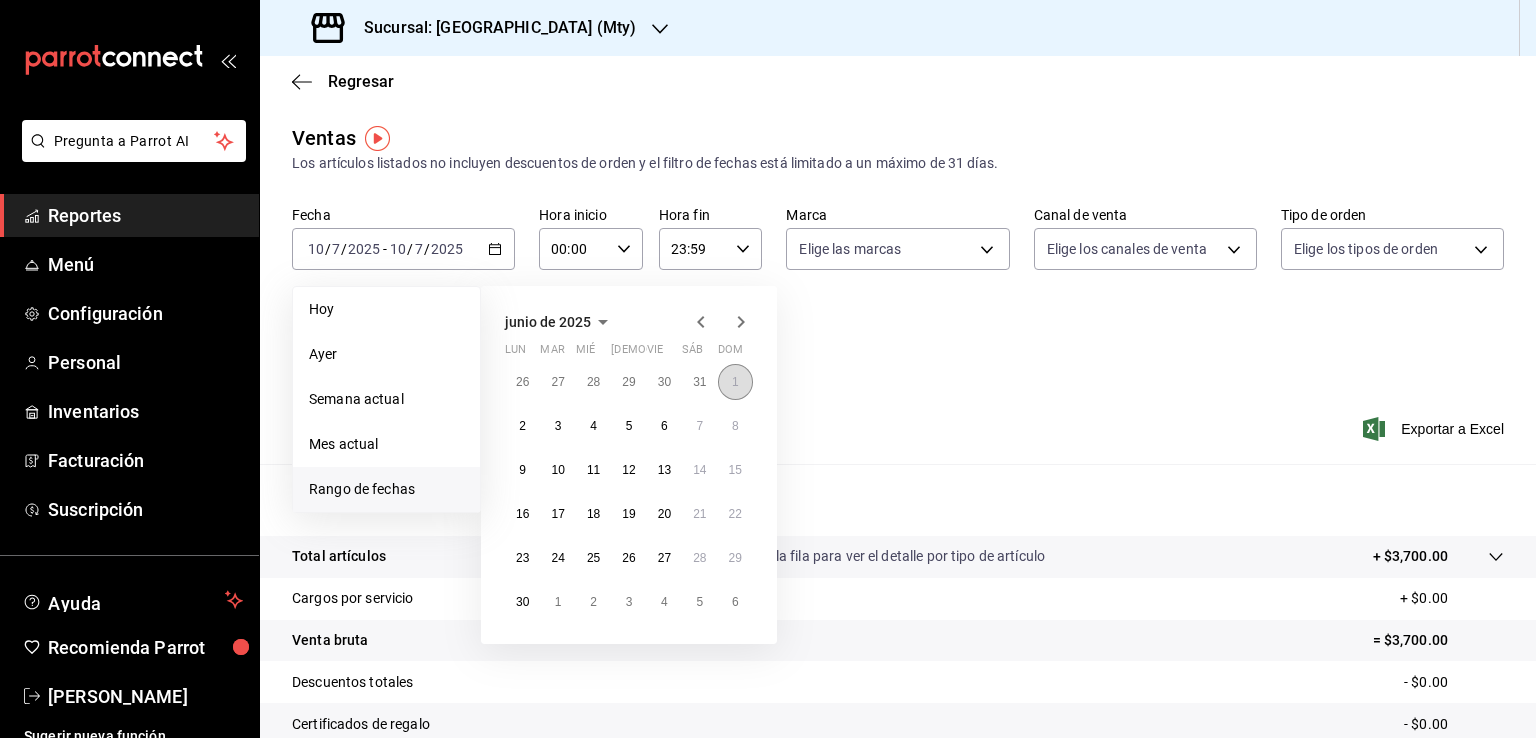 click on "1" at bounding box center (735, 382) 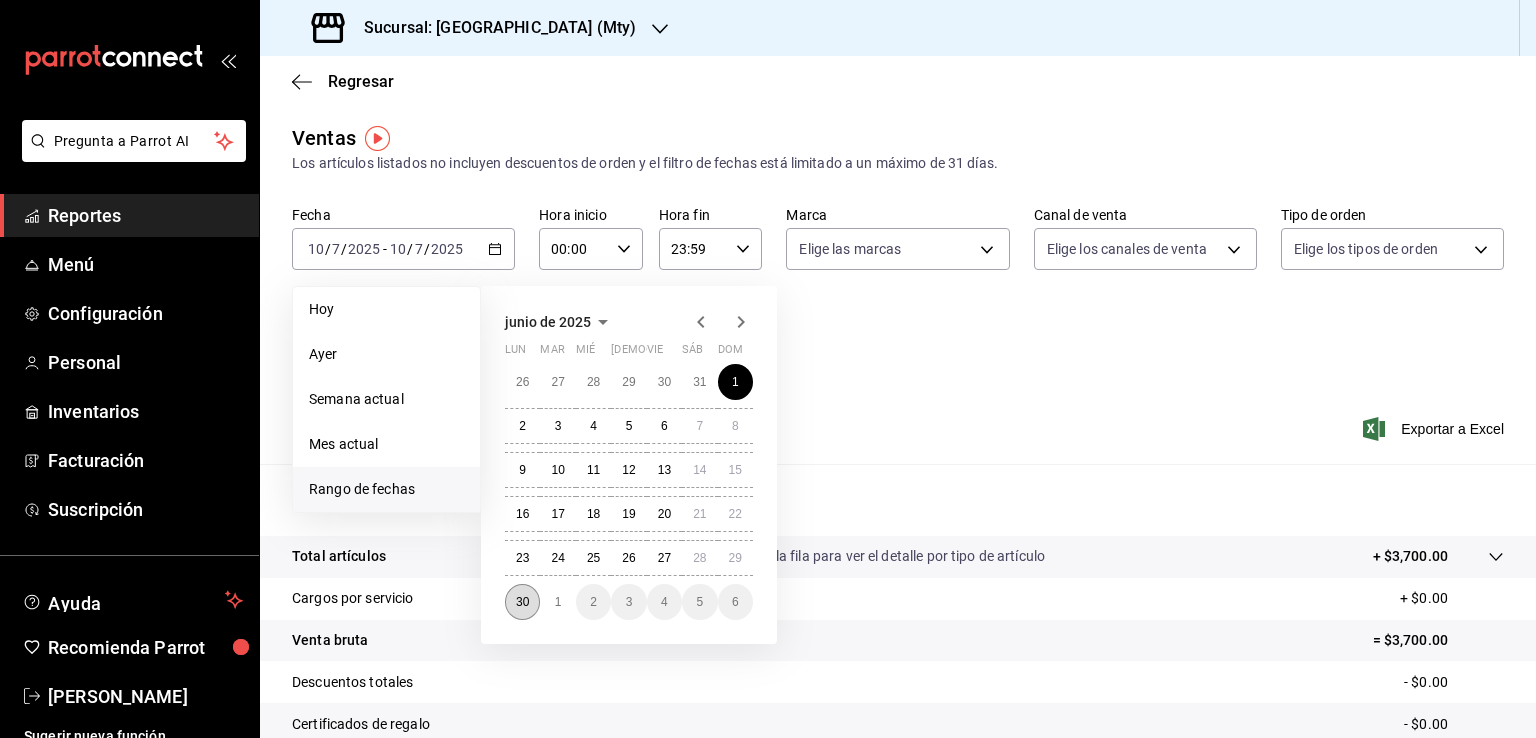 click on "30" at bounding box center [522, 602] 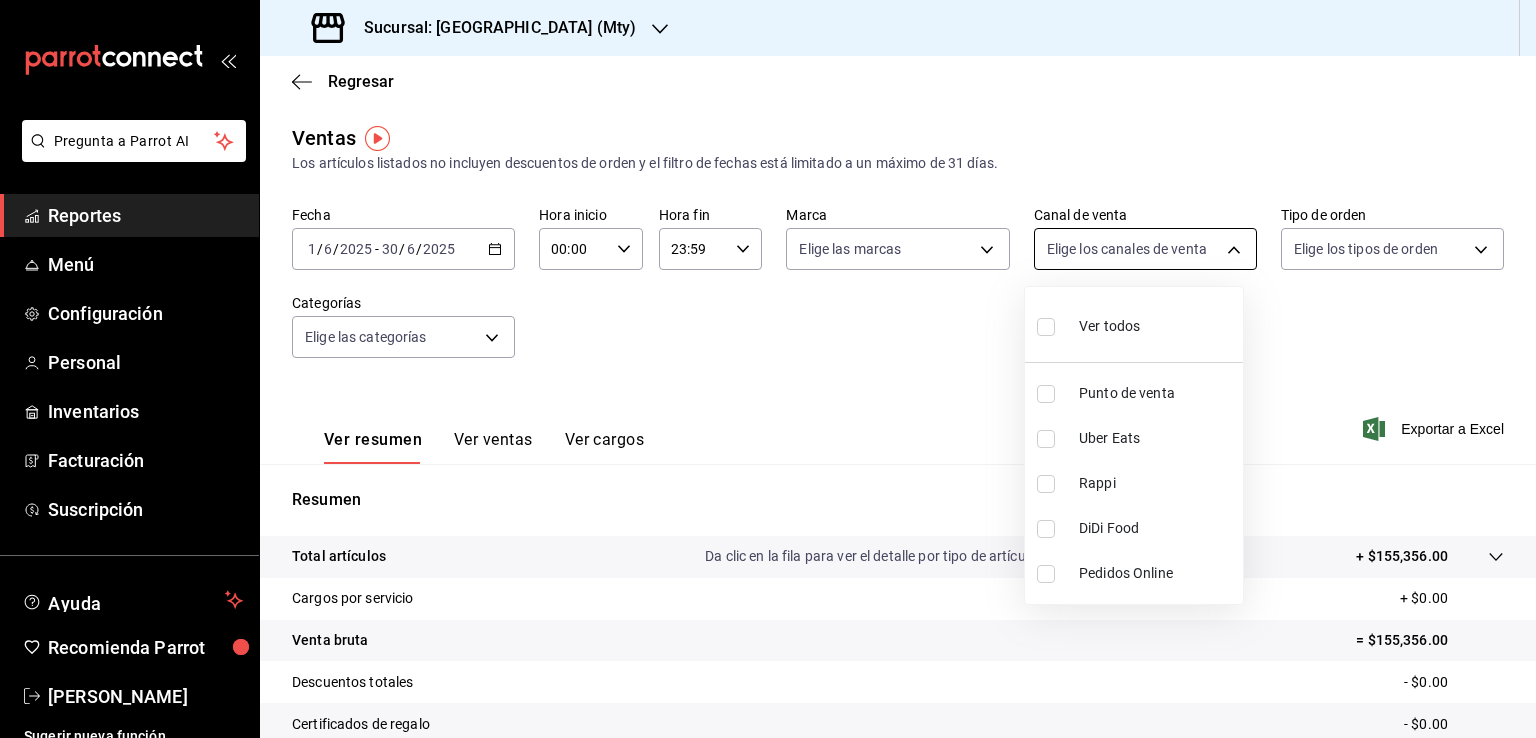 click on "Pregunta a Parrot AI Reportes   Menú   Configuración   Personal   Inventarios   Facturación   Suscripción   Ayuda Recomienda Parrot   [PERSON_NAME]   Sugerir nueva función   Sucursal: Las Quekas (Mty) Regresar Ventas Los artículos listados no incluyen descuentos de orden y el filtro de fechas está limitado a un máximo de 31 días. Fecha [DATE] [DATE] - [DATE] [DATE] Hora inicio 00:00 Hora inicio Hora fin 23:59 Hora fin Marca Elige las marcas Canal de venta Elige los canales de venta Tipo de orden Elige los tipos de orden Categorías Elige las categorías Ver resumen Ver ventas Ver cargos Exportar a Excel Resumen Total artículos Da clic en la fila para ver el detalle por tipo de artículo + $155,356.00 Cargos por servicio + $0.00 Venta bruta = $155,356.00 Descuentos totales - $0.00 Certificados de regalo - $0.00 Venta total = $155,356.00 Impuestos - $21,428.41 Venta neta = $133,927.59 GANA 1 MES GRATIS EN TU SUSCRIPCIÓN AQUÍ Ver video tutorial Ir a video Pregunta a Parrot AI" at bounding box center (768, 369) 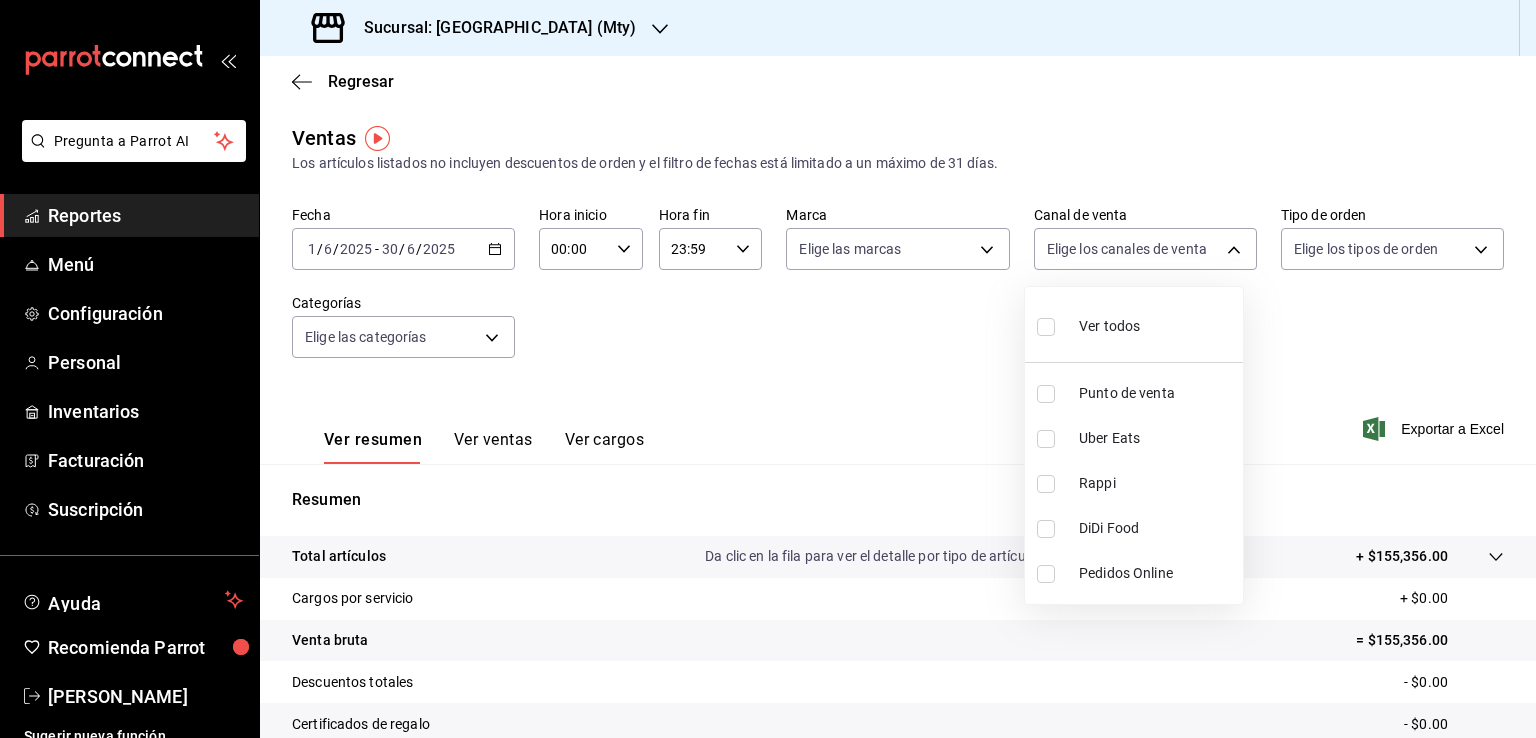click at bounding box center (1046, 484) 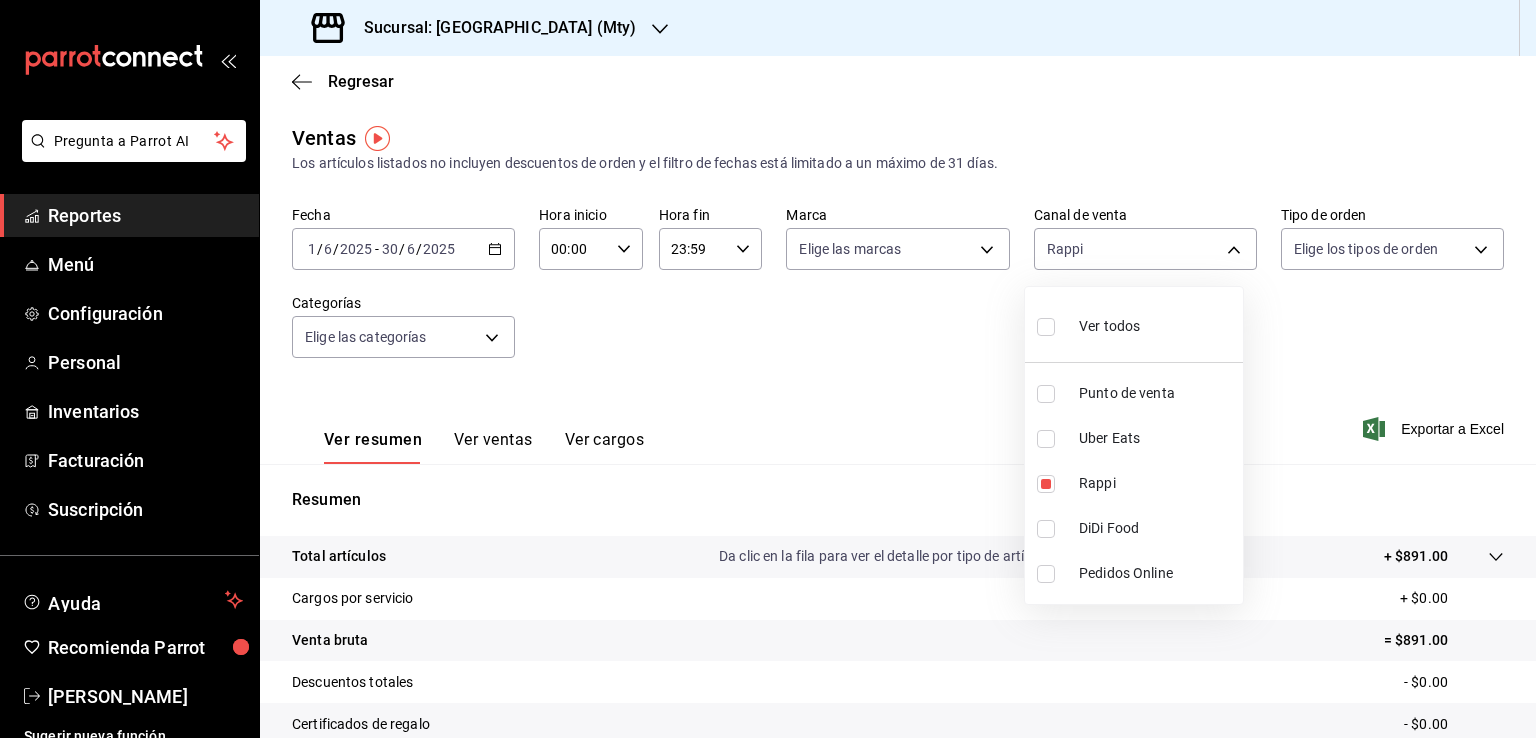click at bounding box center (768, 369) 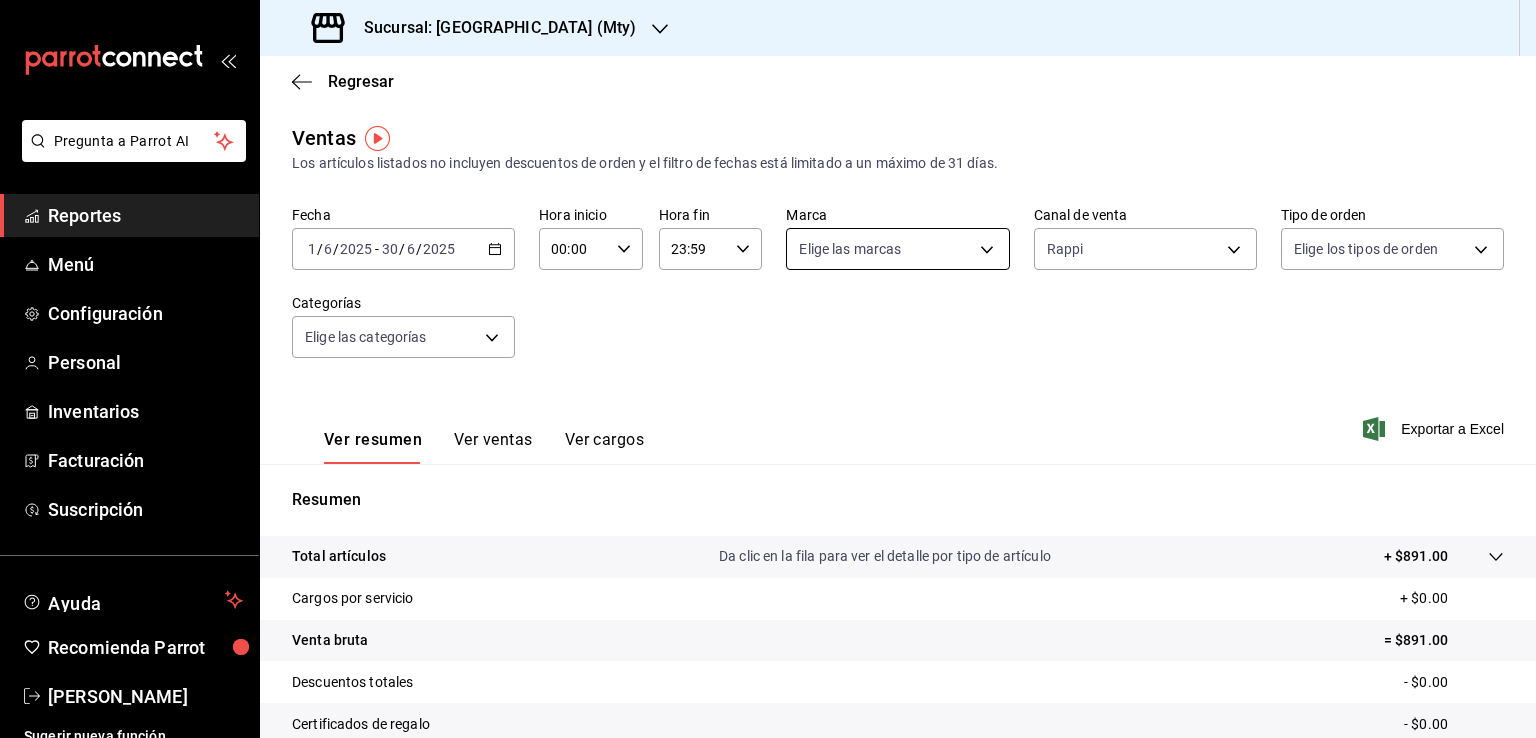 click on "Pregunta a Parrot AI Reportes   Menú   Configuración   Personal   Inventarios   Facturación   Suscripción   Ayuda Recomienda Parrot   [PERSON_NAME]   Sugerir nueva función   Sucursal: Las Quekas (Mty) Regresar Ventas Los artículos listados no incluyen descuentos de orden y el filtro de fechas está limitado a un máximo de 31 días. Fecha [DATE] [DATE] - [DATE] [DATE] Hora inicio 00:00 Hora inicio Hora fin 23:59 Hora fin Marca Elige las marcas Canal de venta Rappi RAPPI Tipo de orden Elige los tipos de orden Categorías Elige las categorías Ver resumen Ver ventas Ver cargos Exportar a Excel Resumen Total artículos Da clic en la fila para ver el detalle por tipo de artículo + $891.00 Cargos por servicio + $0.00 Venta bruta = $891.00 Descuentos totales - $0.00 Certificados de regalo - $0.00 Venta total = $891.00 Impuestos - $122.90 Venta neta = $768.10 GANA 1 MES GRATIS EN TU SUSCRIPCIÓN AQUÍ Ver video tutorial Ir a video Pregunta a Parrot AI Reportes   Menú   Configuración" at bounding box center [768, 369] 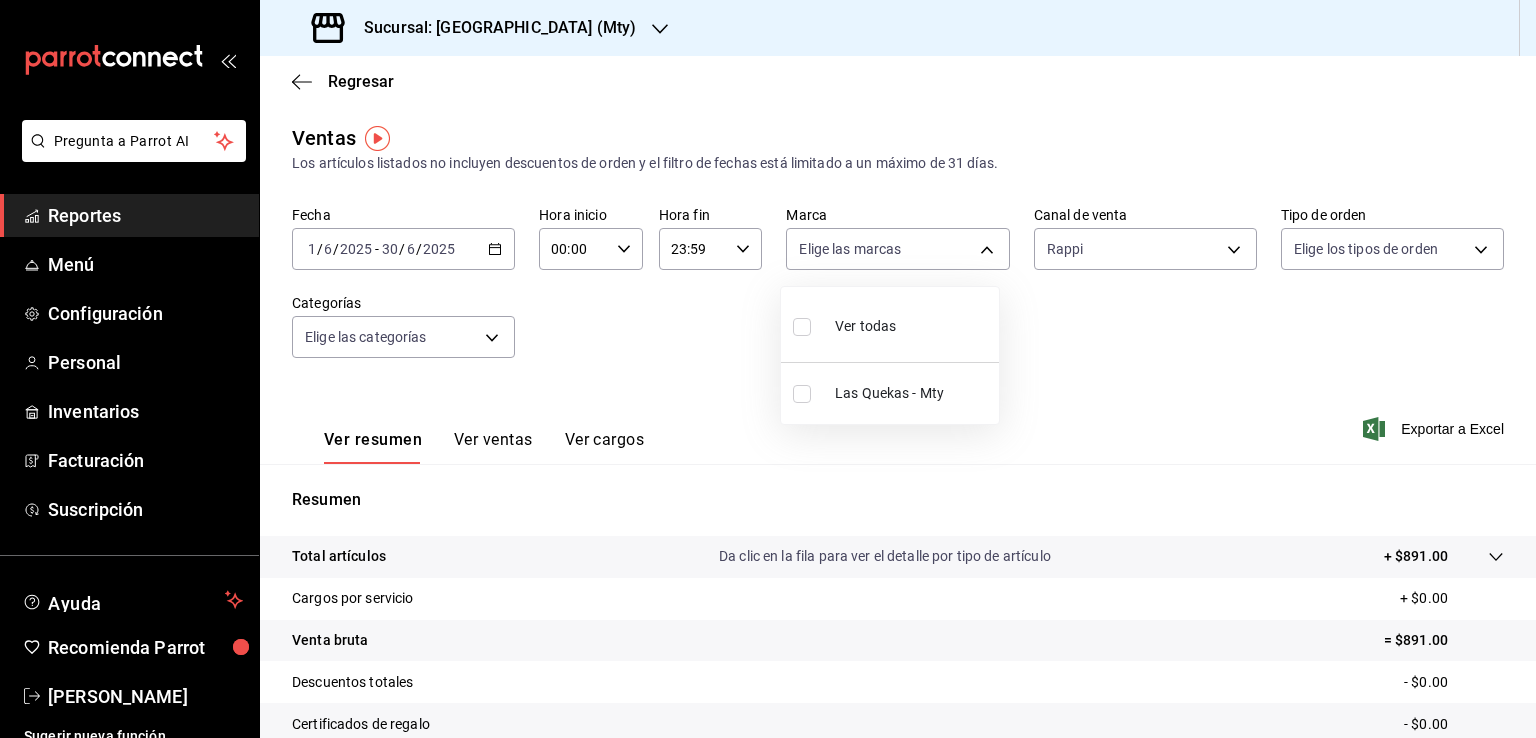 click at bounding box center (768, 369) 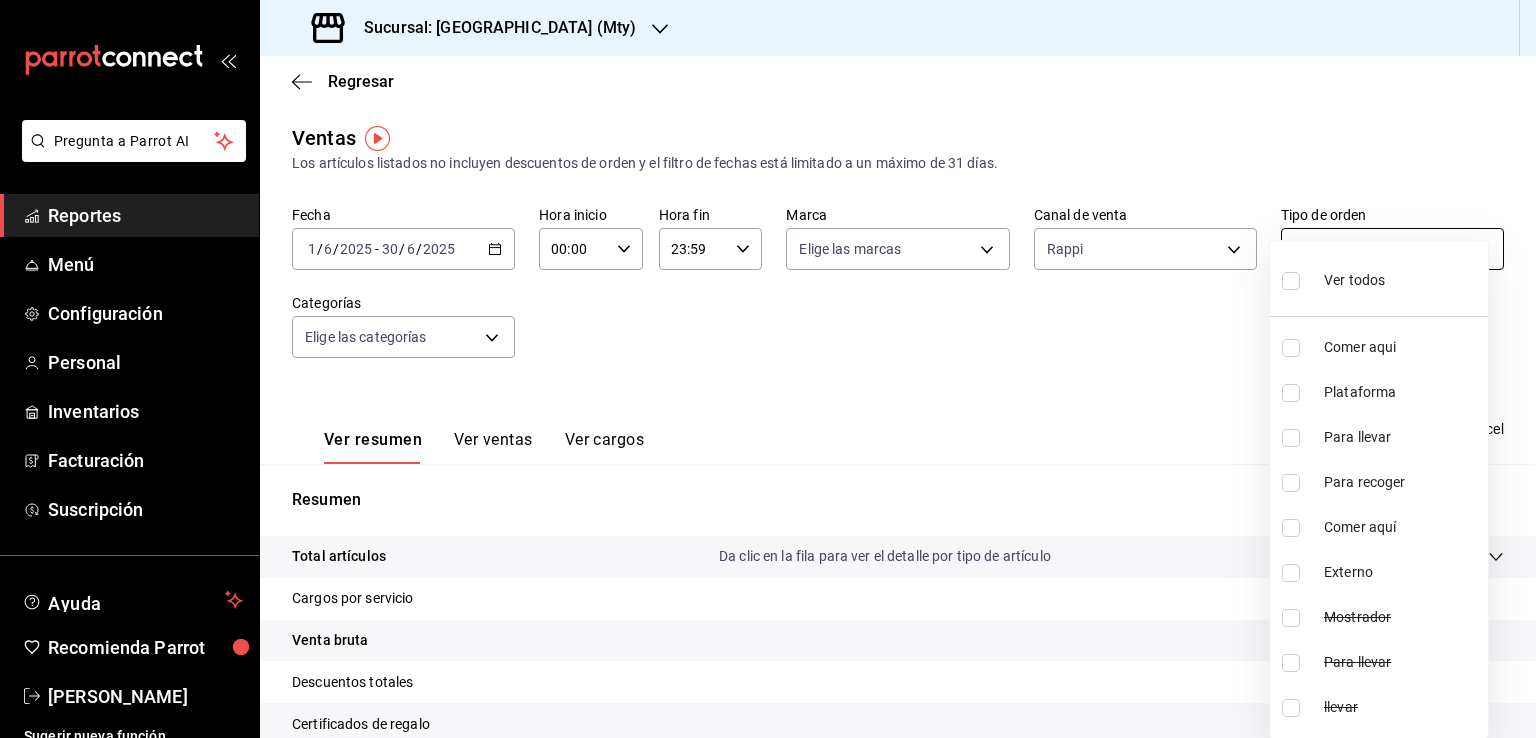 click on "Pregunta a Parrot AI Reportes   Menú   Configuración   Personal   Inventarios   Facturación   Suscripción   Ayuda Recomienda Parrot   [PERSON_NAME]   Sugerir nueva función   Sucursal: Las Quekas (Mty) Regresar Ventas Los artículos listados no incluyen descuentos de orden y el filtro de fechas está limitado a un máximo de 31 días. Fecha [DATE] [DATE] - [DATE] [DATE] Hora inicio 00:00 Hora inicio Hora fin 23:59 Hora fin Marca Elige las marcas Canal de venta Rappi RAPPI Tipo de orden Elige los tipos de orden Categorías Elige las categorías Ver resumen Ver ventas Ver cargos Exportar a Excel Resumen Total artículos Da clic en la fila para ver el detalle por tipo de artículo + $891.00 Cargos por servicio + $0.00 Venta bruta = $891.00 Descuentos totales - $0.00 Certificados de regalo - $0.00 Venta total = $891.00 Impuestos - $122.90 Venta neta = $768.10 GANA 1 MES GRATIS EN TU SUSCRIPCIÓN AQUÍ Ver video tutorial Ir a video Pregunta a Parrot AI Reportes   Menú   Configuración" at bounding box center (768, 369) 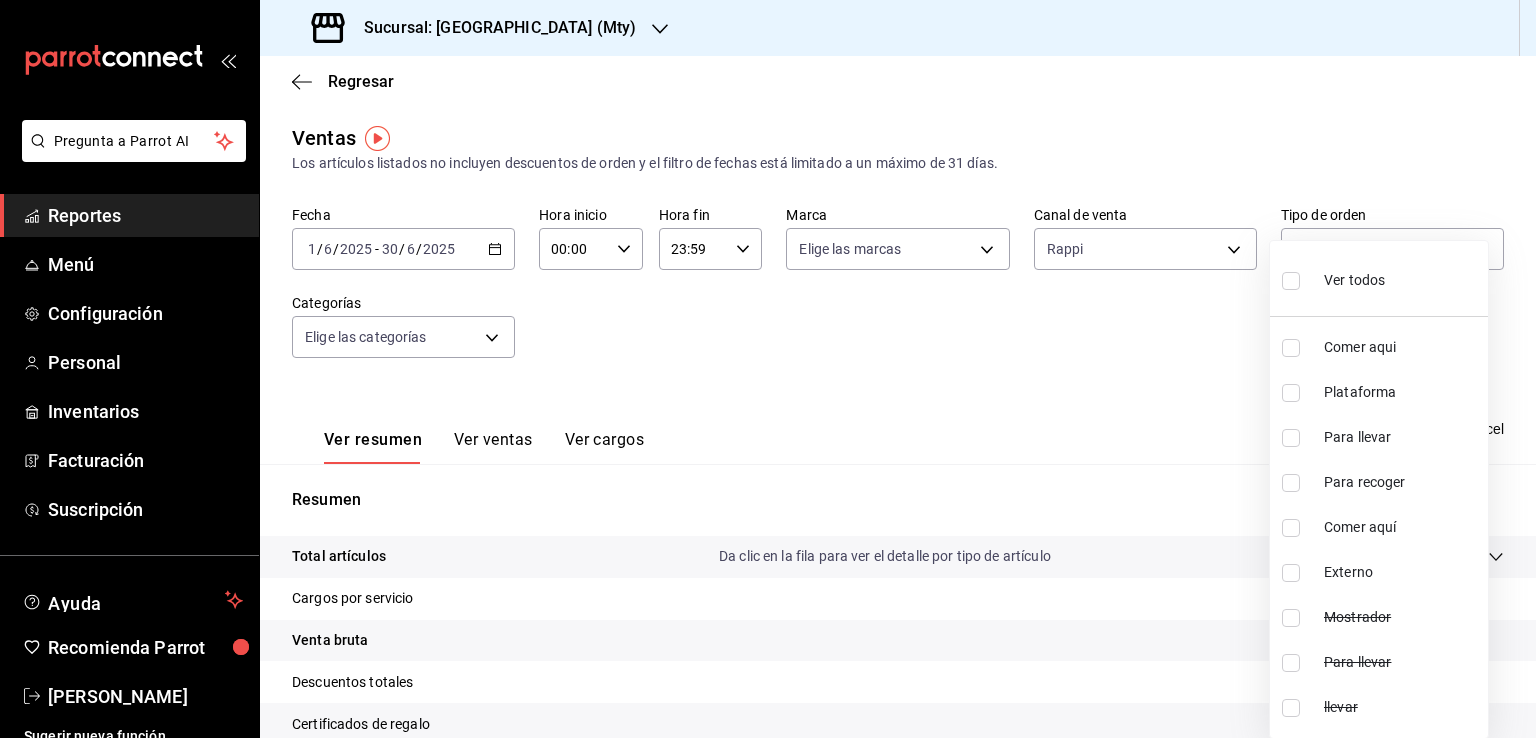 click at bounding box center [1291, 281] 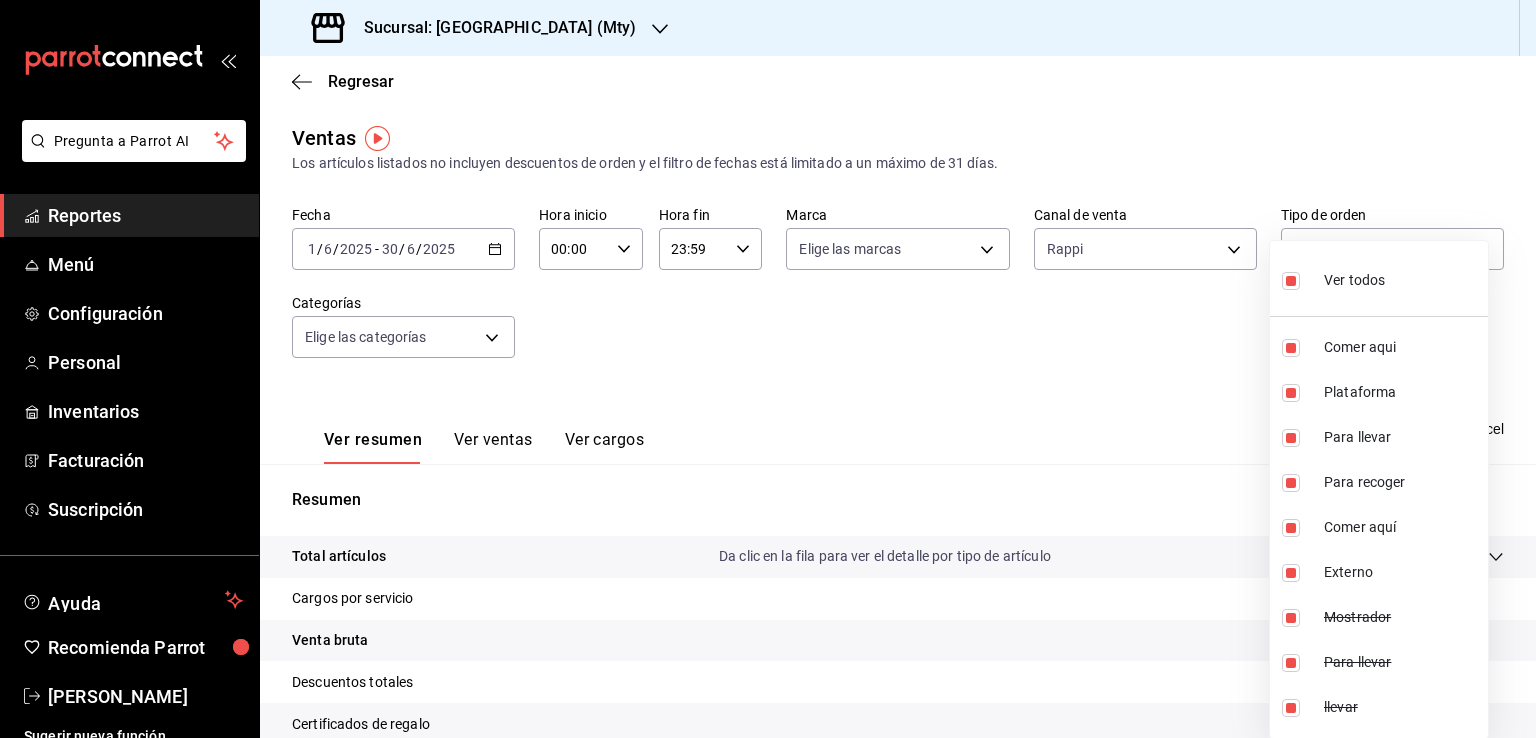 click at bounding box center [768, 369] 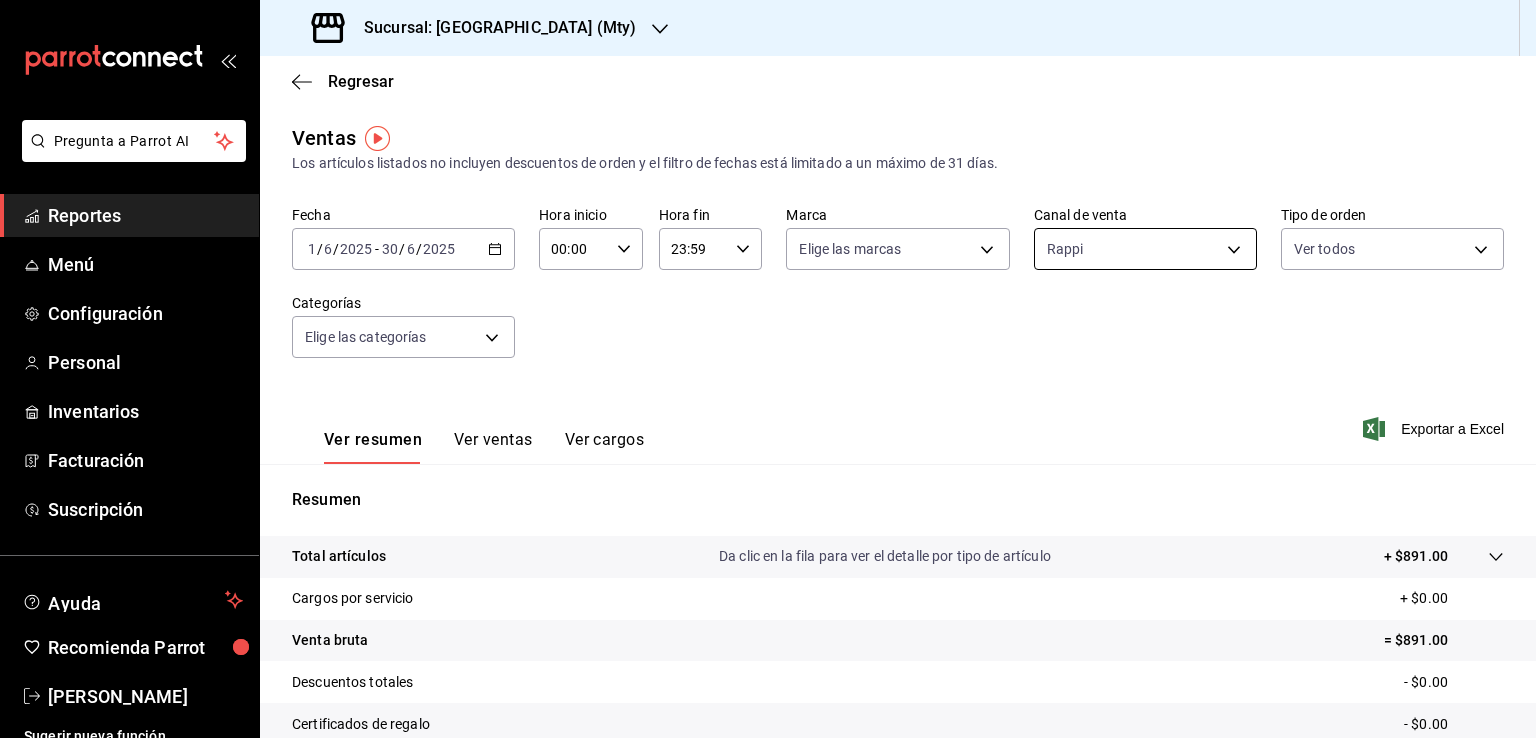 click on "Pregunta a Parrot AI Reportes   Menú   Configuración   Personal   Inventarios   Facturación   Suscripción   Ayuda Recomienda Parrot   [PERSON_NAME]   Sugerir nueva función   Sucursal: Las Quekas (Mty) Regresar Ventas Los artículos listados no incluyen descuentos de orden y el filtro de fechas está limitado a un máximo de 31 días. Fecha [DATE] [DATE] - [DATE] [DATE] Hora inicio 00:00 Hora inicio Hora fin 23:59 Hora fin Marca Elige las marcas Canal de venta Rappi RAPPI Tipo de orden Ver todos 5970a2f3-8e3a-48a5-9e07-2049224fb44a,e17f9ce6-ee0b-48e6-a449-0d5d6e47c1b9,0d22799e-a545-44c2-a7e1-2175d3732131,14e983c6-ee65-457a-ba2e-689b81ceeaa3,2d306f22-dd2d-4e3e-8d60-9906f6bd8cf1,EXTERNAL,78d8700e-5a41-4c18-afdc-40d612fd97d1,c7eab256-260d-4b63-8904-98bdb5cc2776,cf8e5393-9de3-4d51-b91f-4ed05fe1c679 Categorías Elige las categorías Ver resumen Ver ventas Ver cargos Exportar a Excel Resumen Total artículos Da clic en la fila para ver el detalle por tipo de artículo + $891.00 + $0.00" at bounding box center [768, 369] 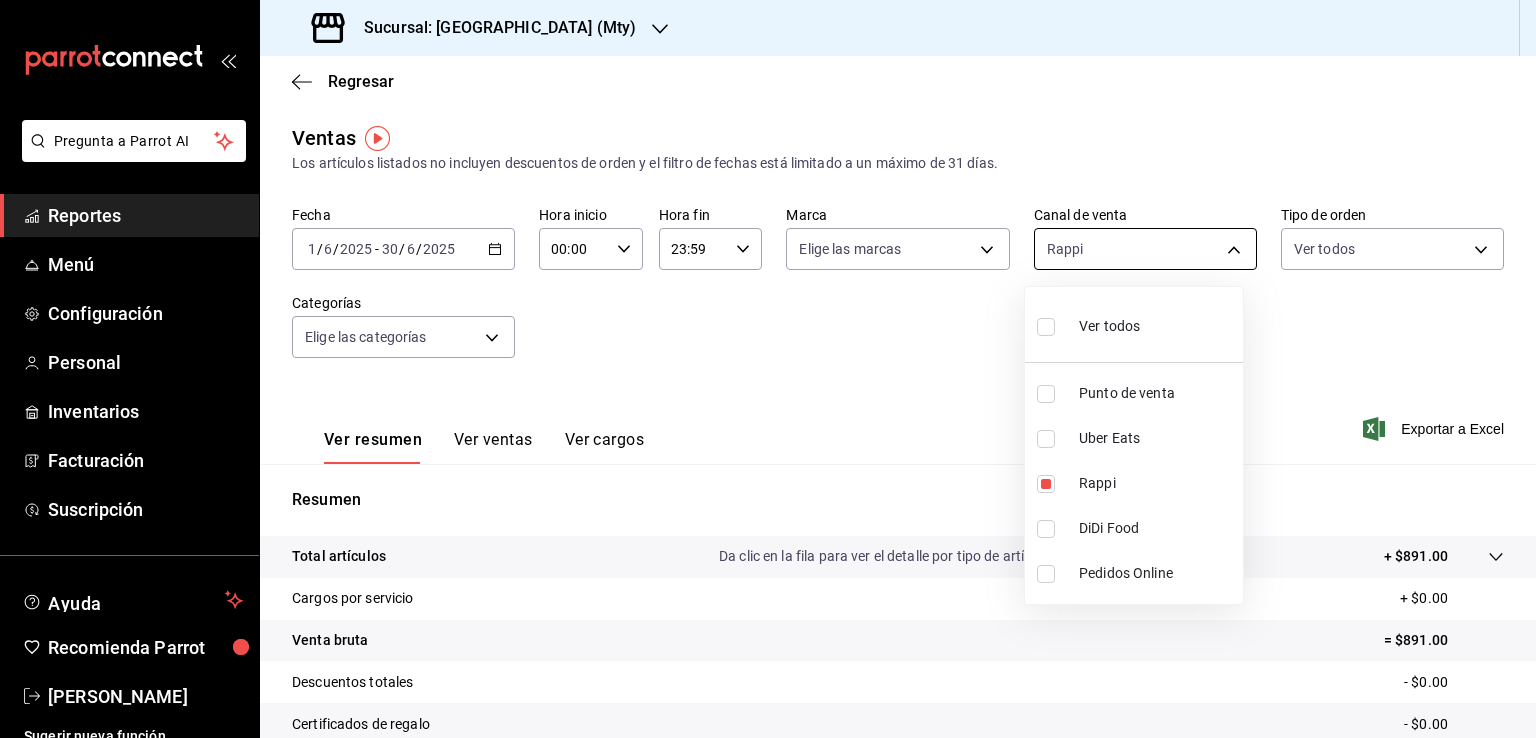 click at bounding box center [768, 369] 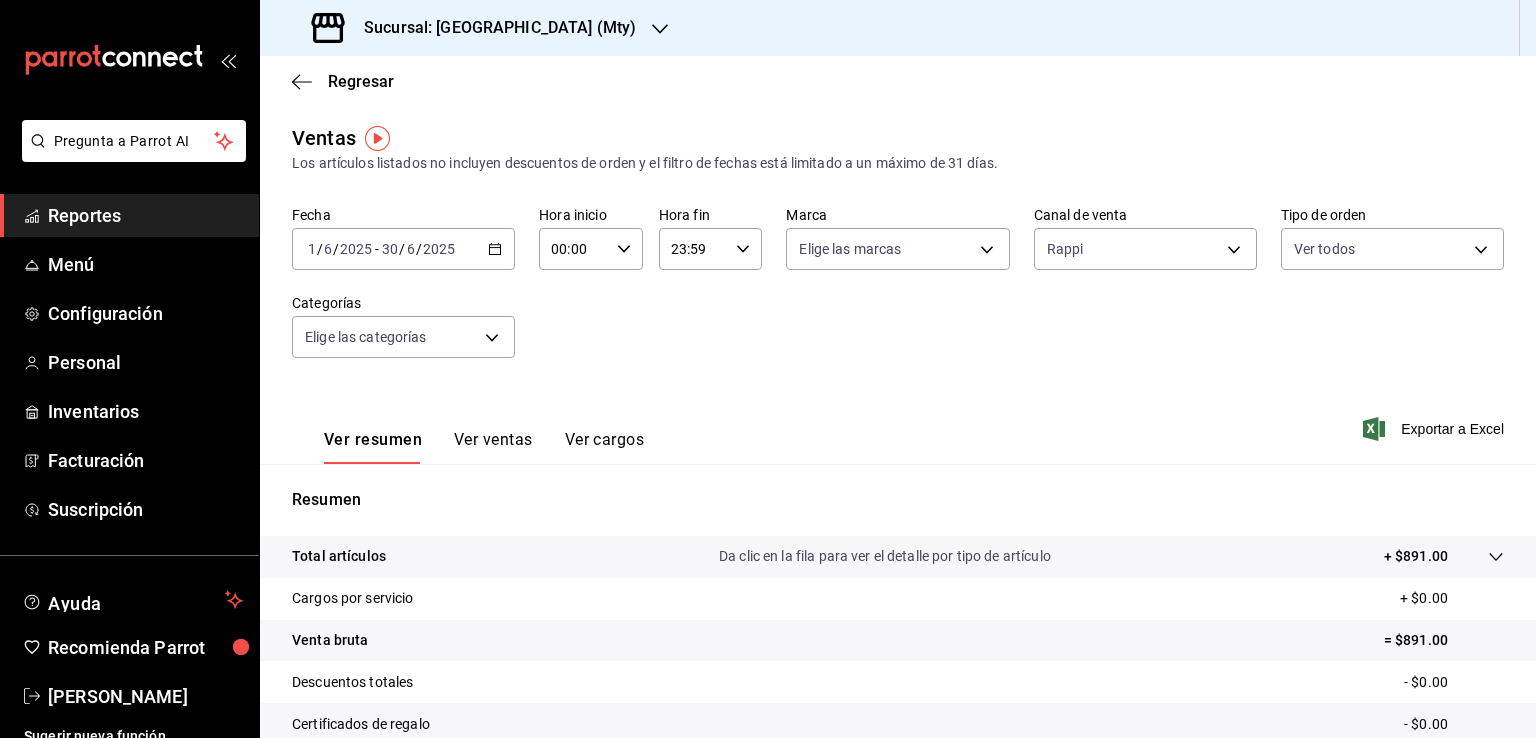 click on "Fecha [DATE] [DATE] - [DATE] [DATE] Hora inicio 00:00 Hora inicio Hora fin 23:59 Hora fin Marca Elige las marcas Canal de venta Rappi RAPPI Tipo de orden Ver todos 5970a2f3-8e3a-48a5-9e07-2049224fb44a,e17f9ce6-ee0b-48e6-a449-0d5d6e47c1b9,0d22799e-a545-44c2-a7e1-2175d3732131,14e983c6-ee65-457a-ba2e-689b81ceeaa3,2d306f22-dd2d-4e3e-8d60-9906f6bd8cf1,EXTERNAL,78d8700e-5a41-4c18-afdc-40d612fd97d1,c7eab256-260d-4b63-8904-98bdb5cc2776,cf8e5393-9de3-4d51-b91f-4ed05fe1c679 Categorías Elige las categorías" at bounding box center (898, 294) 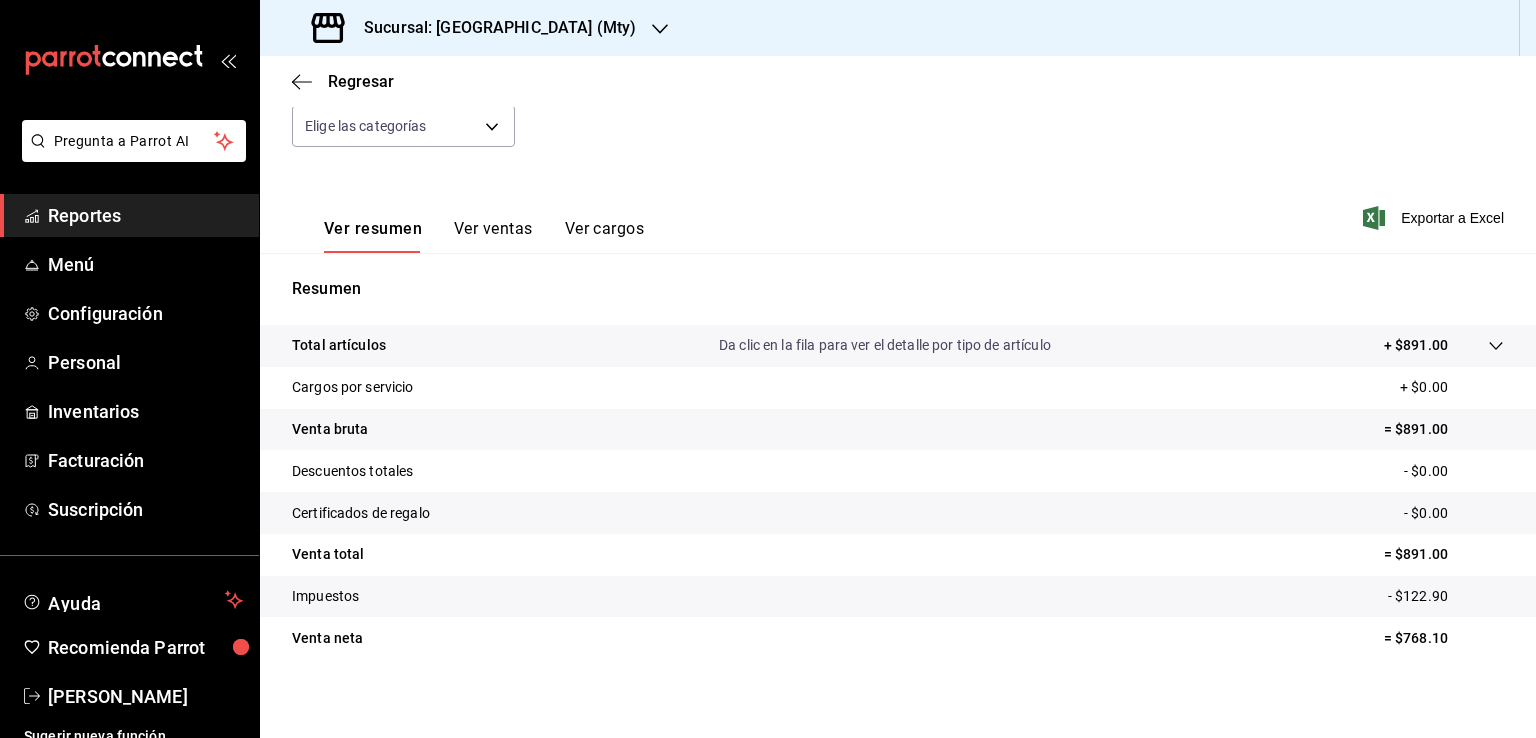 scroll, scrollTop: 220, scrollLeft: 0, axis: vertical 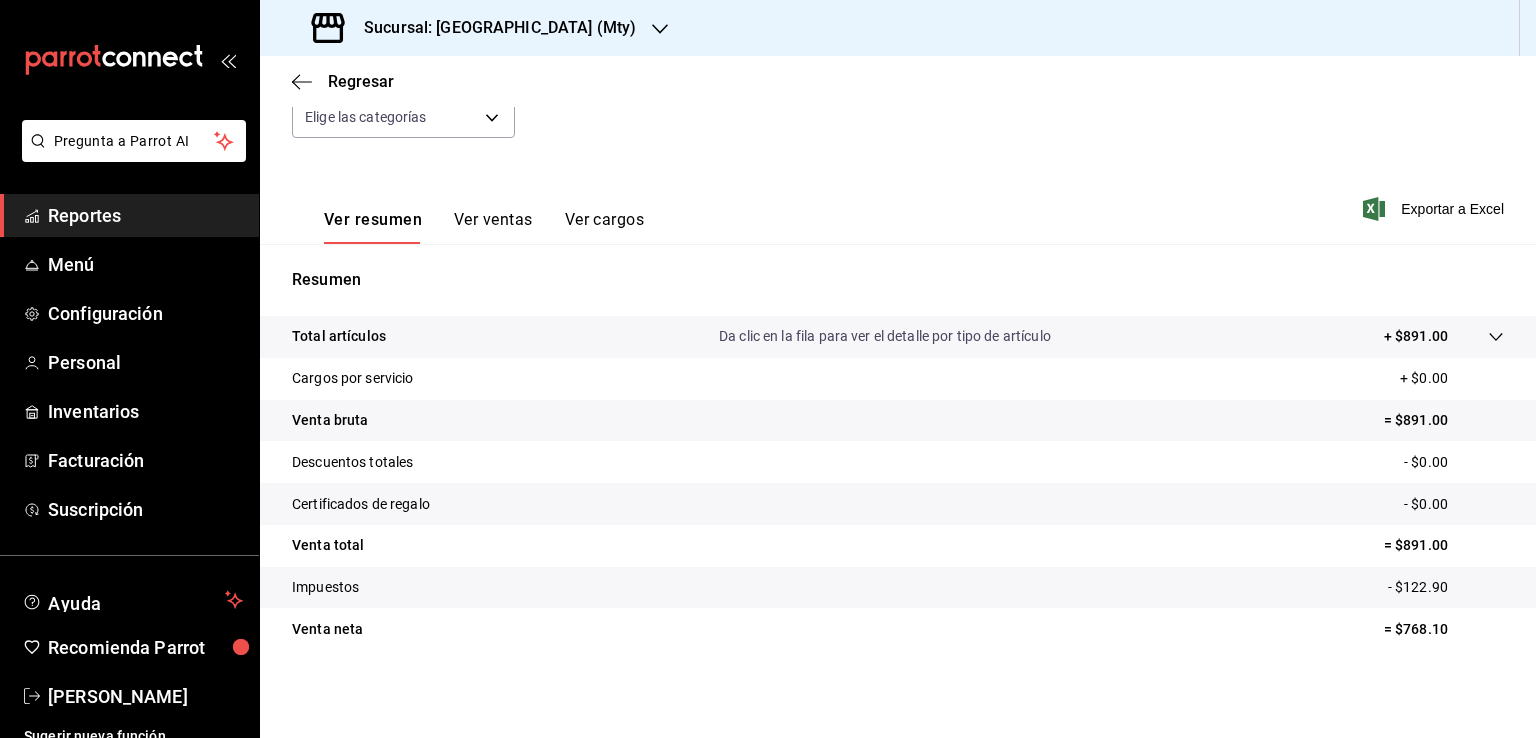 click on "Total artículos Da clic en la fila para ver el detalle por tipo de artículo + $891.00" at bounding box center (870, 336) 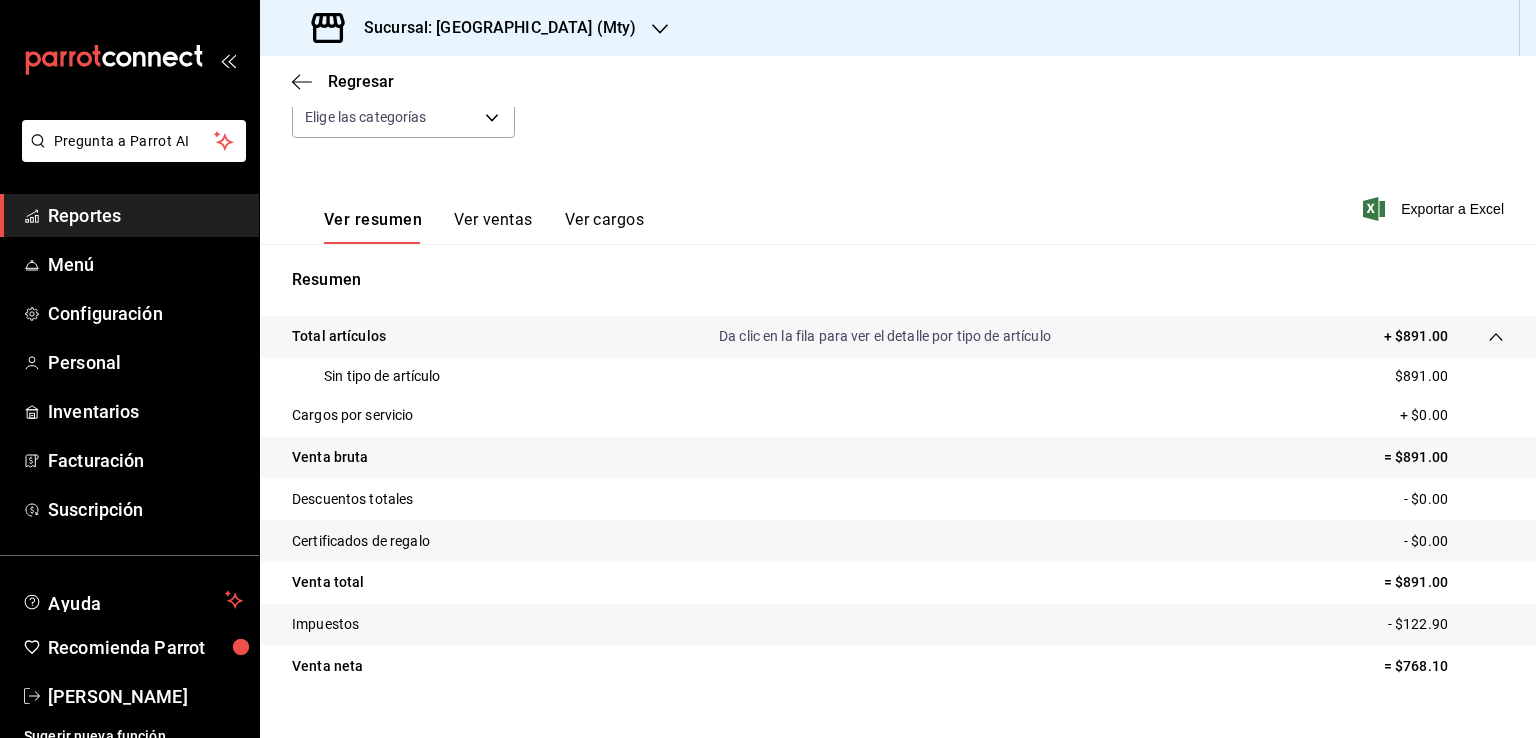 click on "Ver resumen Ver ventas Ver cargos" at bounding box center [468, 215] 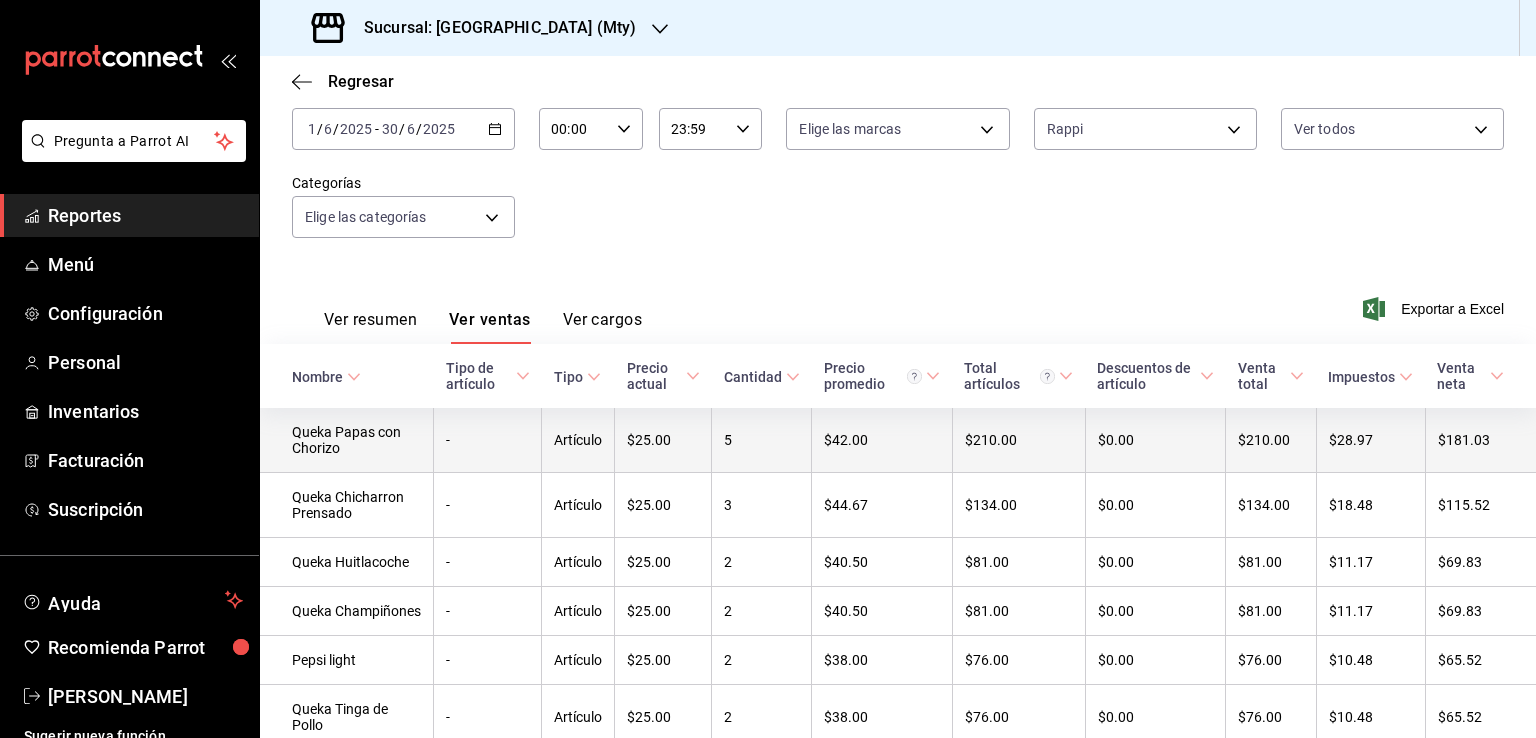 scroll, scrollTop: 220, scrollLeft: 0, axis: vertical 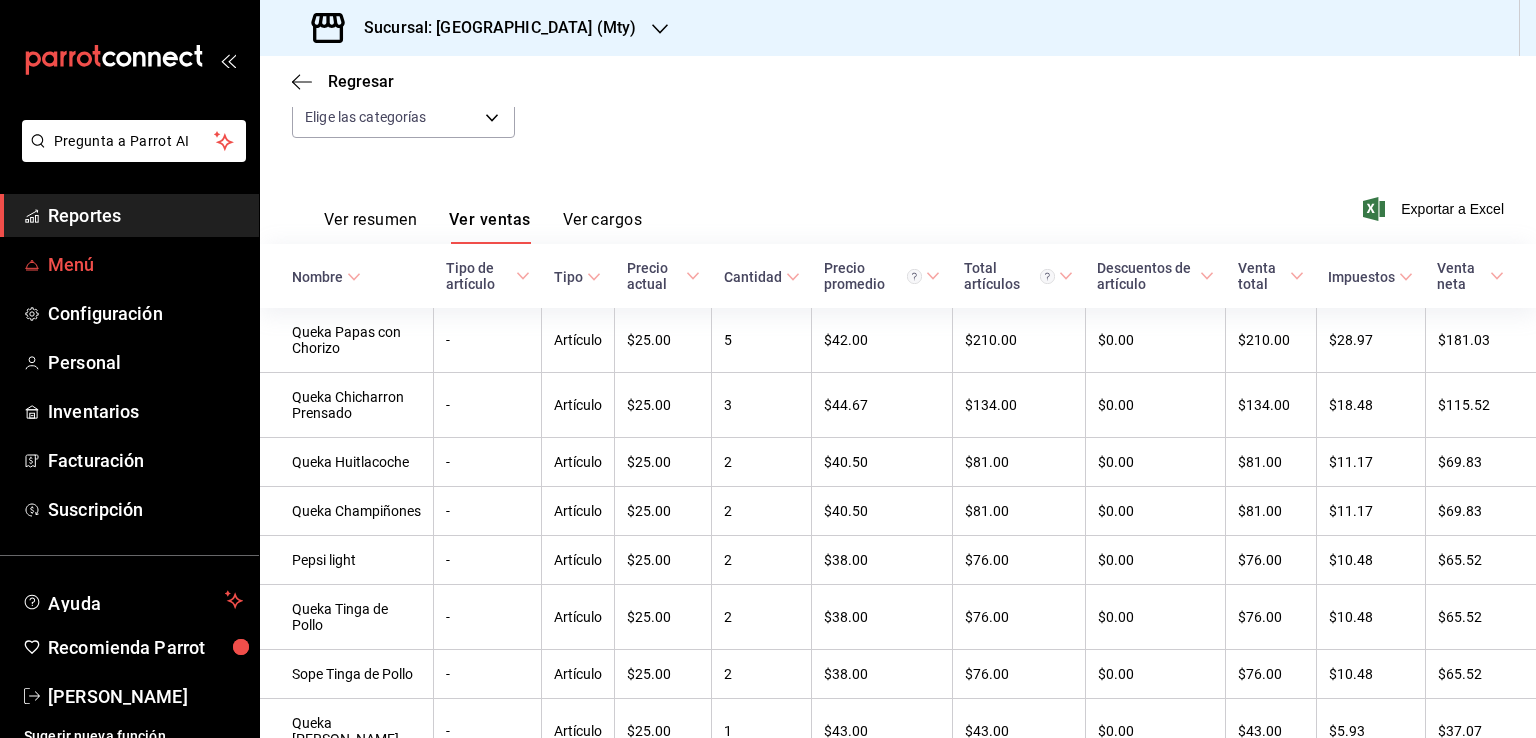 click on "Menú" at bounding box center (145, 264) 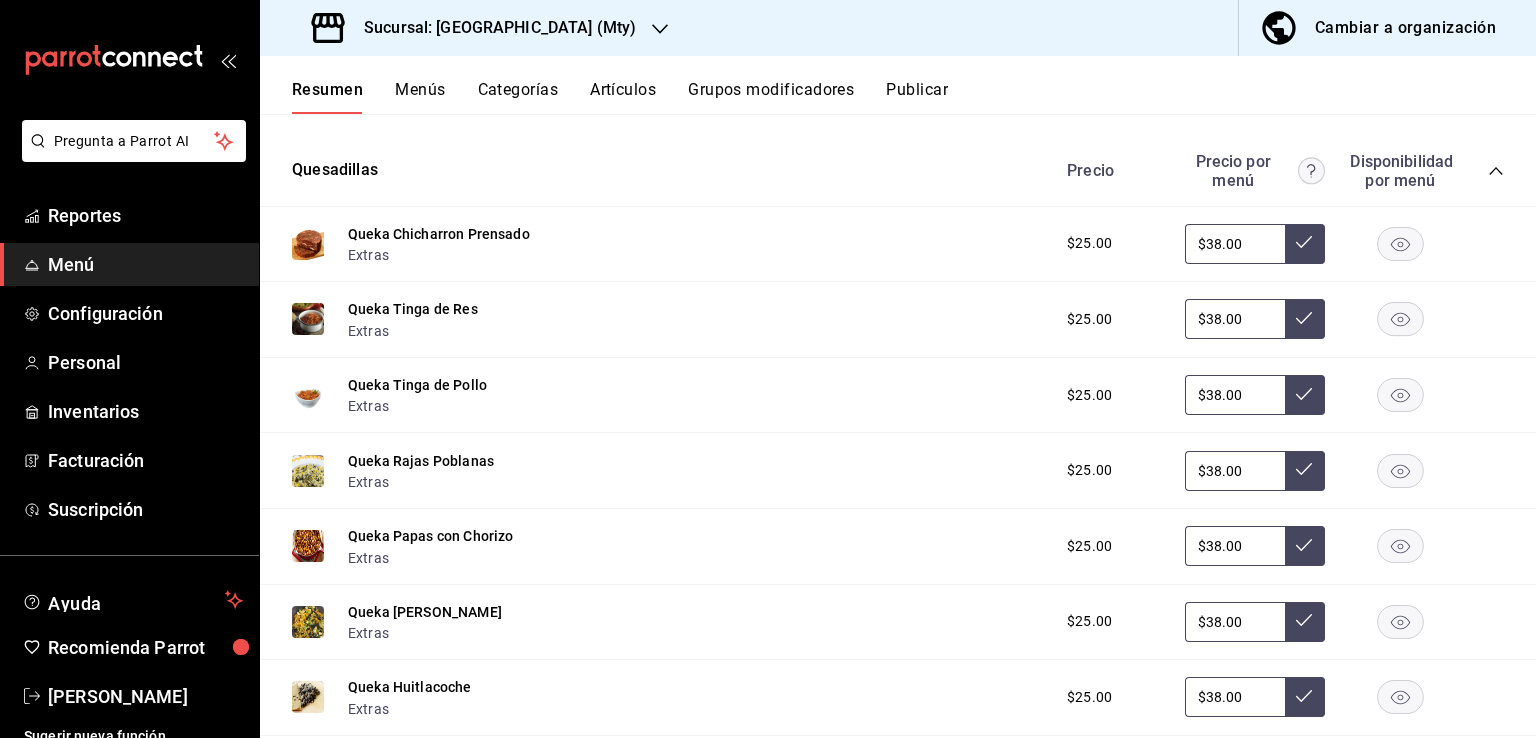 scroll, scrollTop: 1600, scrollLeft: 0, axis: vertical 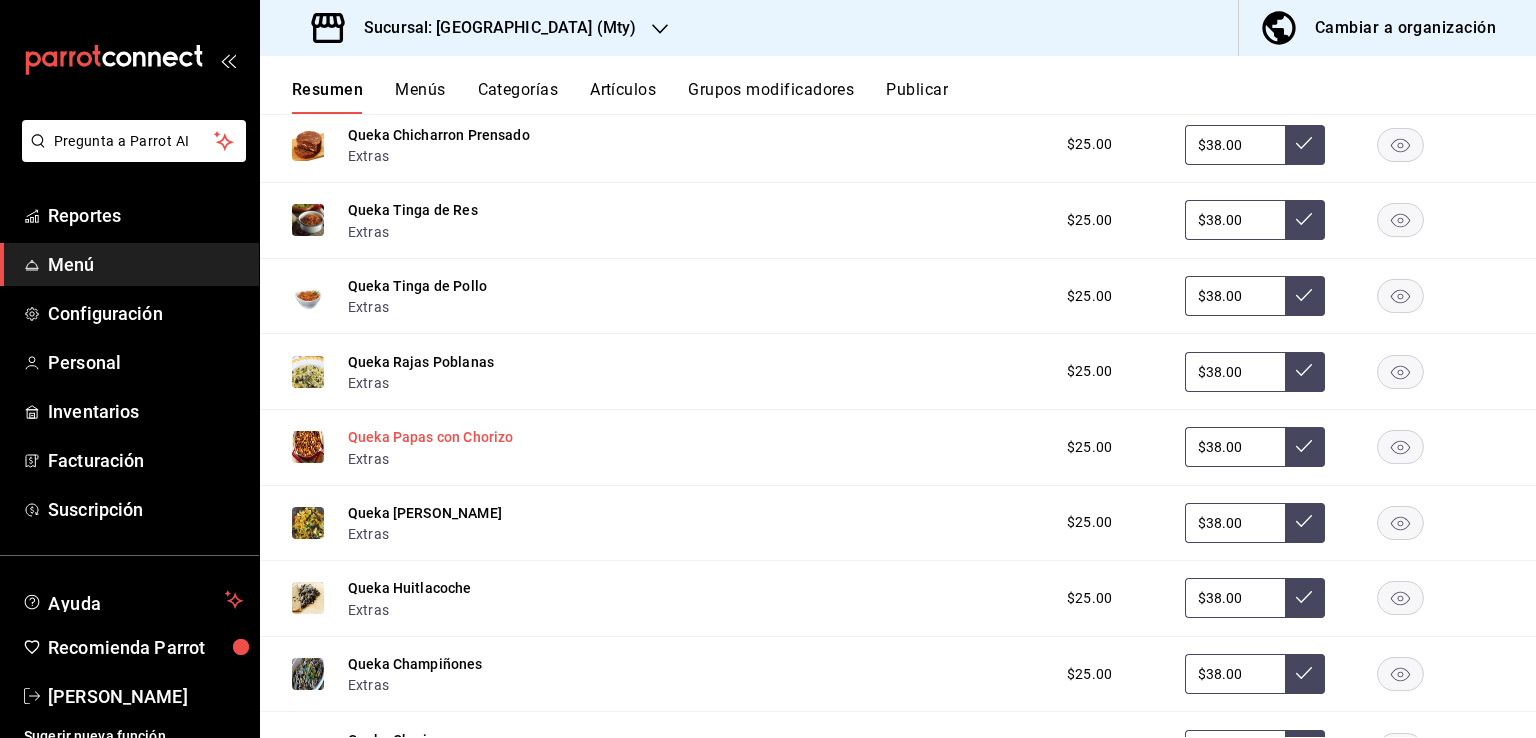 click on "Queka Papas con Chorizo" at bounding box center [430, 437] 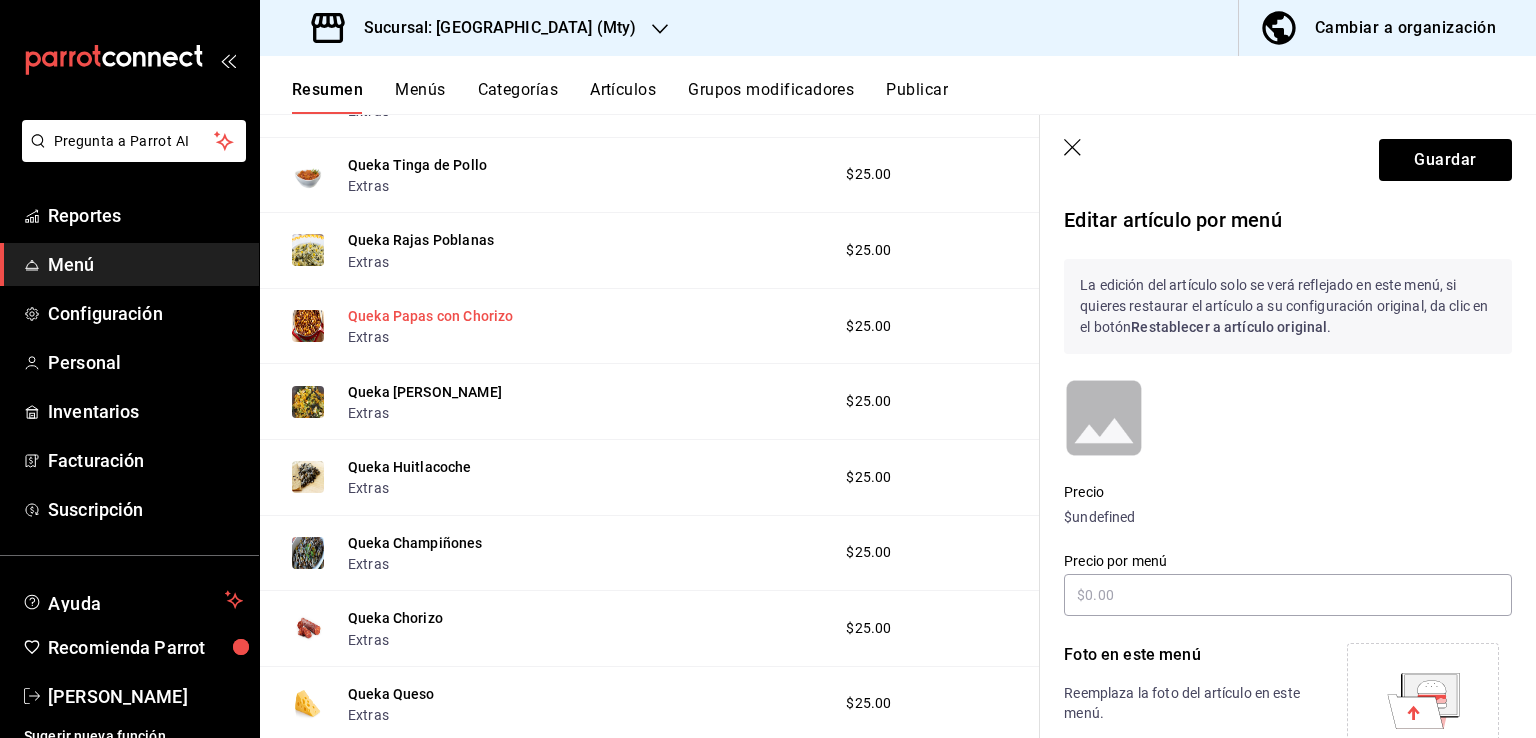 scroll, scrollTop: 1456, scrollLeft: 0, axis: vertical 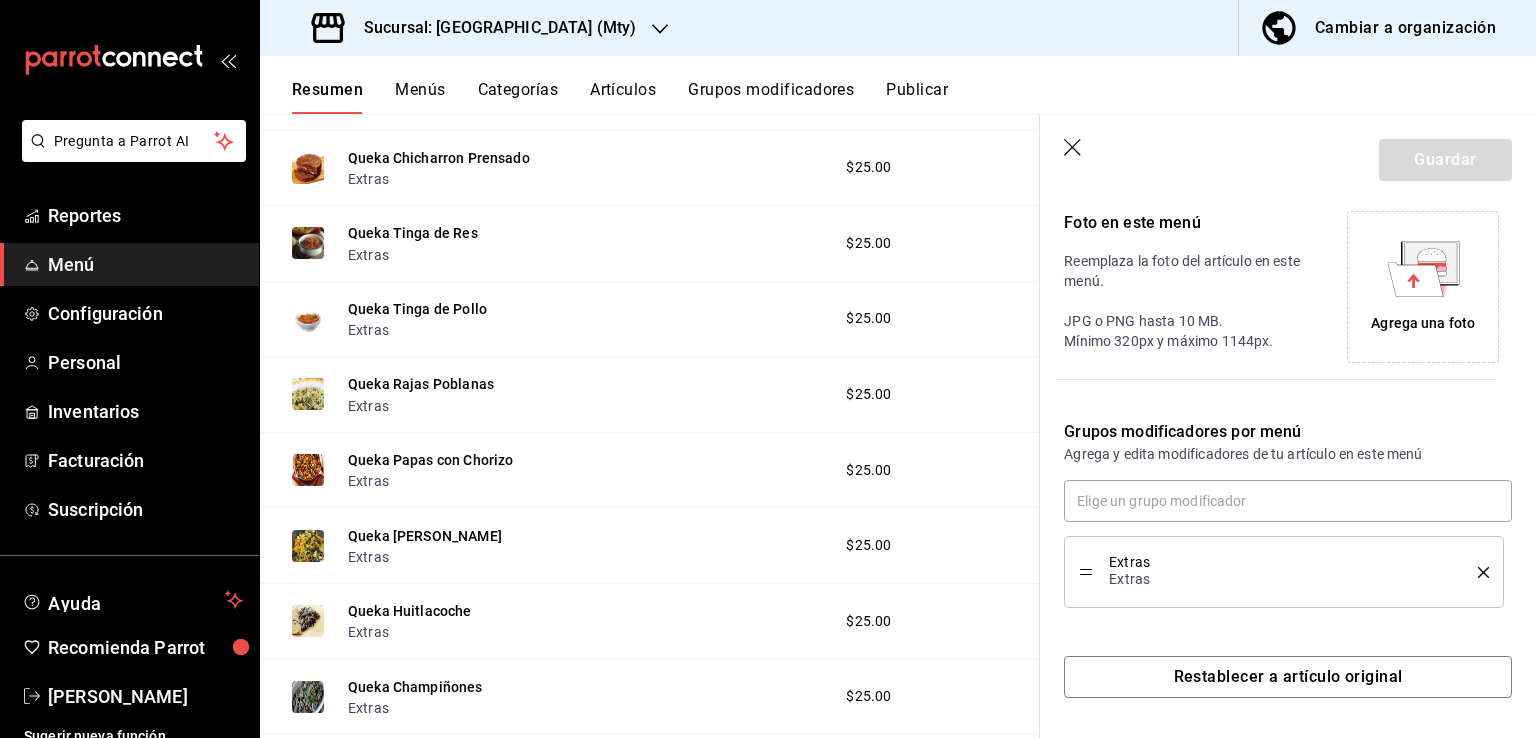 click on "Queka [PERSON_NAME] Extras $25.00" at bounding box center (650, 546) 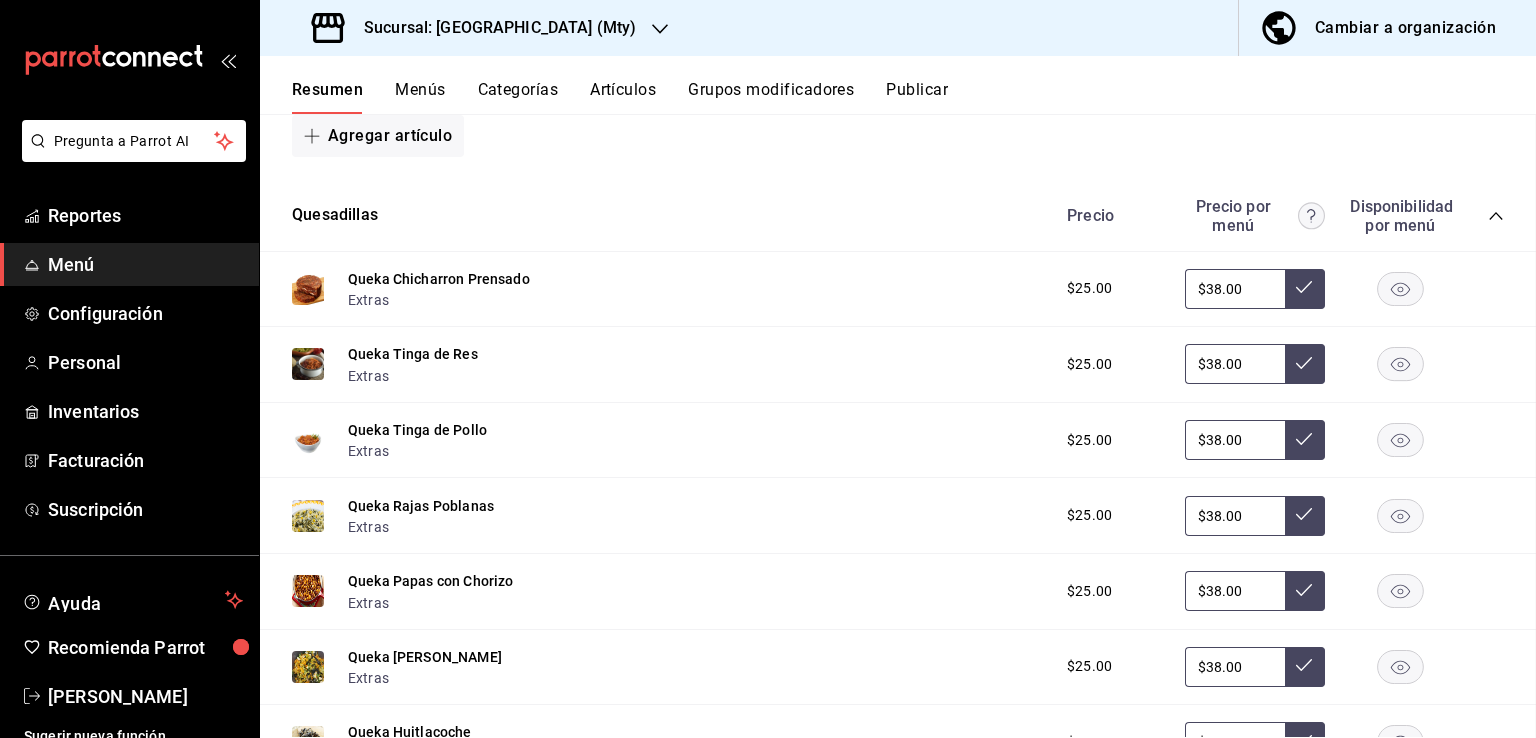 scroll, scrollTop: 1584, scrollLeft: 0, axis: vertical 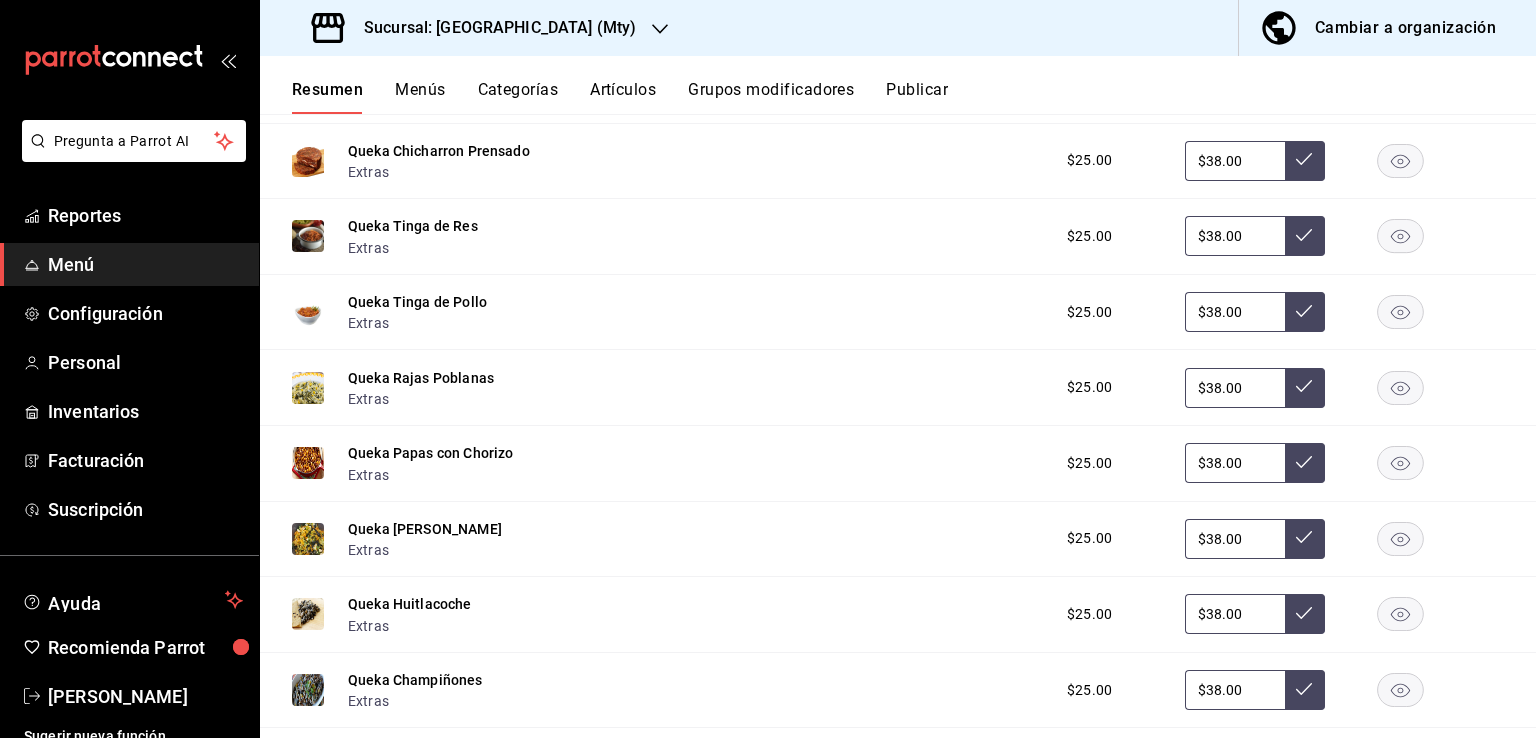 click on "Menús" at bounding box center [420, 97] 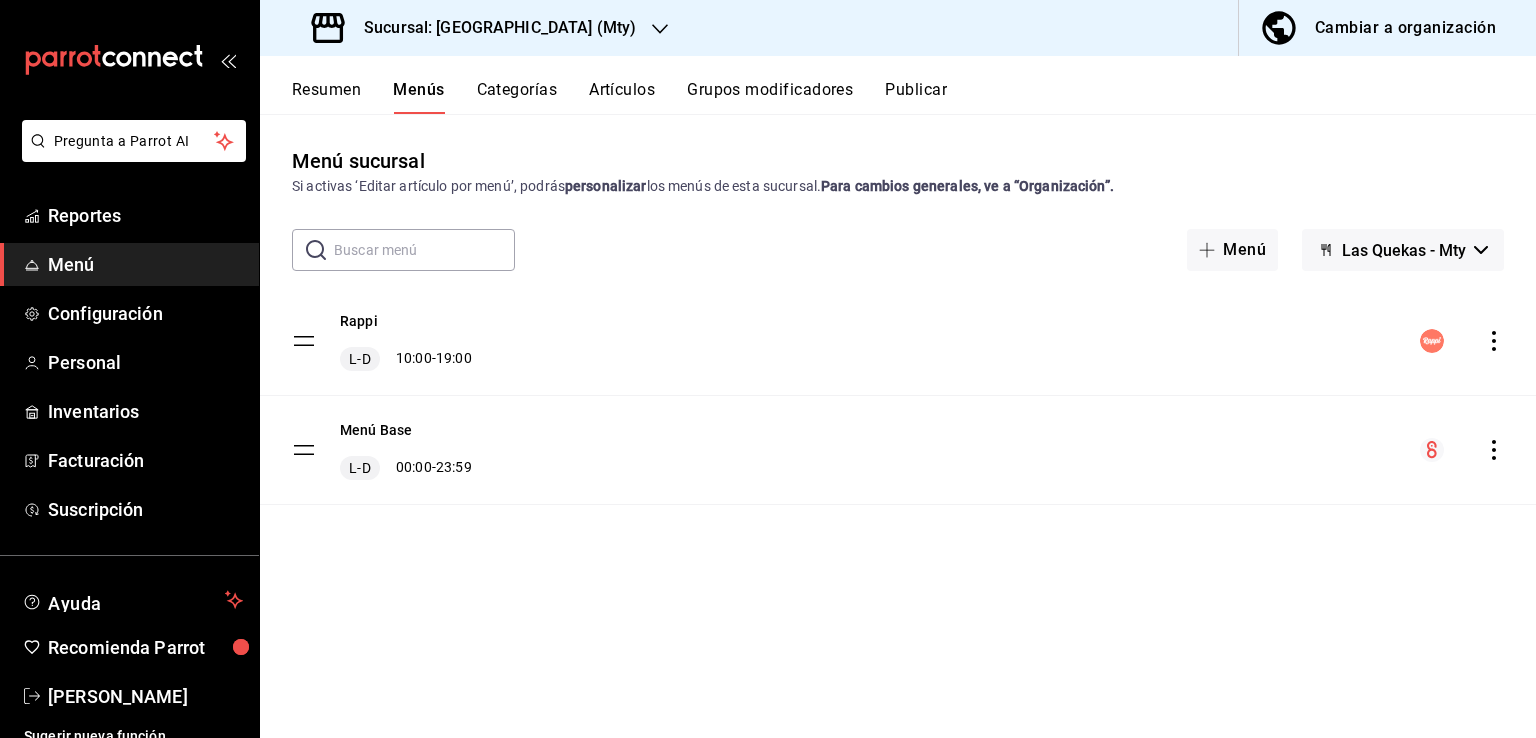 click on "Categorías" at bounding box center [517, 97] 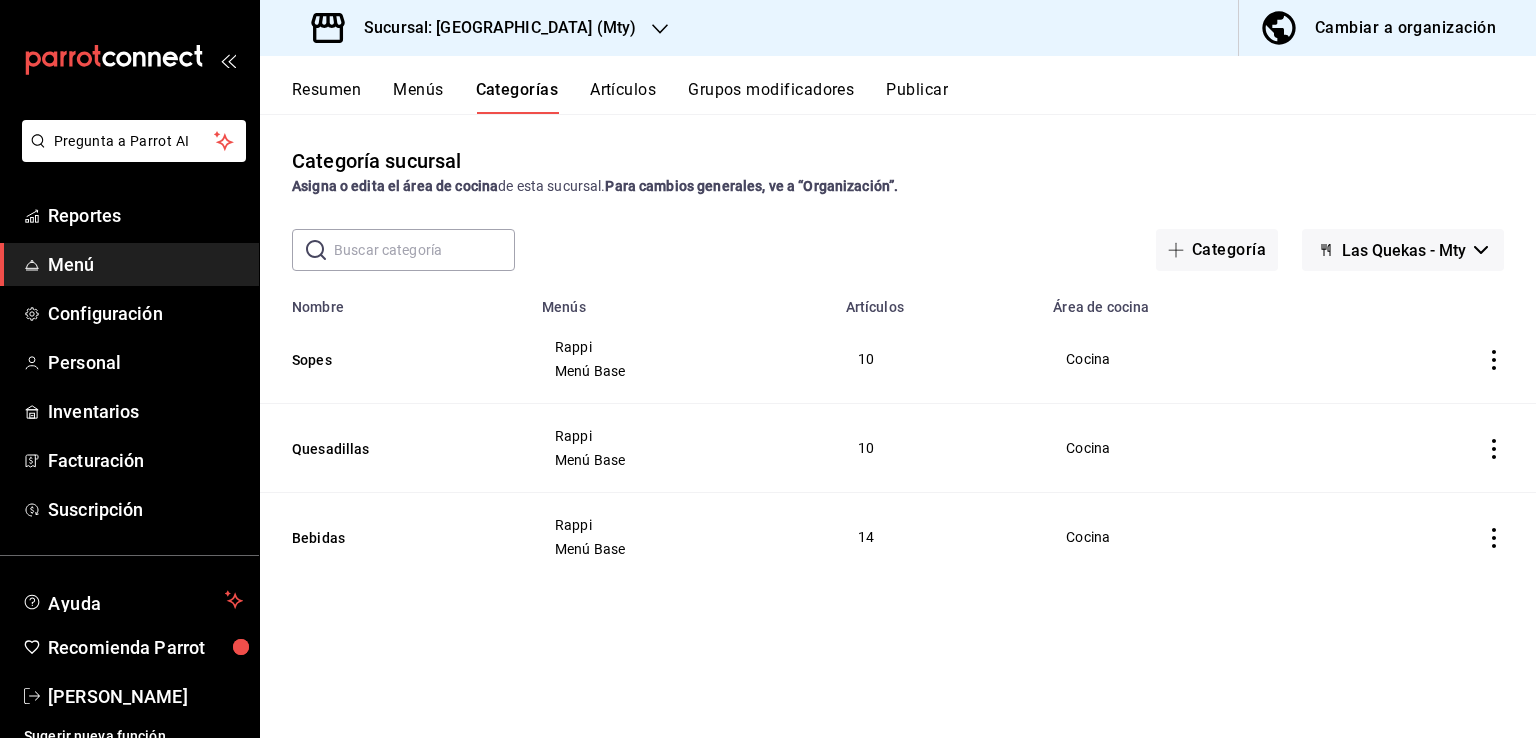 click on "Artículos" at bounding box center [623, 97] 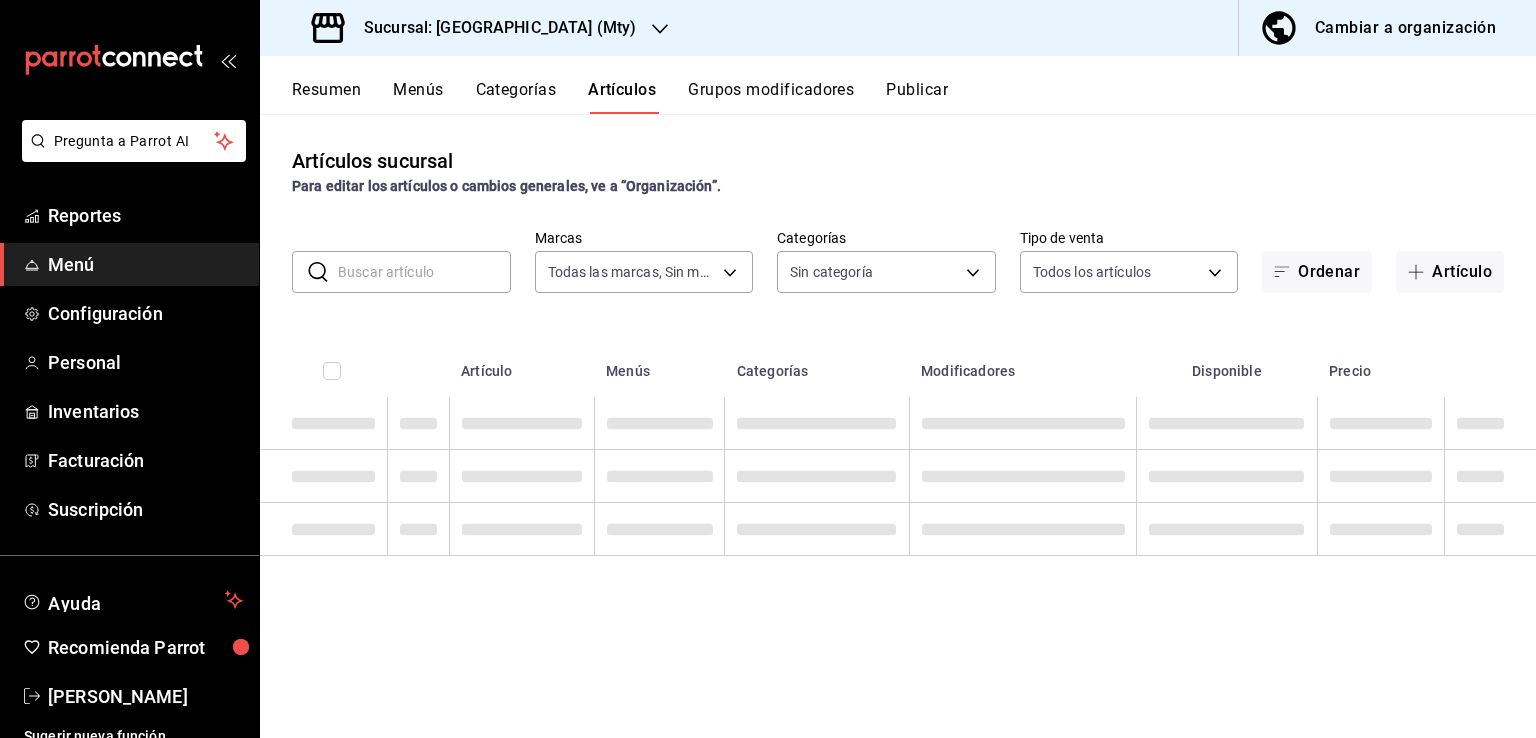 type on "eeb6ea17-fe7d-4f68-9932-f33fb42bf8d1" 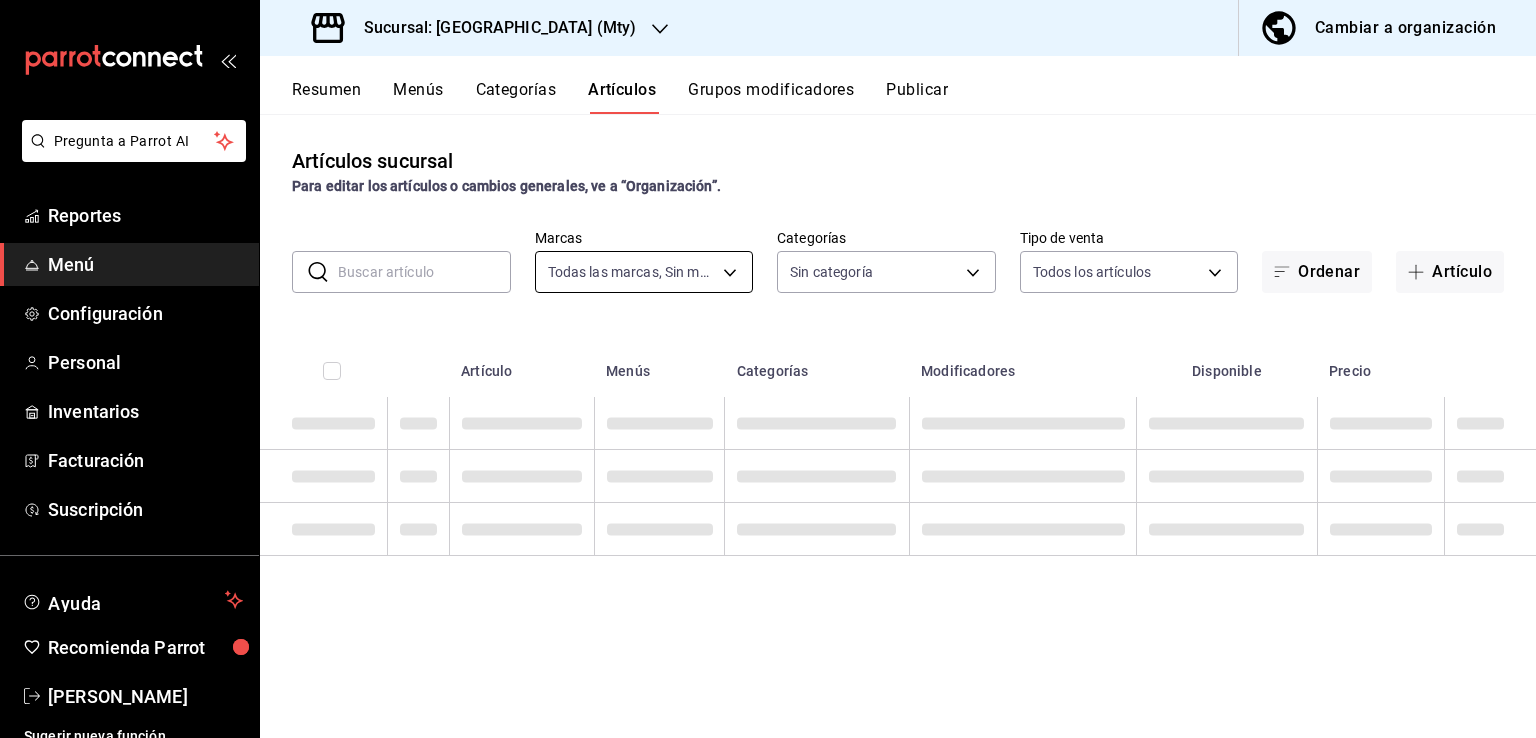 type on "0371ca0b-ac27-401e-9340-4358217e7a26,f24bf205-937d-4720-8f67-9b5fa0fcba5d,957f9850-1420-41c9-9802-10b650d974ca,cb3e5550-dc1d-412d-9fc6-aaba28e57c16" 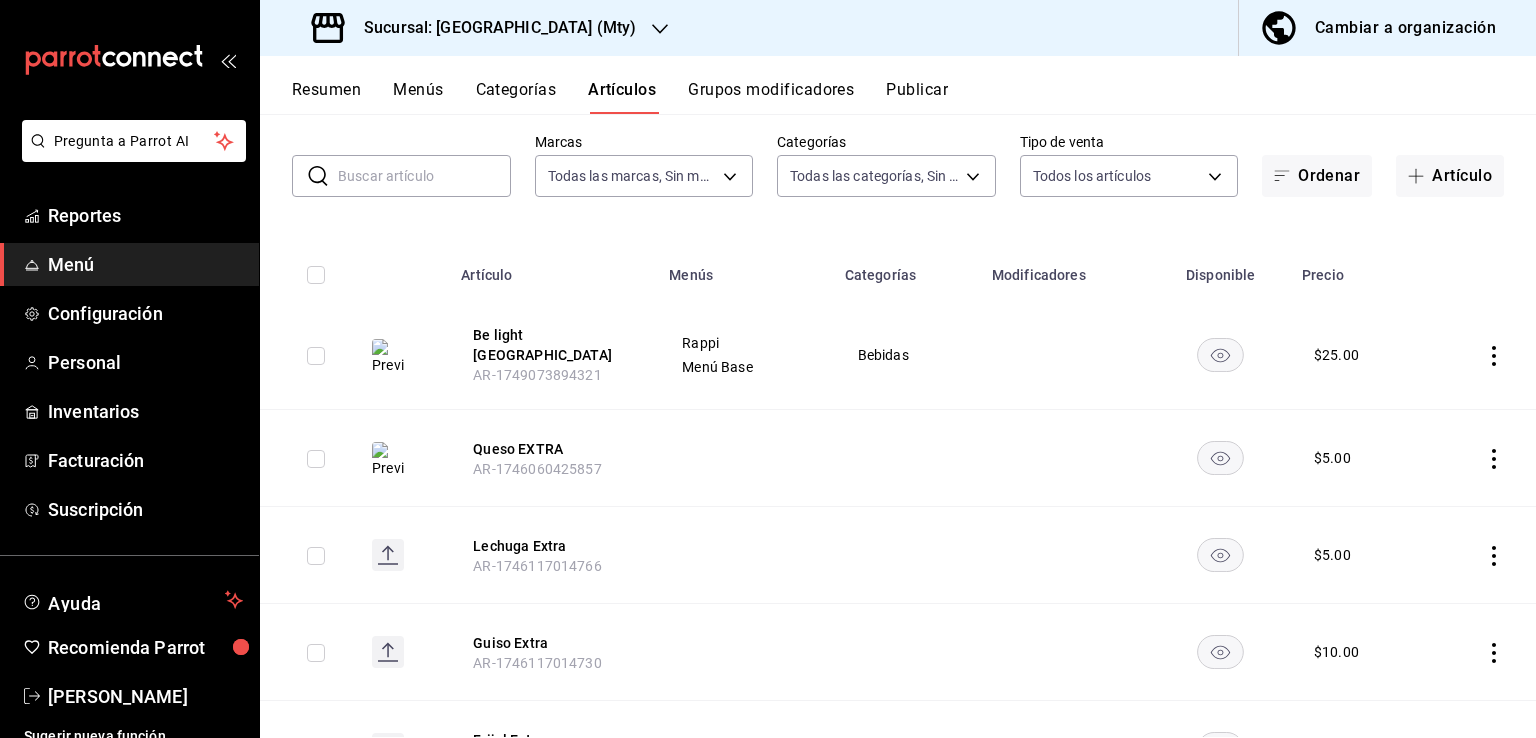 scroll, scrollTop: 0, scrollLeft: 0, axis: both 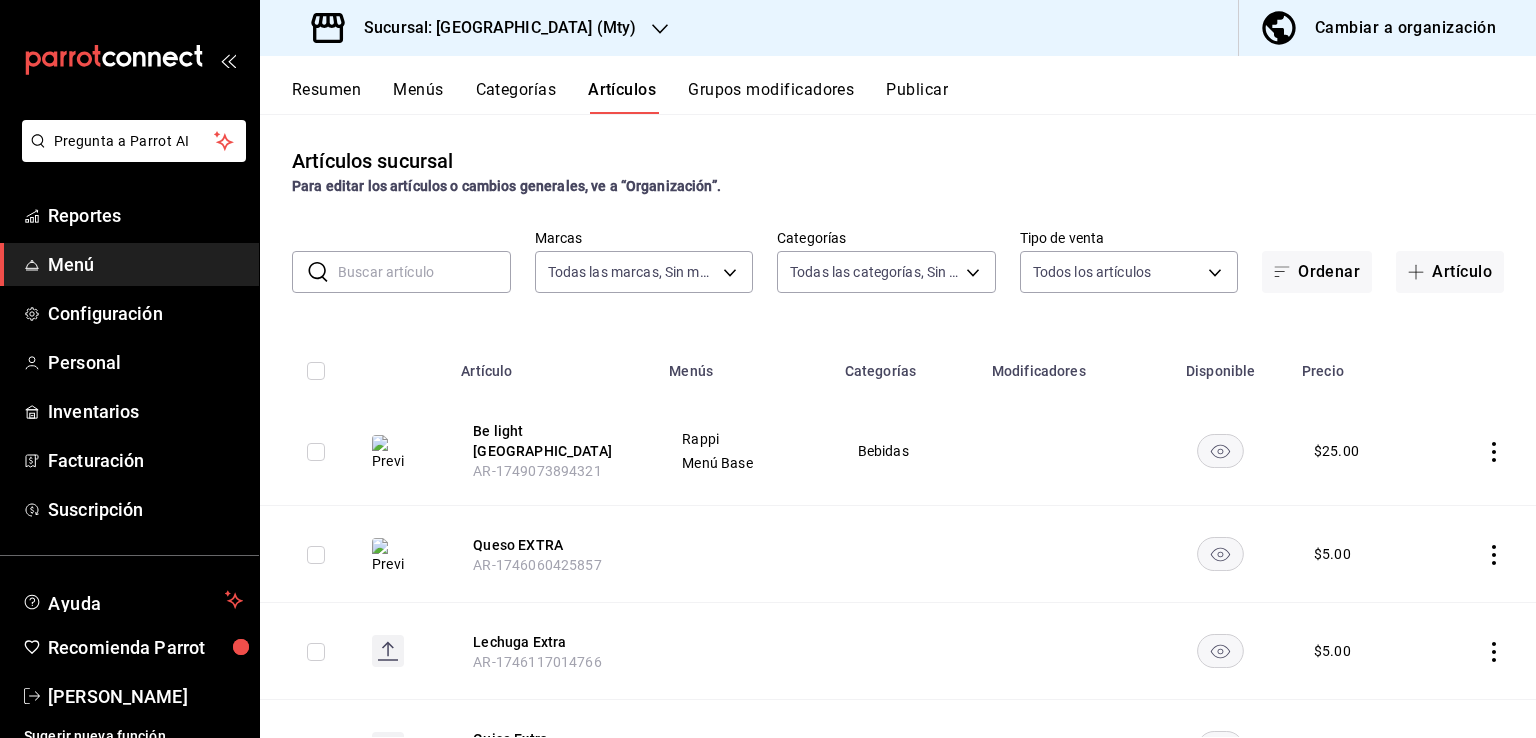 click on "Grupos modificadores" at bounding box center (771, 97) 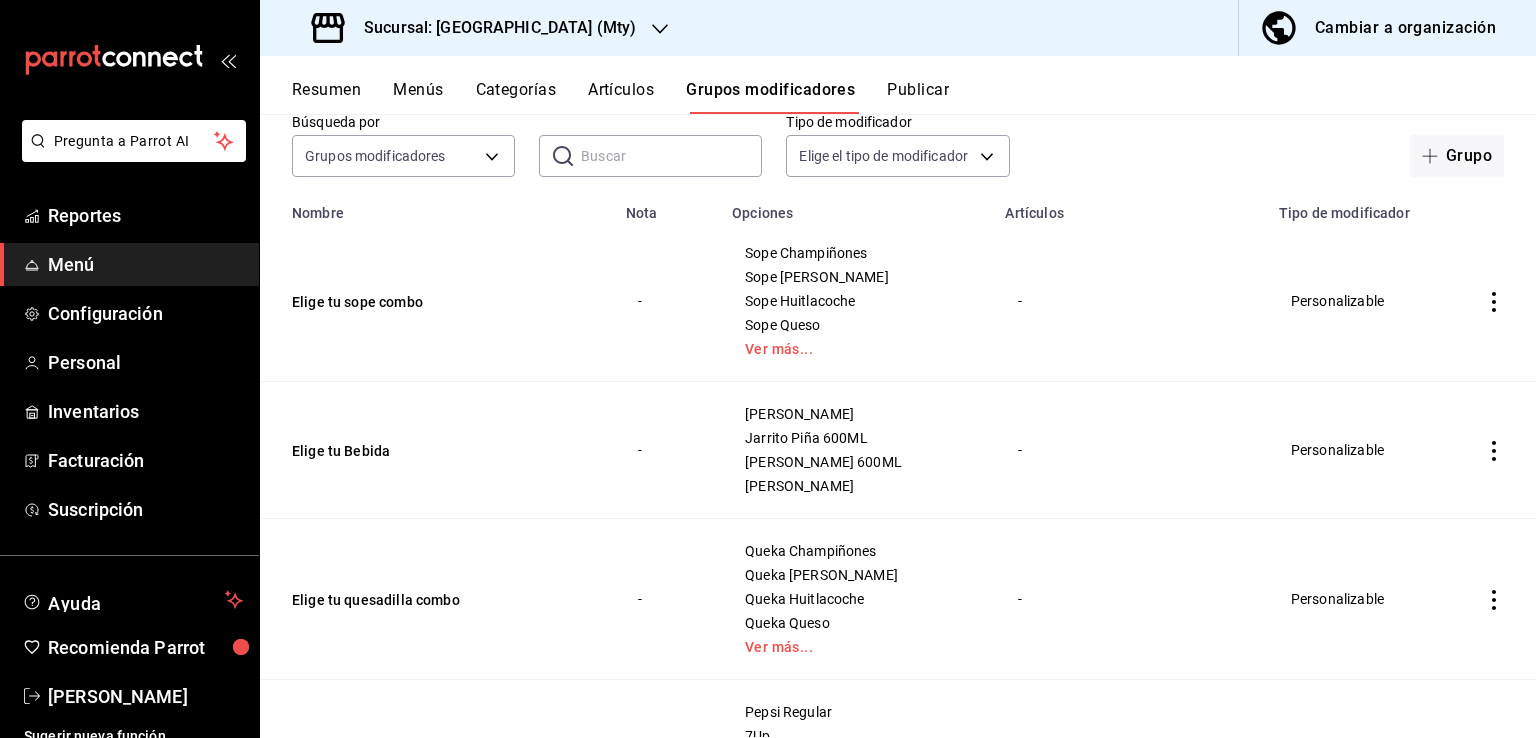 scroll, scrollTop: 0, scrollLeft: 0, axis: both 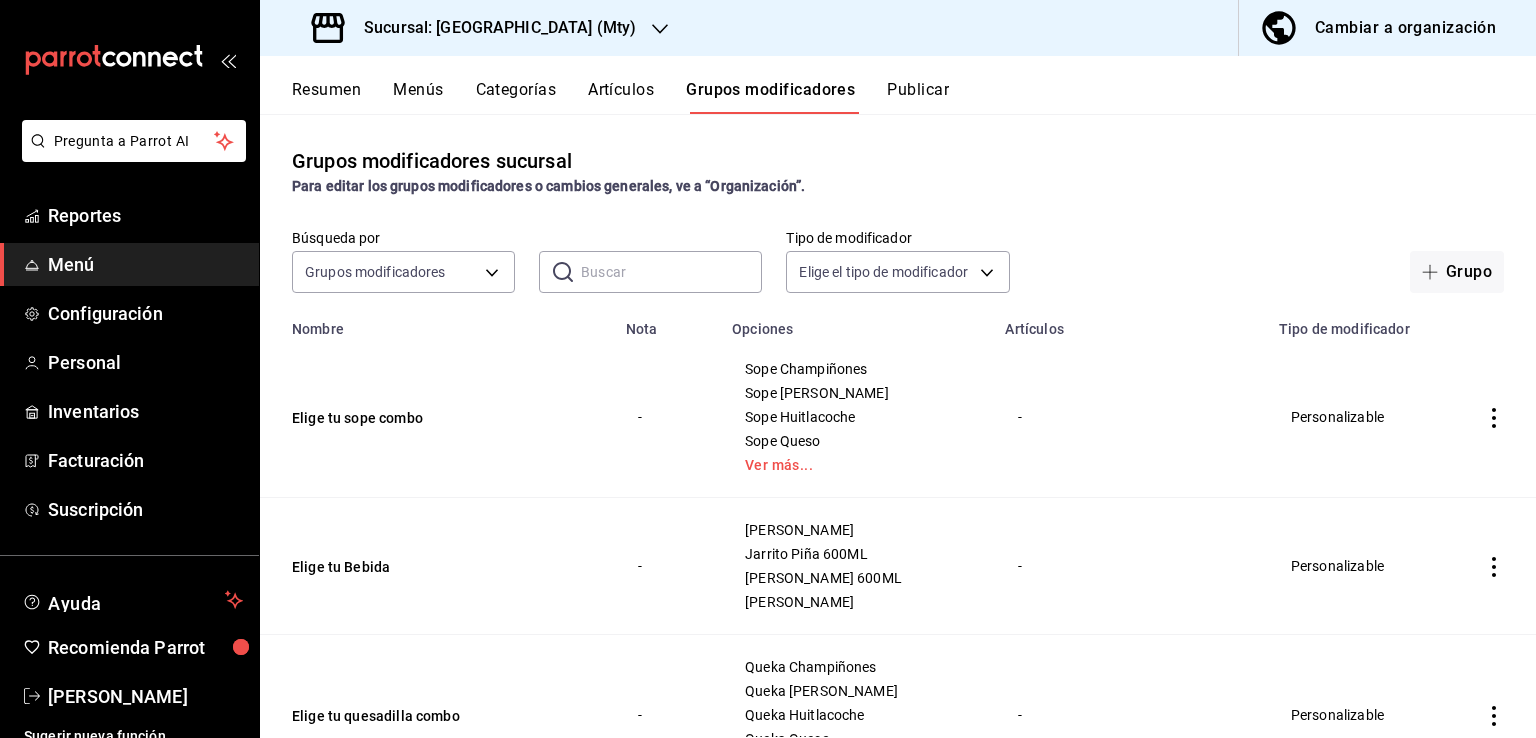 click on "Resumen" at bounding box center (326, 97) 